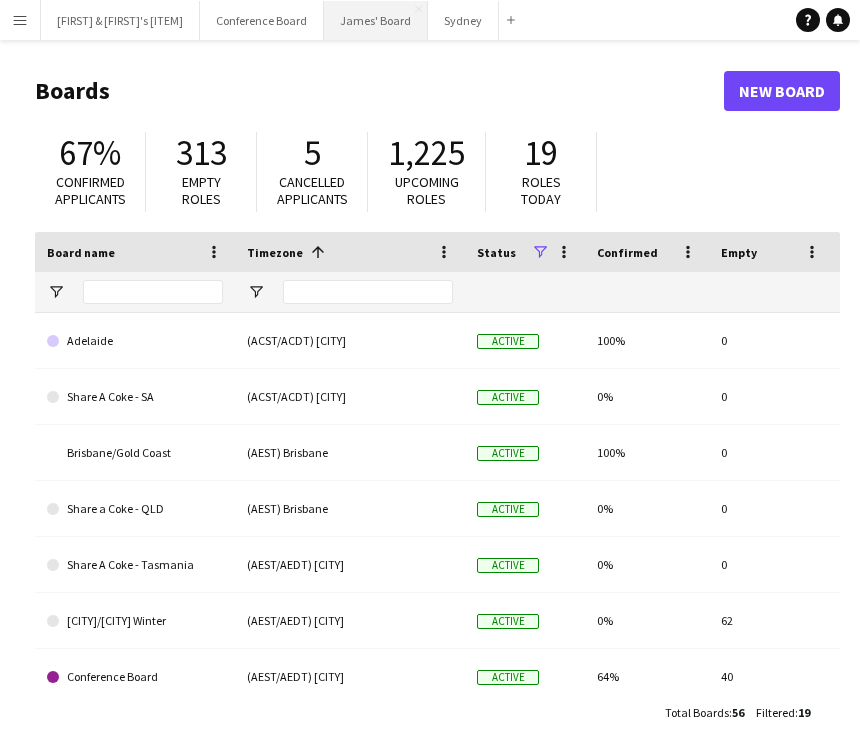 scroll, scrollTop: 0, scrollLeft: 0, axis: both 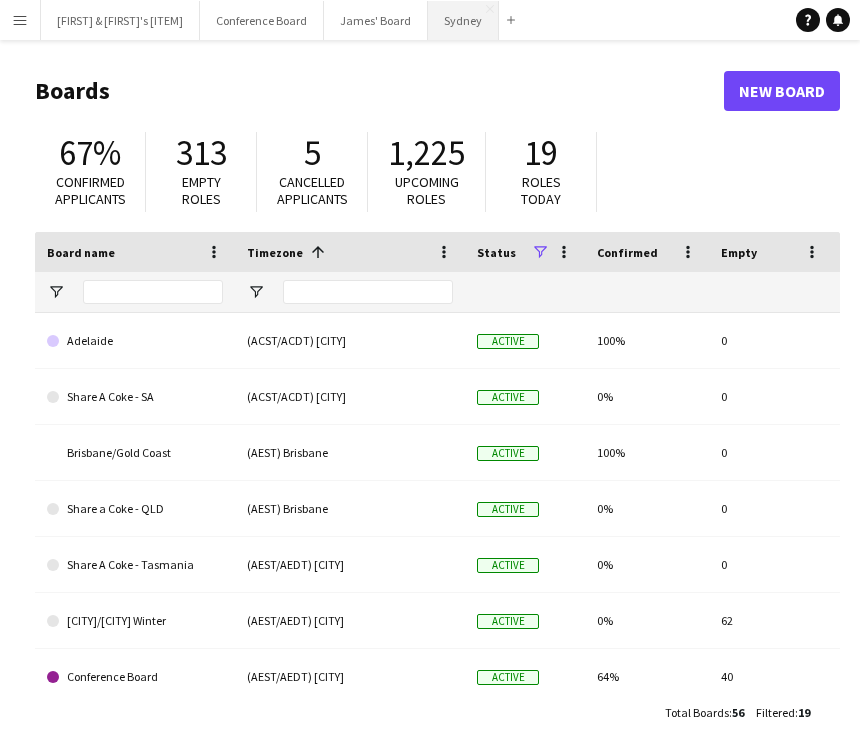 click on "[CITY]
Close" at bounding box center (463, 20) 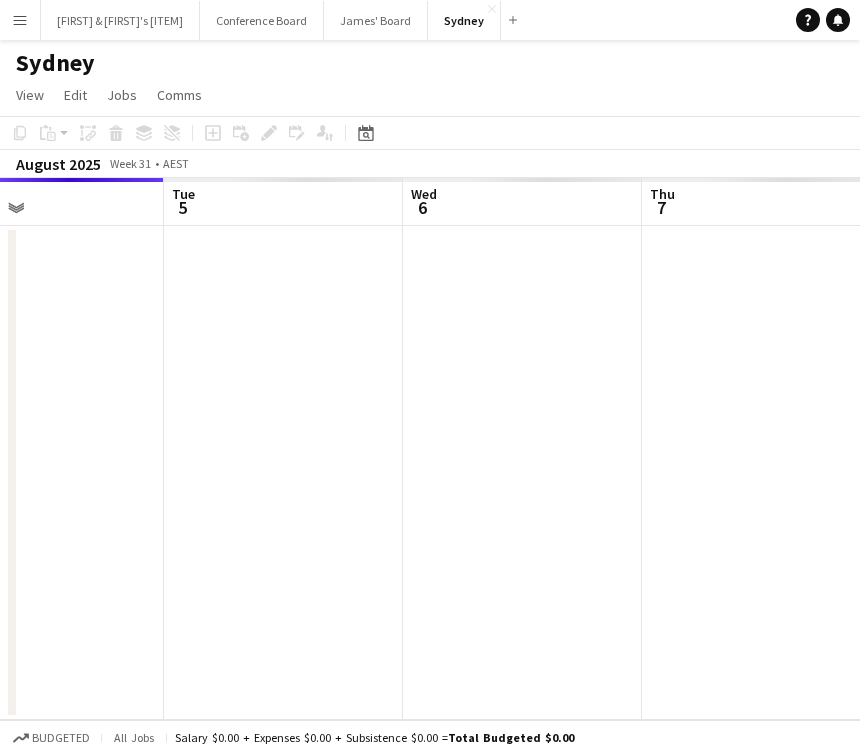 scroll, scrollTop: 0, scrollLeft: 797, axis: horizontal 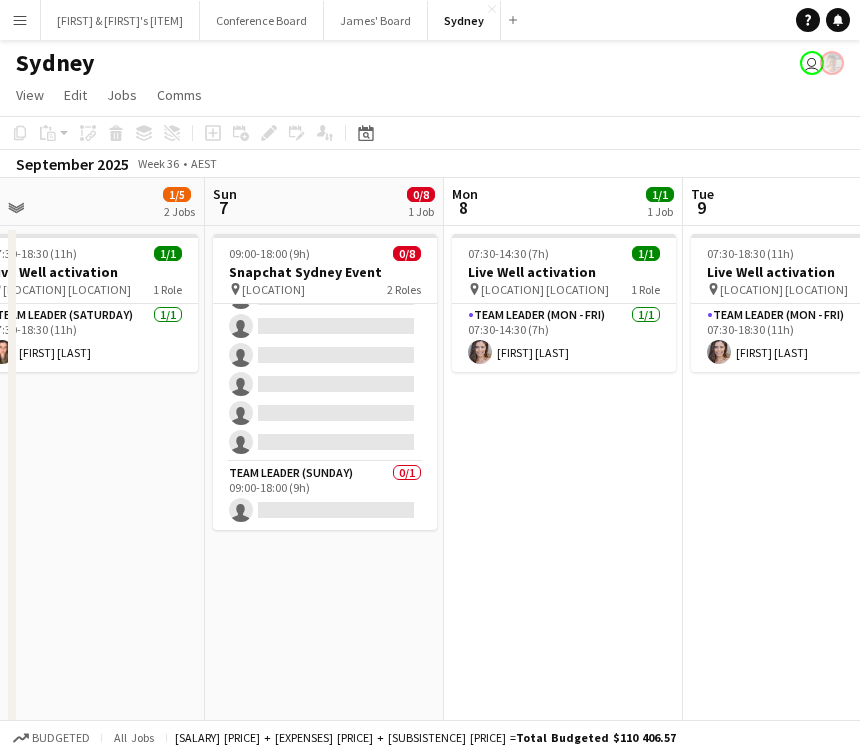 click on "Menu" at bounding box center (20, 20) 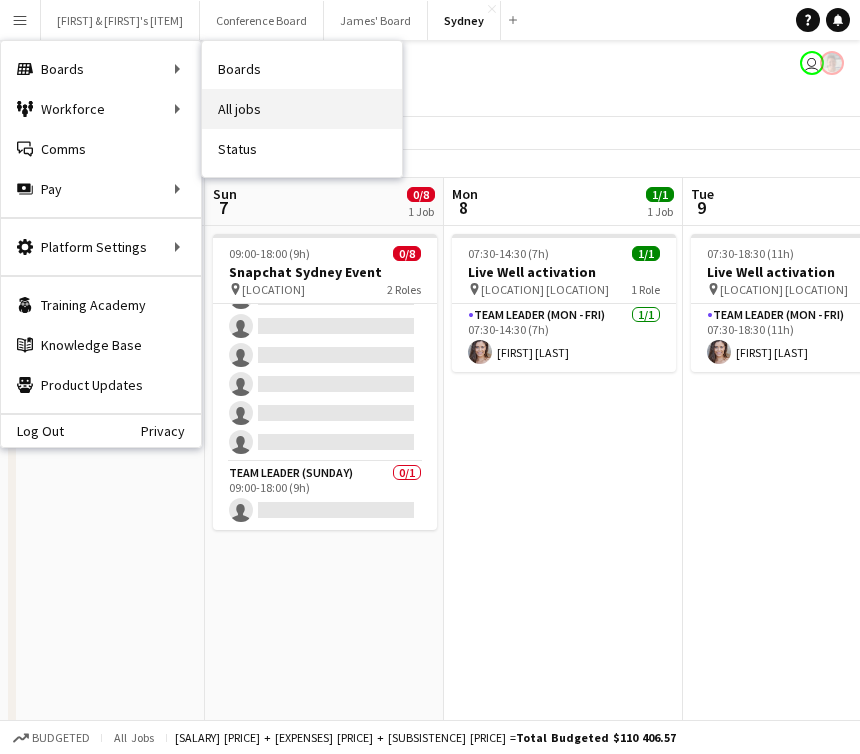 click on "All jobs" at bounding box center (302, 109) 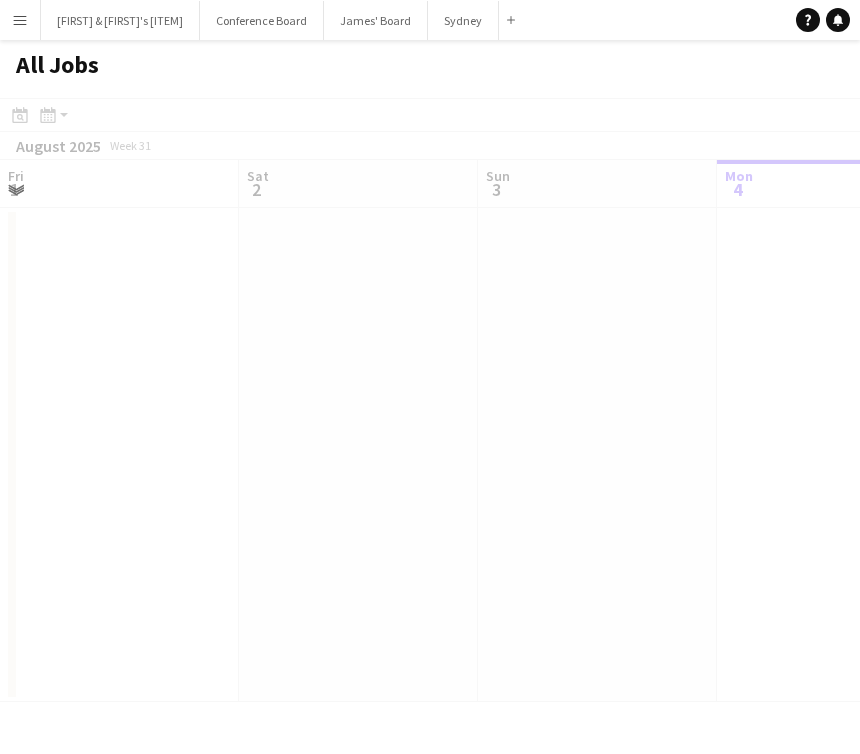 scroll, scrollTop: 0, scrollLeft: 478, axis: horizontal 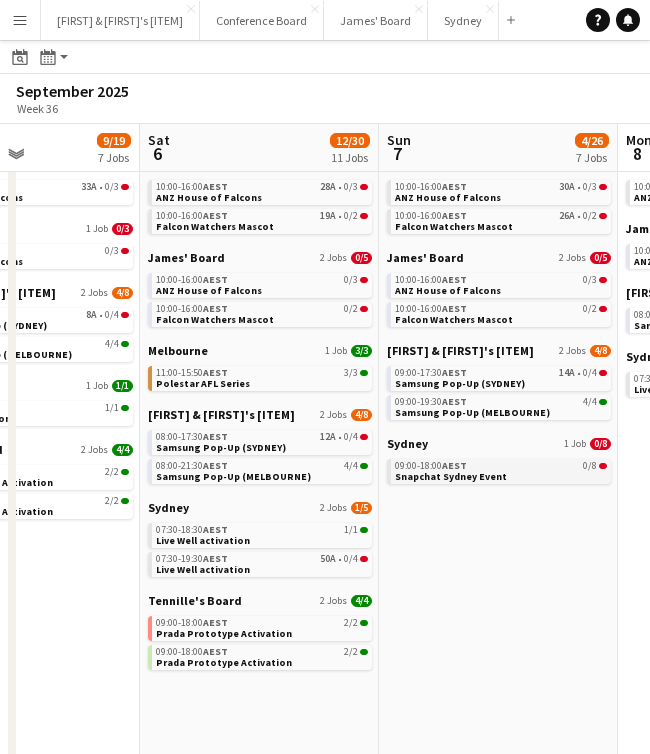 click on "09:00-18:00    AEST   0/8" at bounding box center (501, 466) 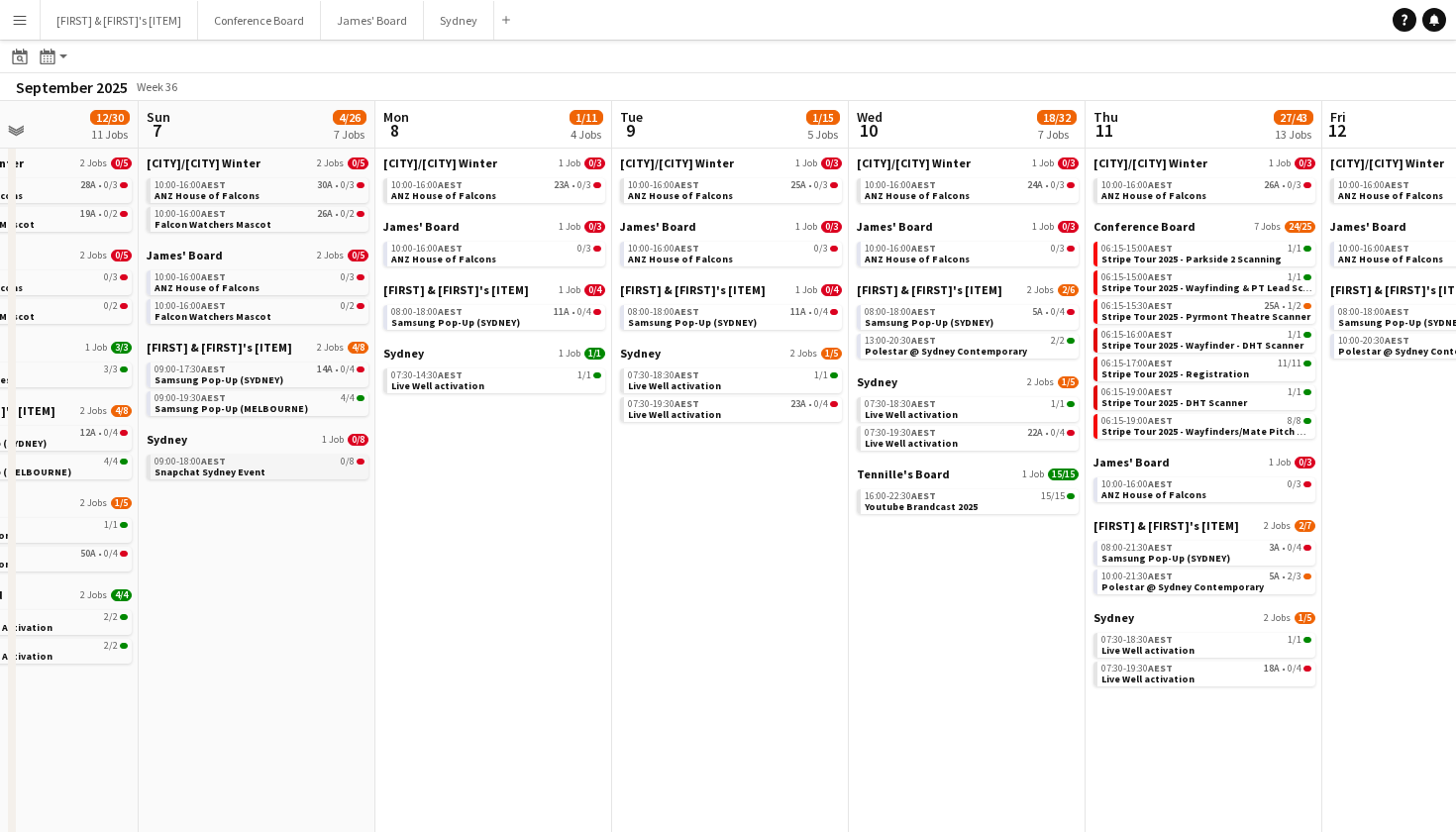click on "Snapchat Sydney Event" at bounding box center [210, 471] 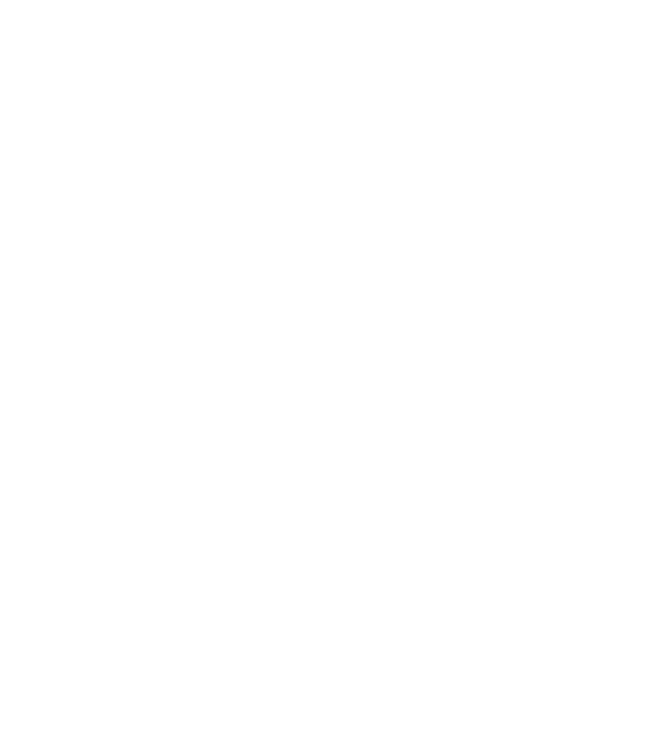 scroll, scrollTop: 0, scrollLeft: 0, axis: both 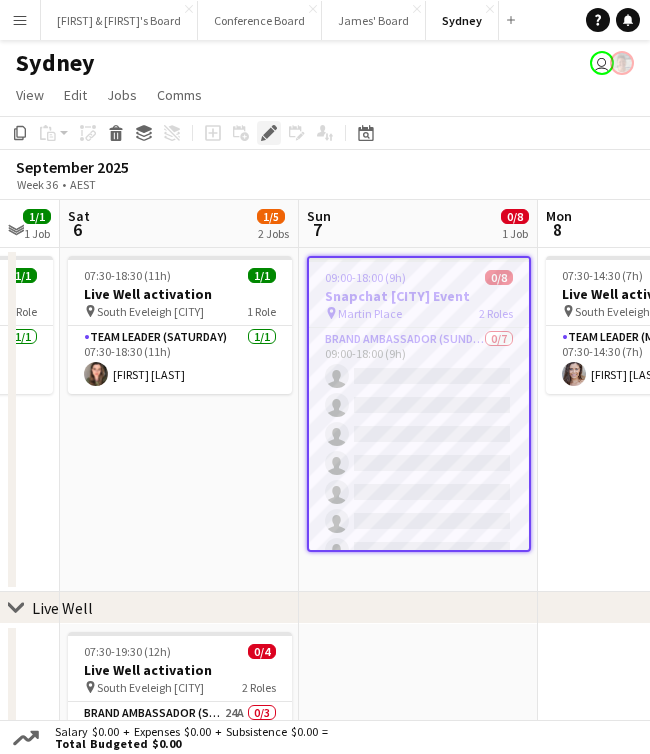 click 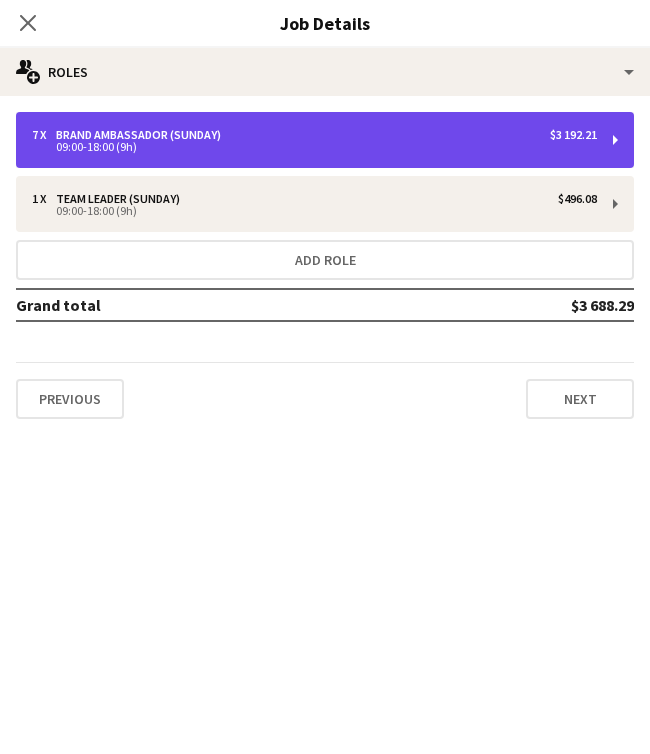 click on "09:00-18:00 (9h)" at bounding box center (314, 147) 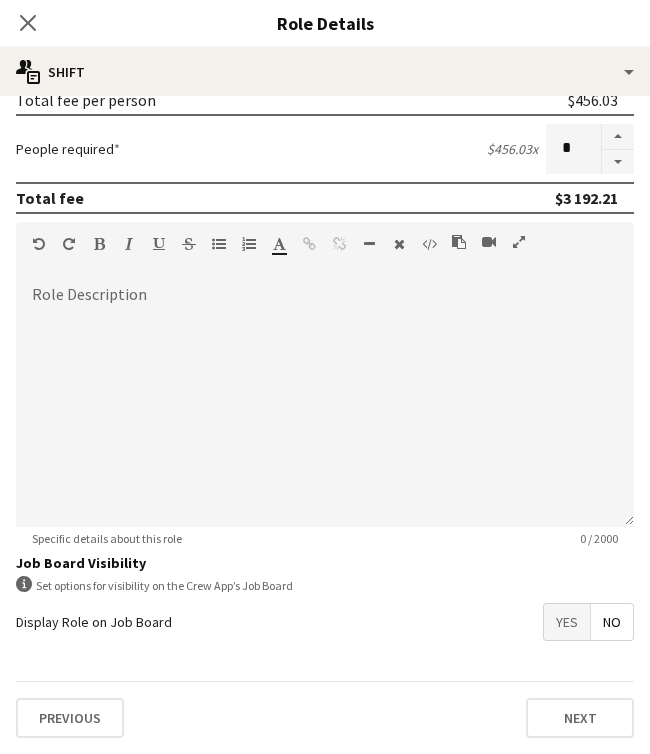 scroll, scrollTop: 474, scrollLeft: 0, axis: vertical 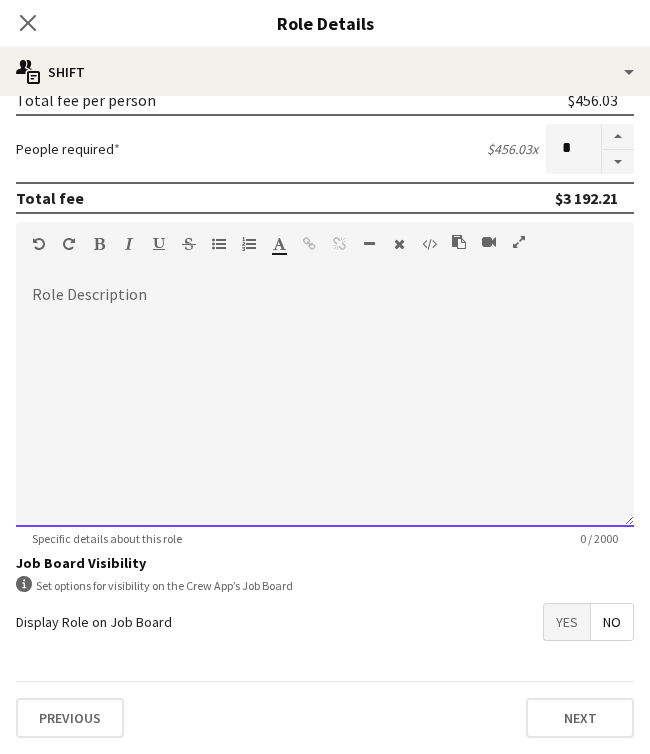 click at bounding box center (325, 407) 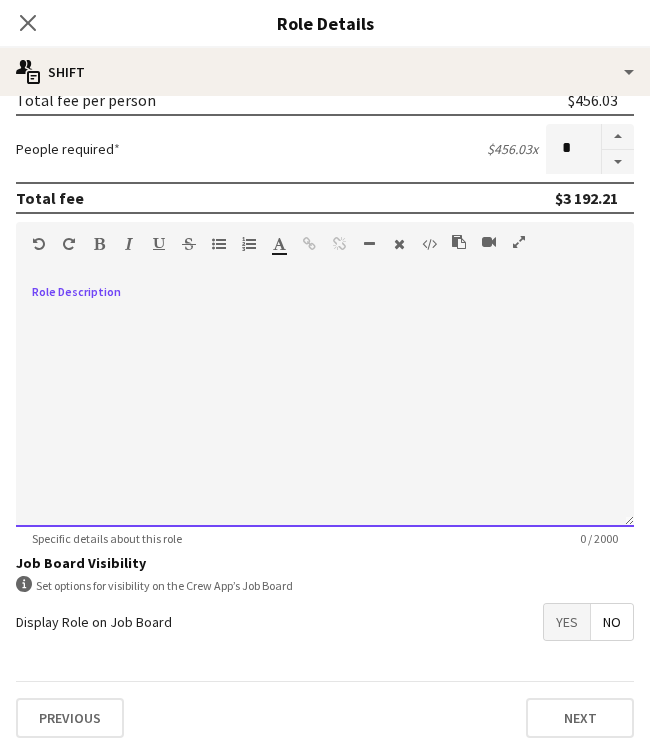 paste 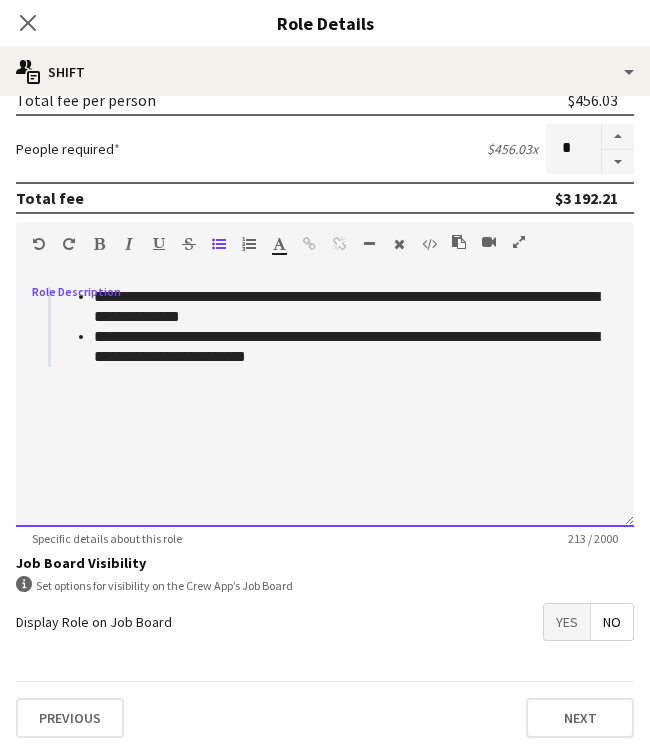 click on "**********" at bounding box center [338, 327] 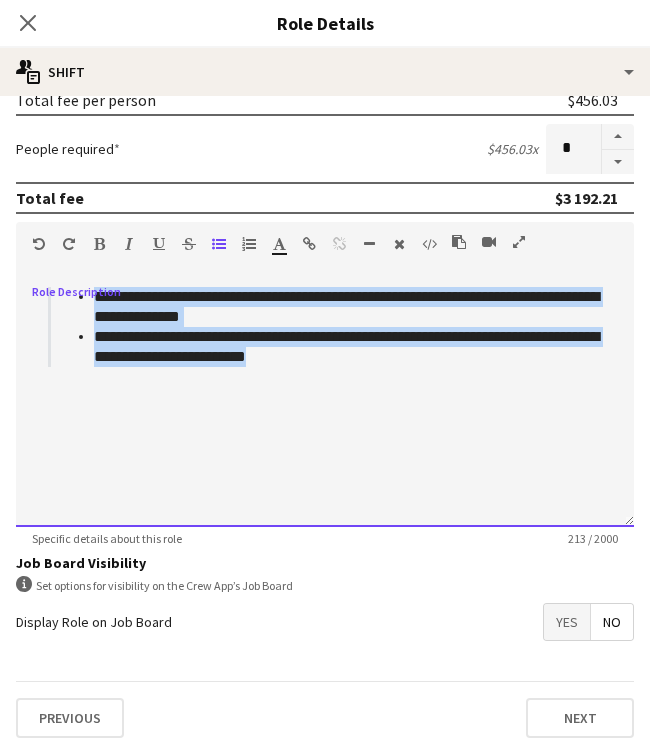 drag, startPoint x: 416, startPoint y: 358, endPoint x: 18, endPoint y: 295, distance: 402.95532 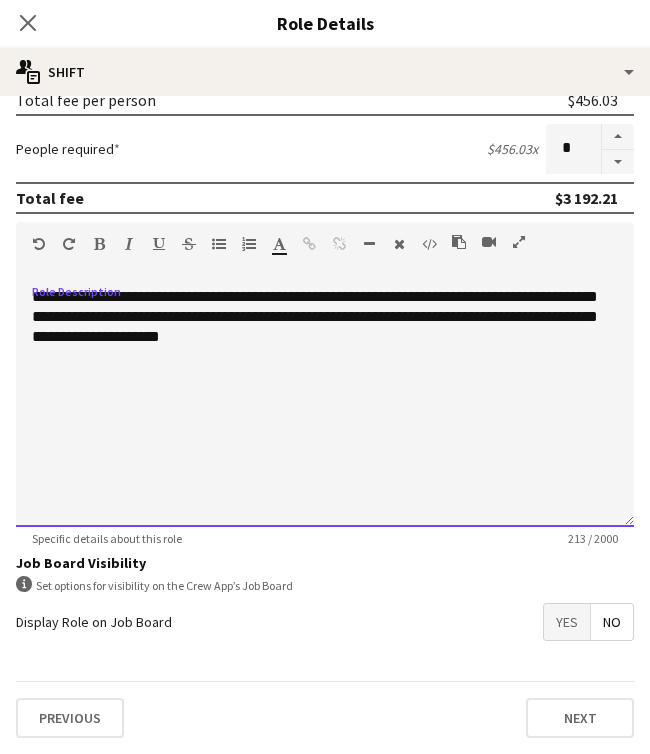click on "**********" at bounding box center [325, 407] 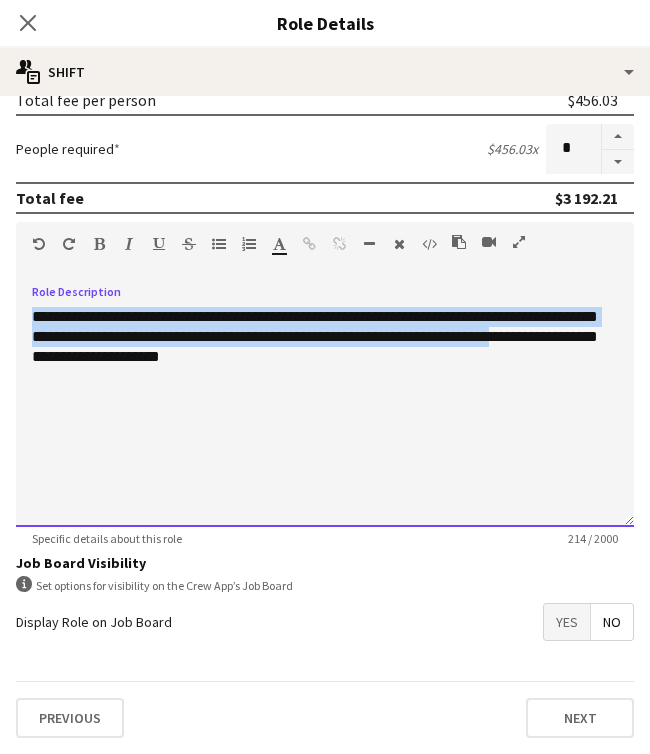 drag, startPoint x: 25, startPoint y: 316, endPoint x: 61, endPoint y: 349, distance: 48.83646 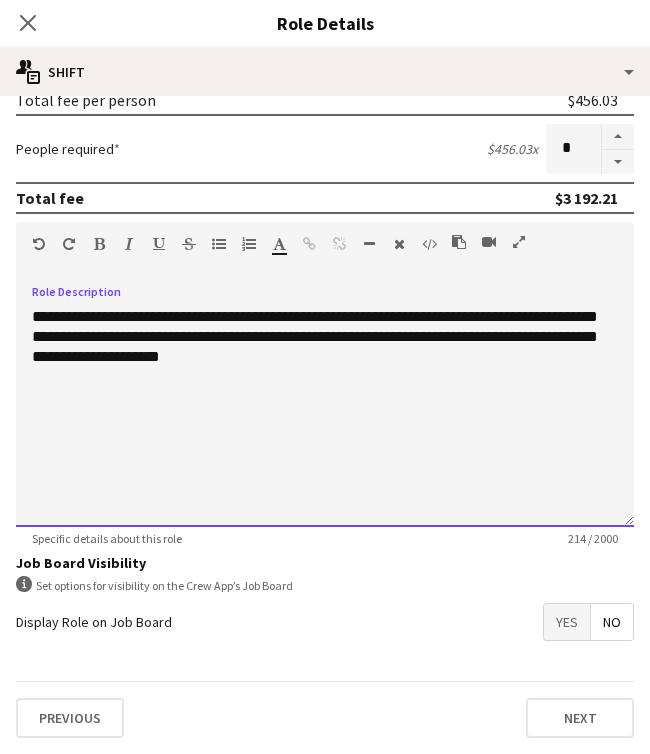 click on "**********" at bounding box center (325, 407) 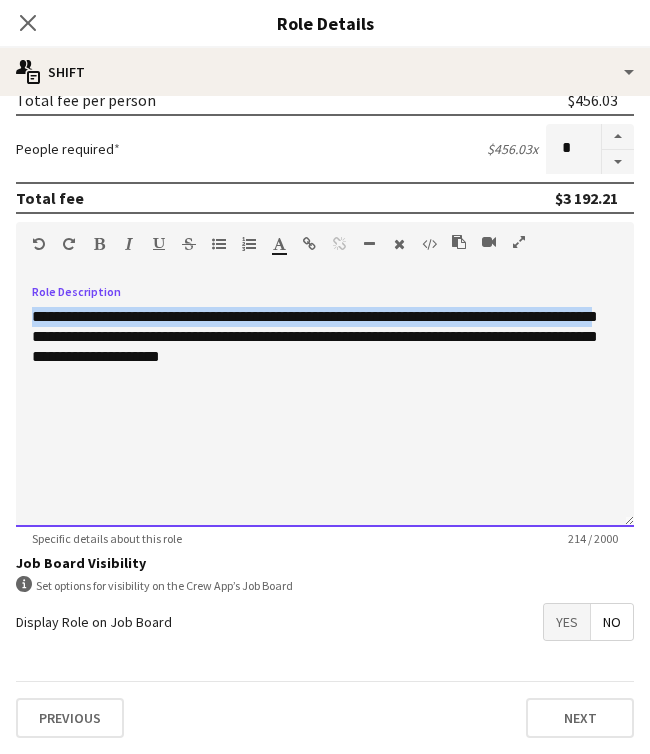 drag, startPoint x: 30, startPoint y: 314, endPoint x: 84, endPoint y: 346, distance: 62.76942 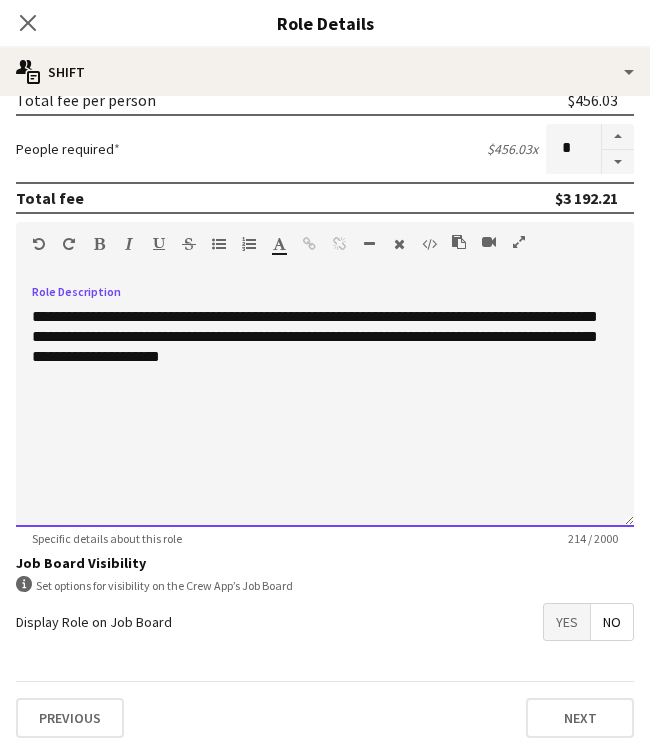 click on "**********" at bounding box center (325, 407) 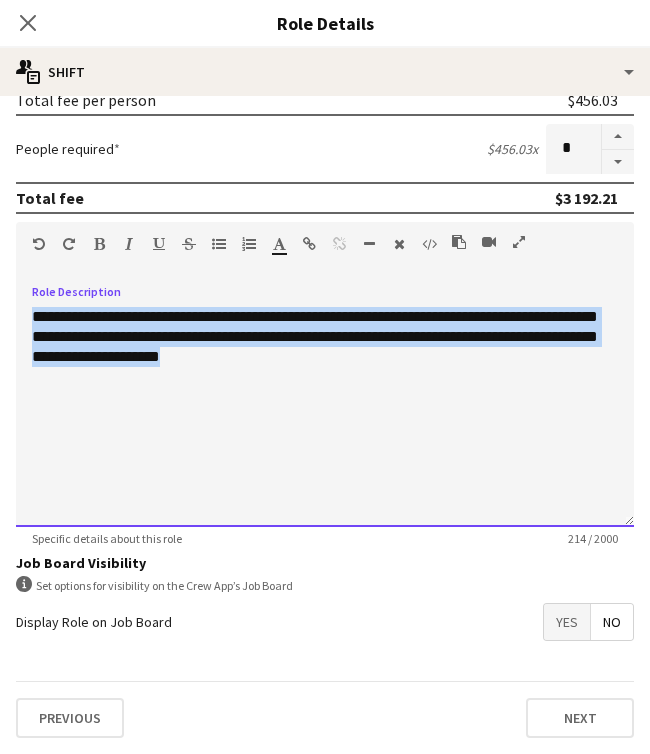 drag, startPoint x: 28, startPoint y: 316, endPoint x: 357, endPoint y: 365, distance: 332.62894 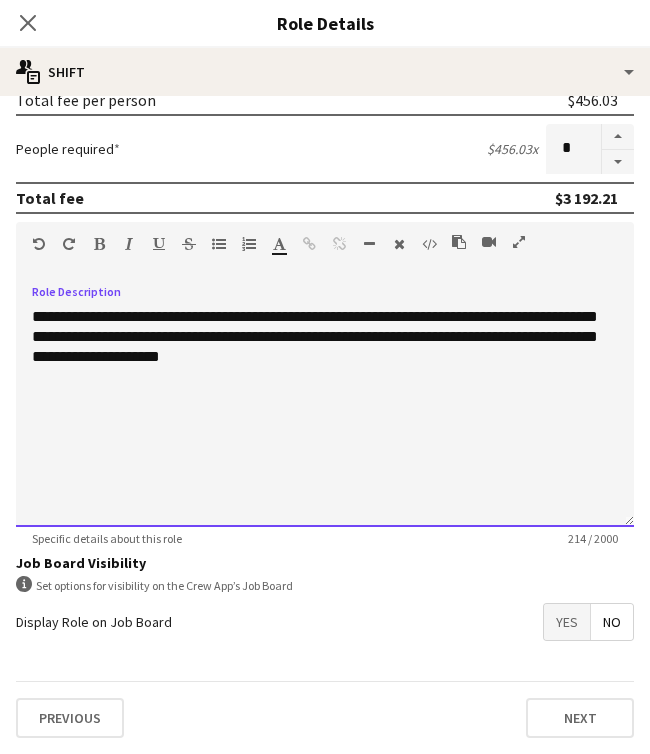 click on "**********" at bounding box center (325, 407) 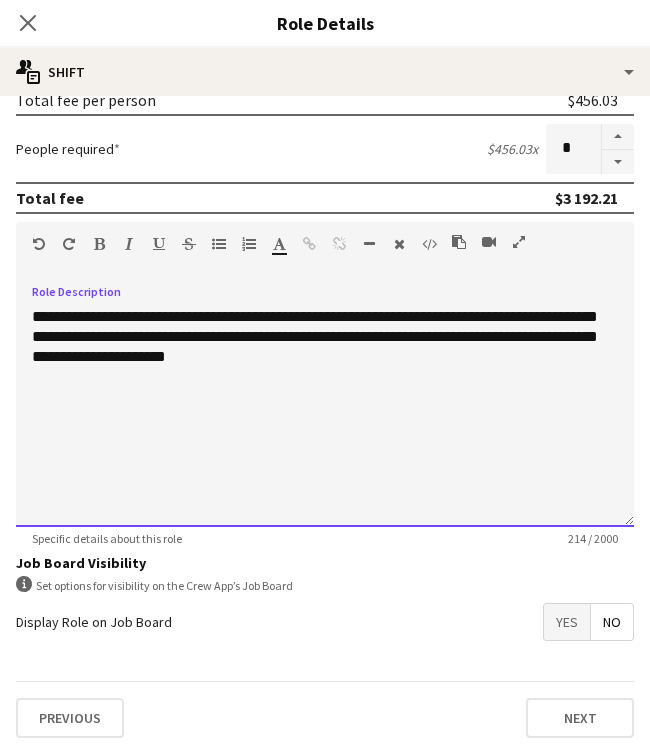 click on "**********" at bounding box center [325, 407] 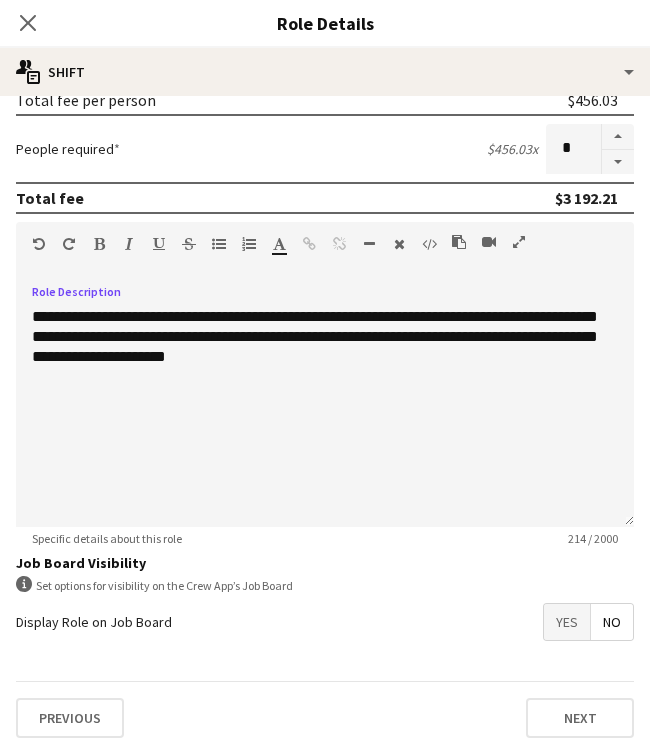 click on "Yes" at bounding box center (567, 622) 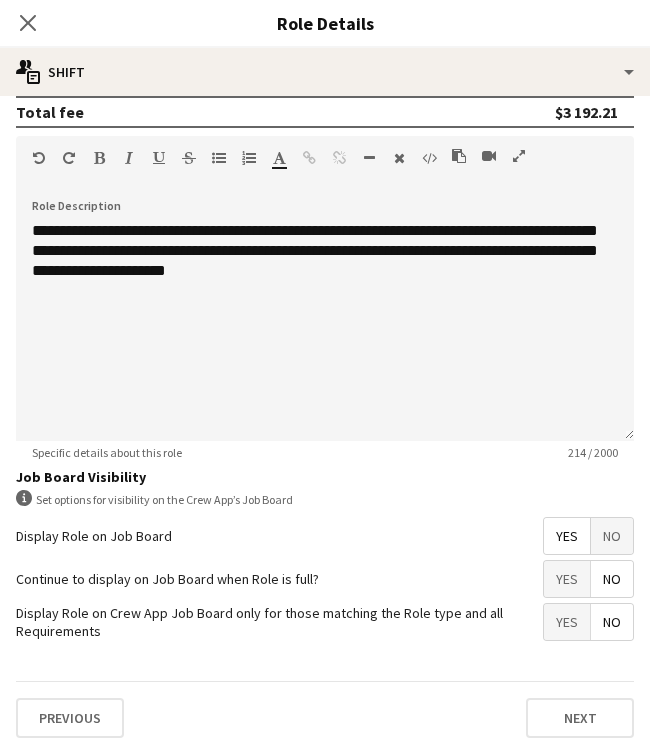 scroll, scrollTop: 560, scrollLeft: 0, axis: vertical 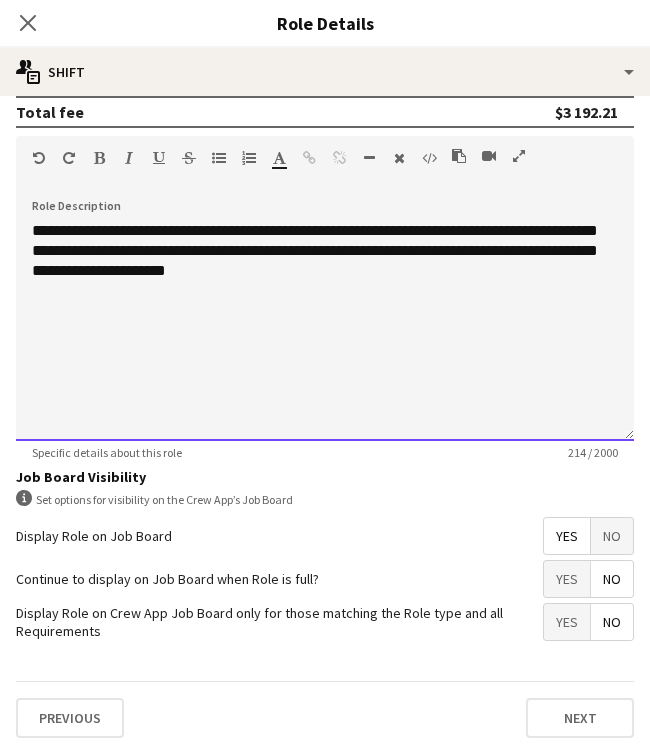 click on "**********" at bounding box center [325, 321] 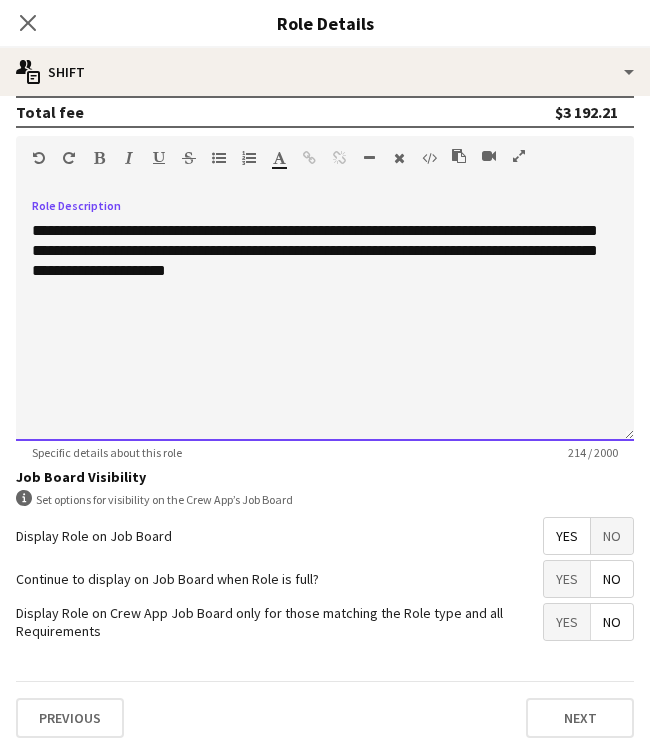 click on "**********" at bounding box center (325, 321) 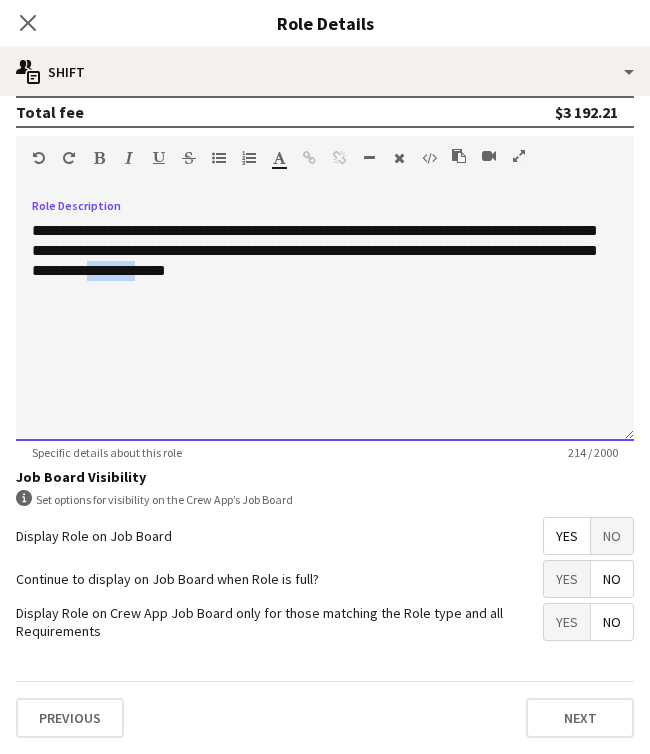 click on "**********" at bounding box center [325, 321] 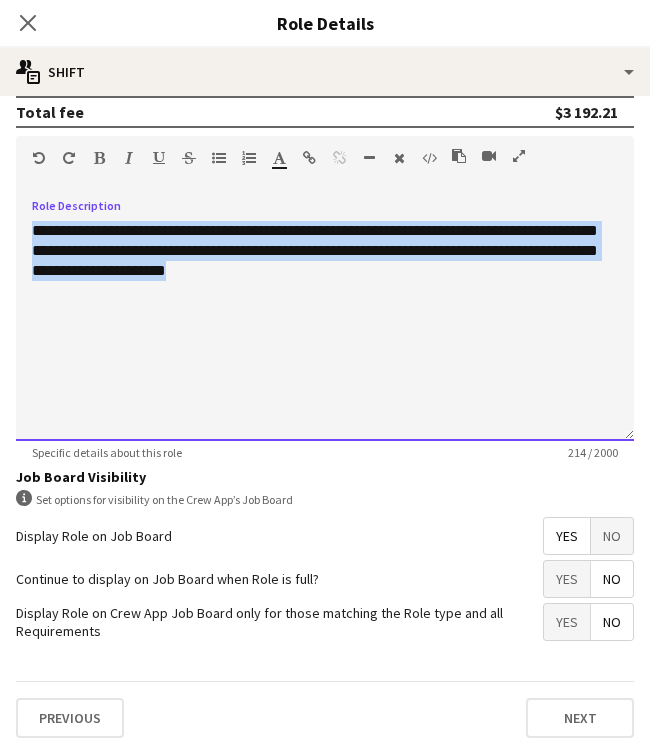 click on "**********" at bounding box center (325, 321) 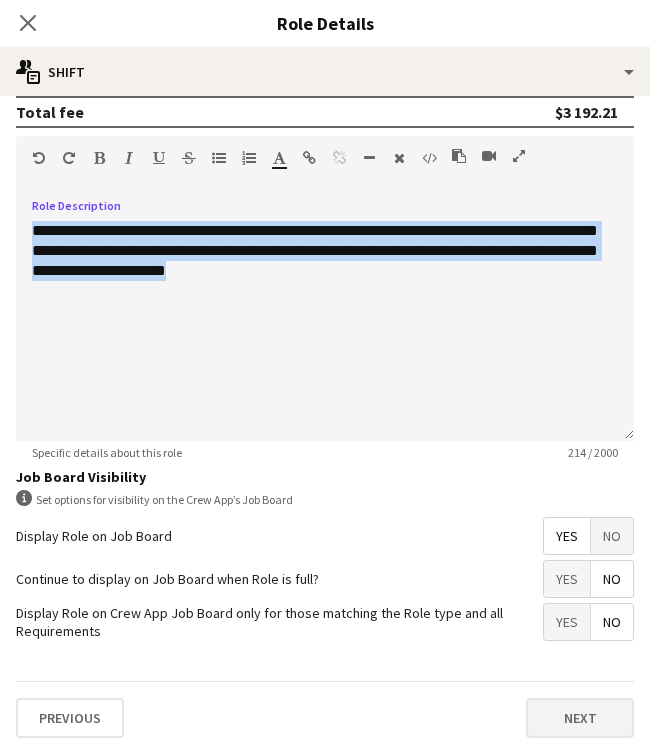 click on "Next" at bounding box center (580, 718) 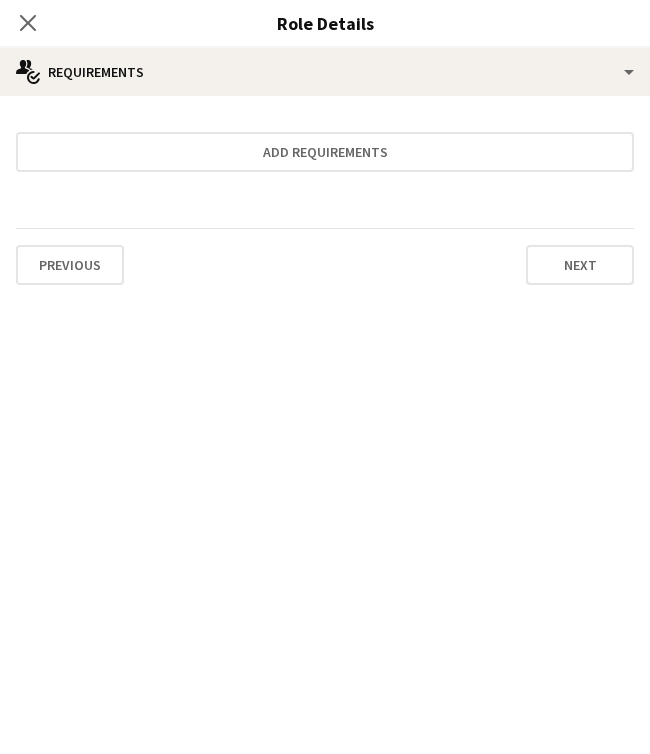 scroll, scrollTop: 0, scrollLeft: 0, axis: both 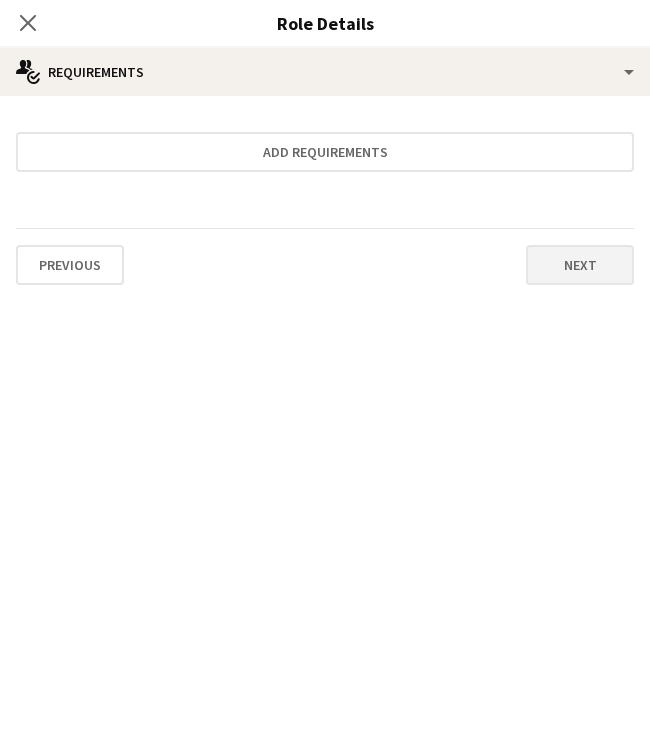 click on "Next" at bounding box center (580, 265) 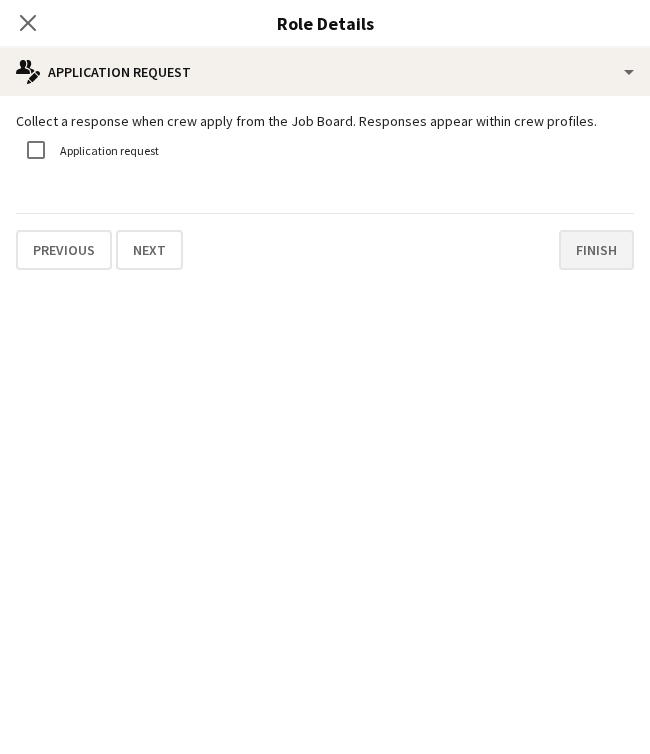 click on "Finish" at bounding box center (596, 250) 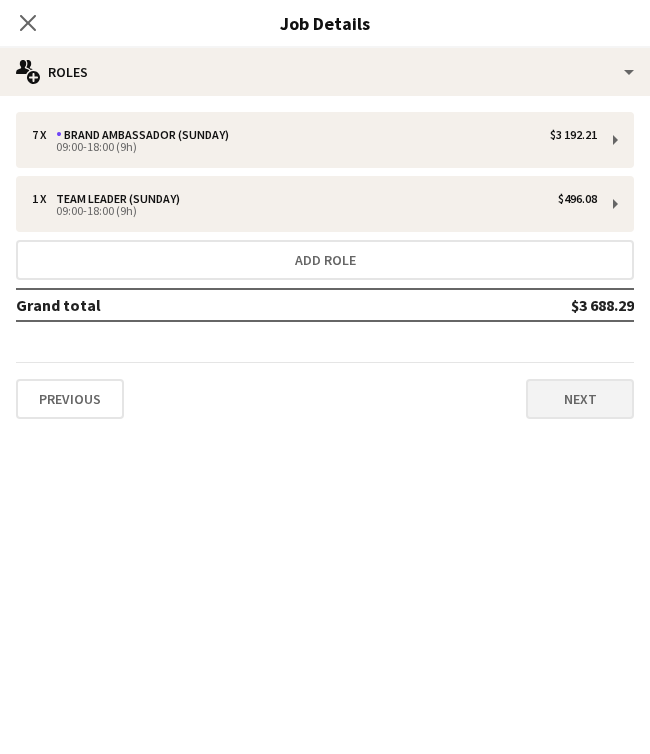 click on "Next" at bounding box center (580, 399) 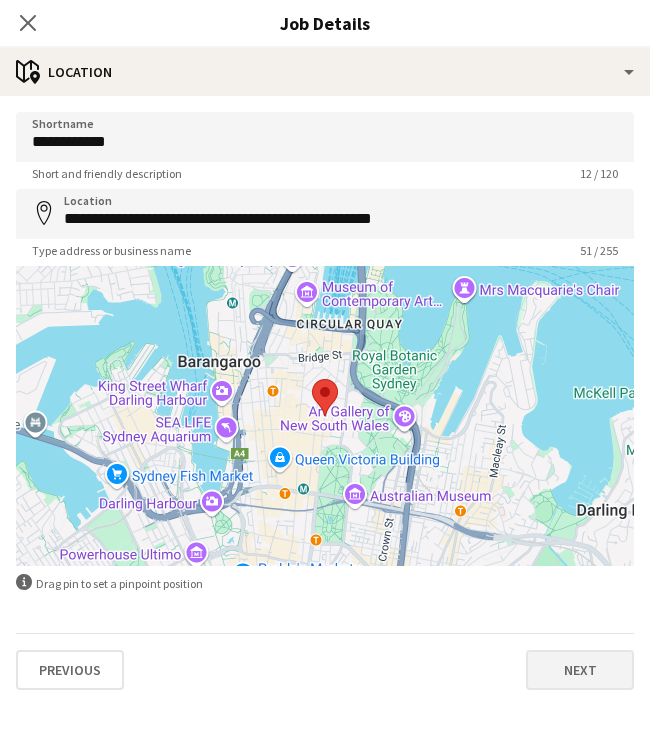 click on "Next" at bounding box center [580, 670] 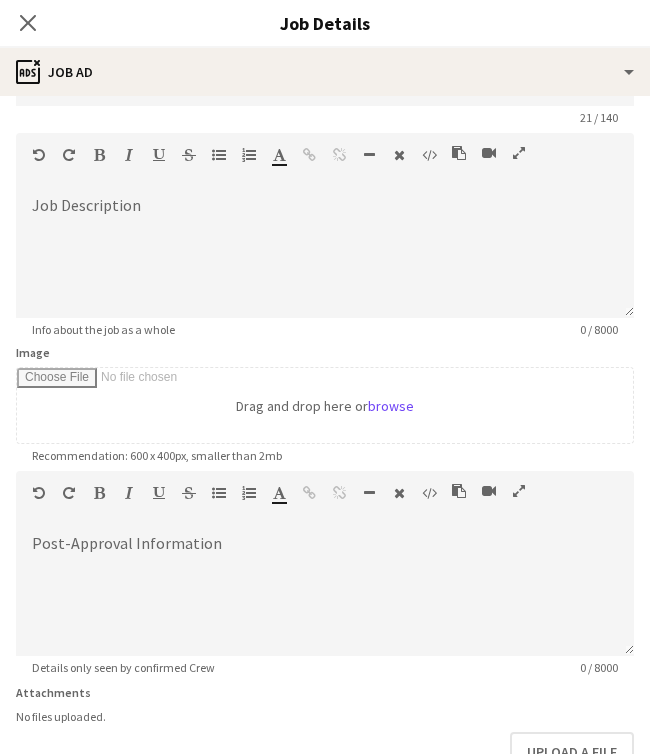 scroll, scrollTop: 65, scrollLeft: 0, axis: vertical 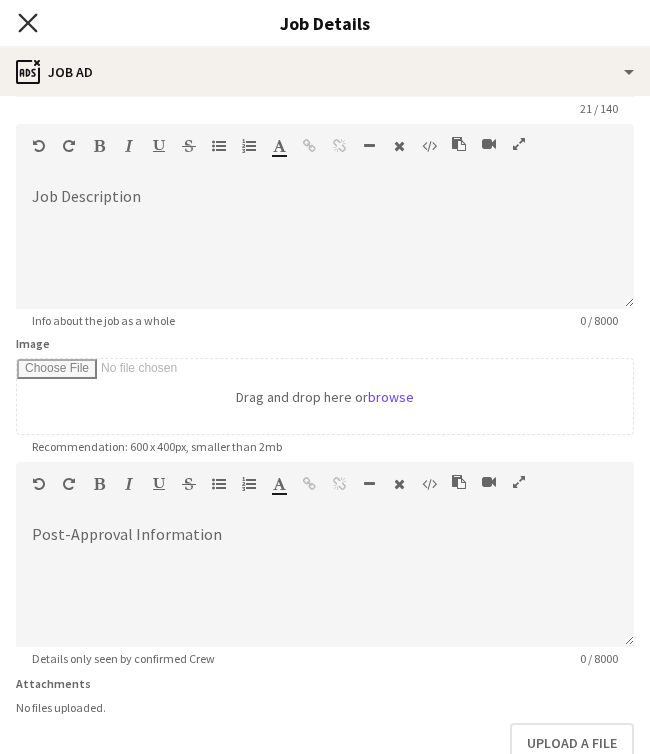 click 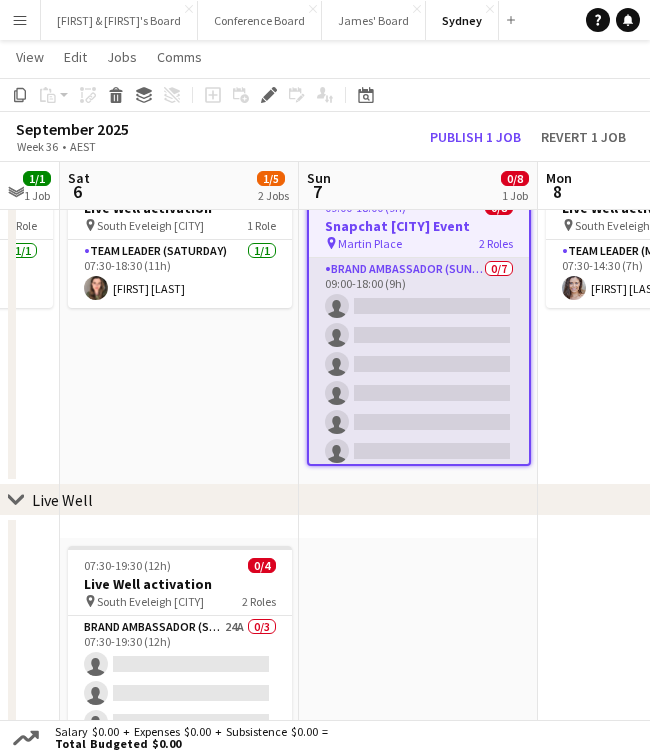 click on "Brand Ambassador (Sunday)   0/7   09:00-18:00 (9h)
single-neutral-actions
single-neutral-actions
single-neutral-actions
single-neutral-actions
single-neutral-actions
single-neutral-actions
single-neutral-actions" at bounding box center [419, 379] 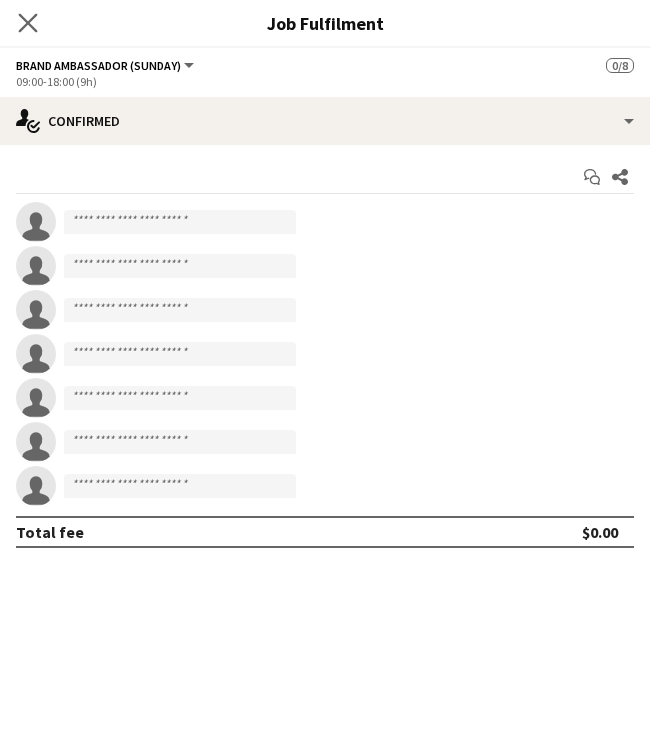 click on "Close pop-in" 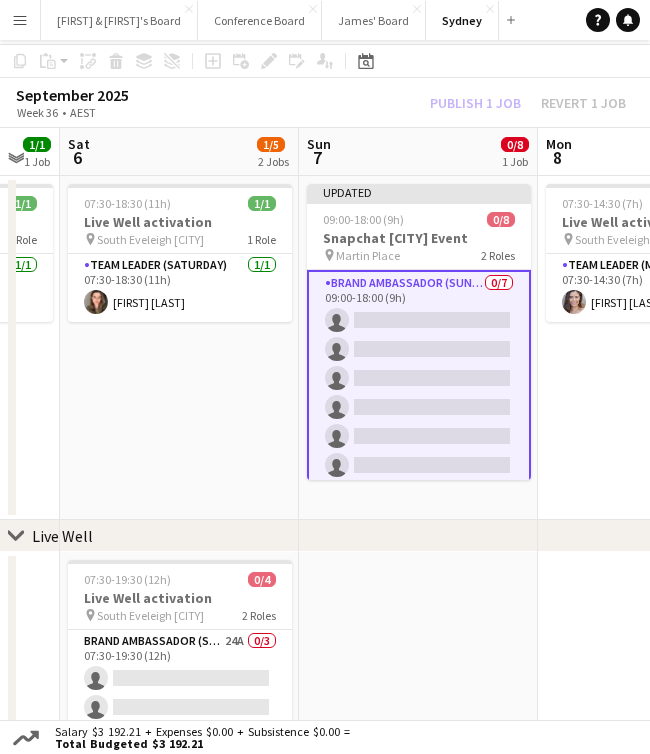 scroll, scrollTop: 30, scrollLeft: 0, axis: vertical 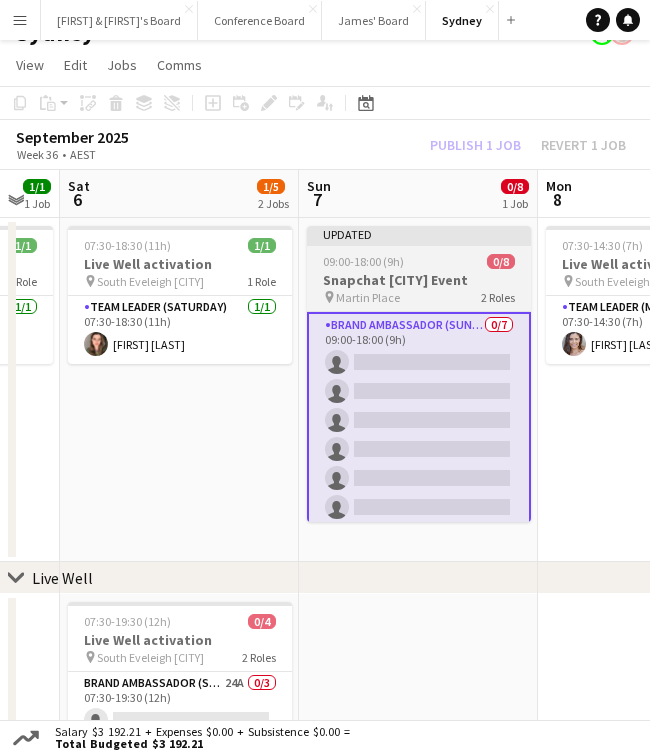 click on "Snapchat Sydney Event" at bounding box center [419, 280] 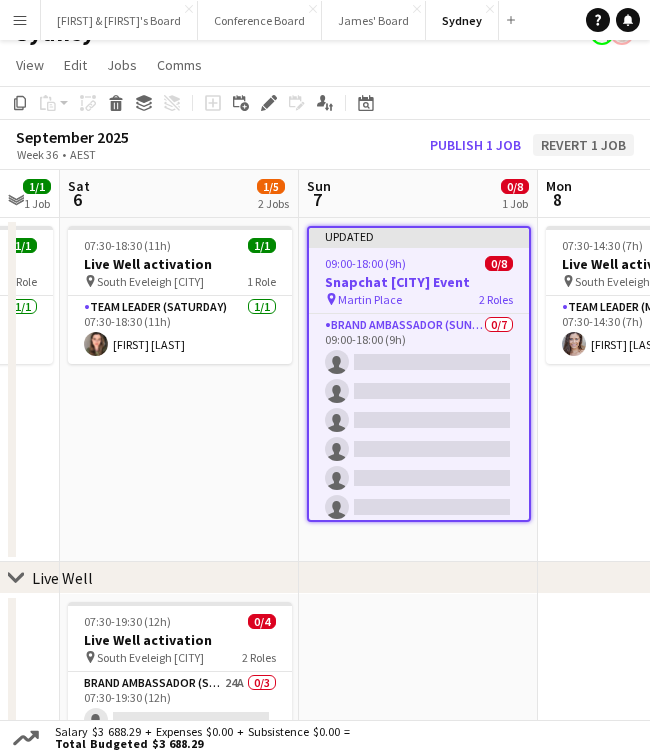 click on "Revert 1 job" 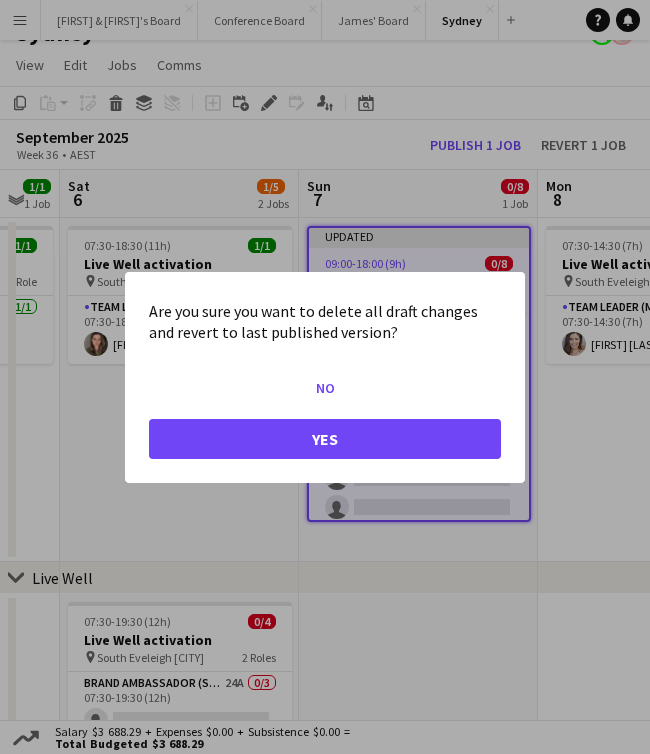 click on "Yes" 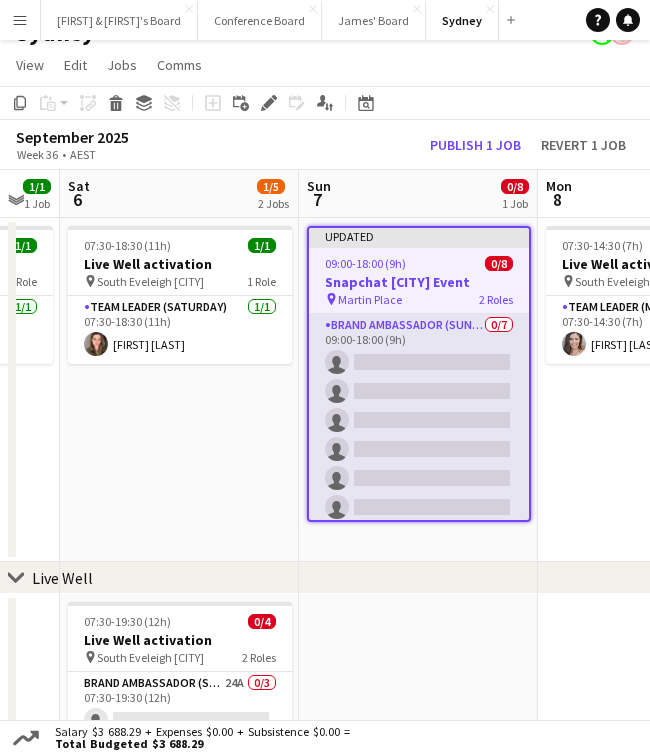 scroll, scrollTop: 30, scrollLeft: 0, axis: vertical 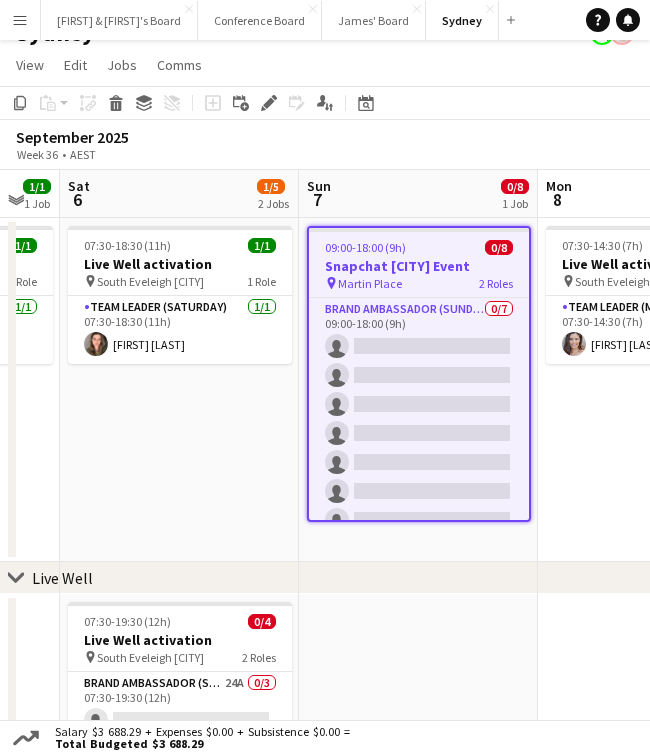 click on "pin
Martin Place   2 Roles" at bounding box center (419, 283) 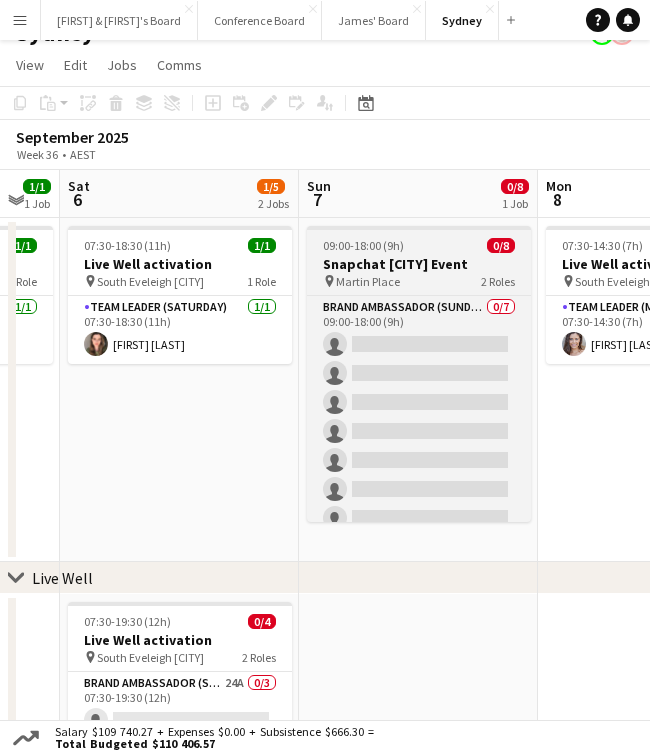 click on "pin
Martin Place   2 Roles" at bounding box center (419, 281) 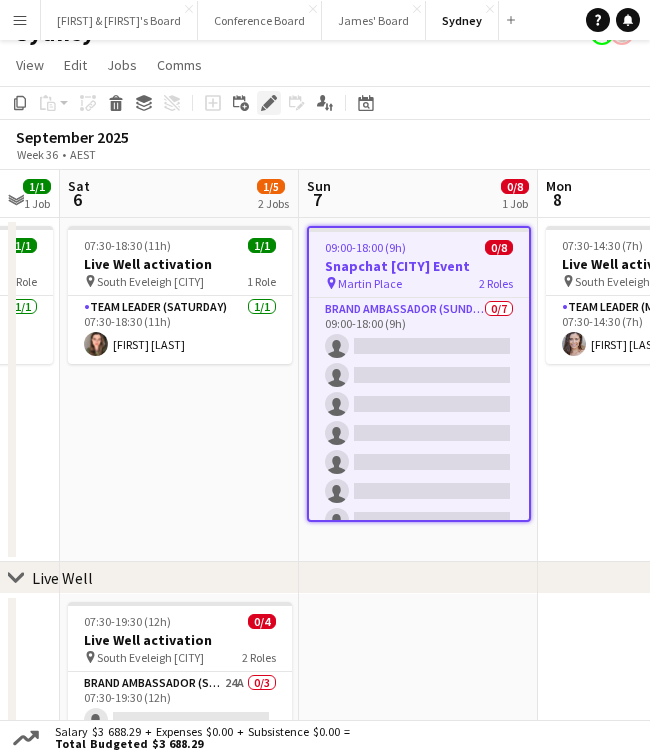 click on "Edit" 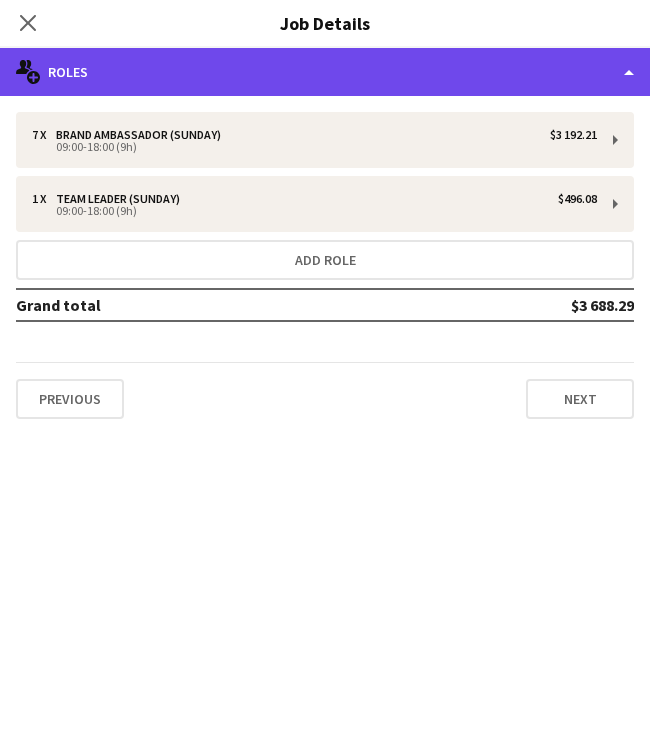 click on "multiple-users-add
Roles" 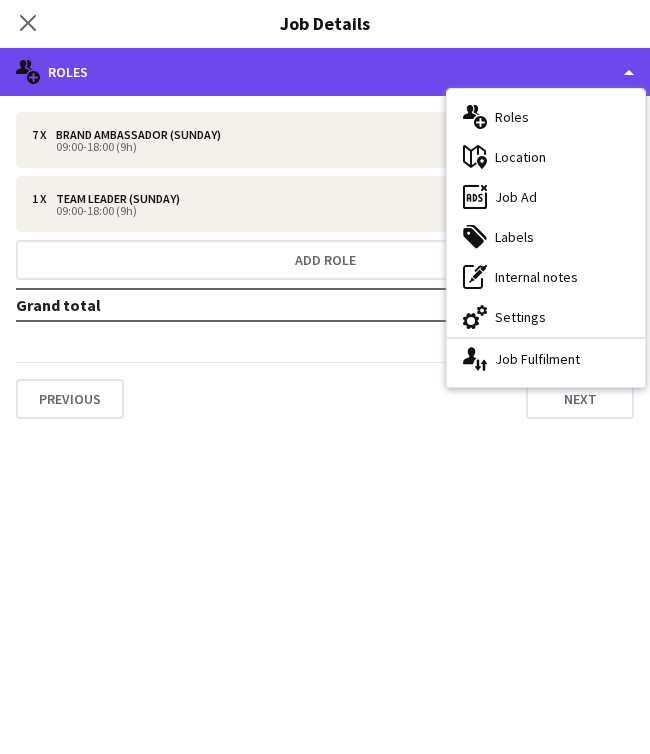 click on "multiple-users-add
Roles" 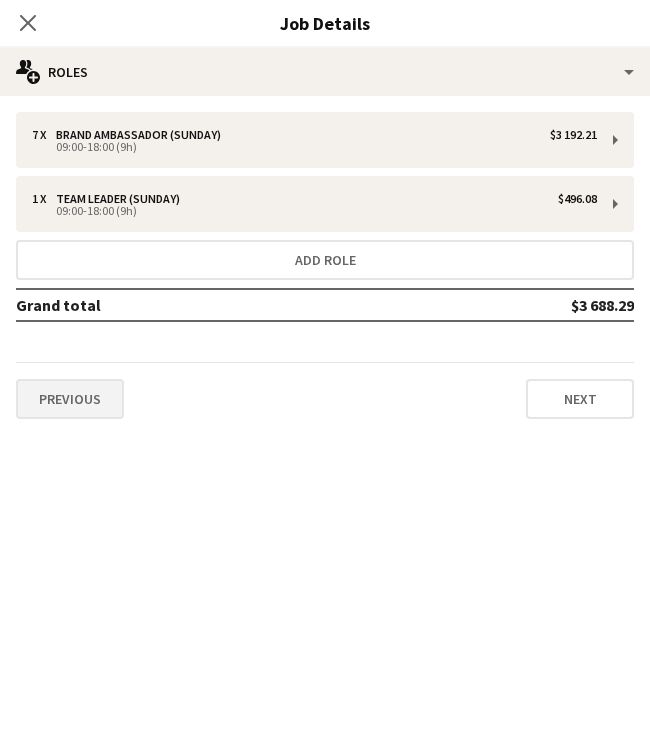 click on "Previous" at bounding box center [70, 399] 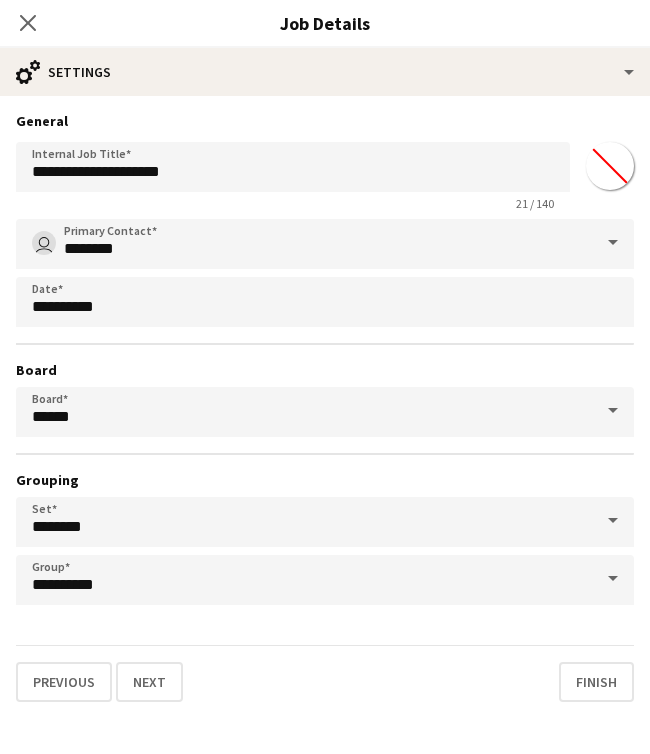 scroll, scrollTop: 74, scrollLeft: 0, axis: vertical 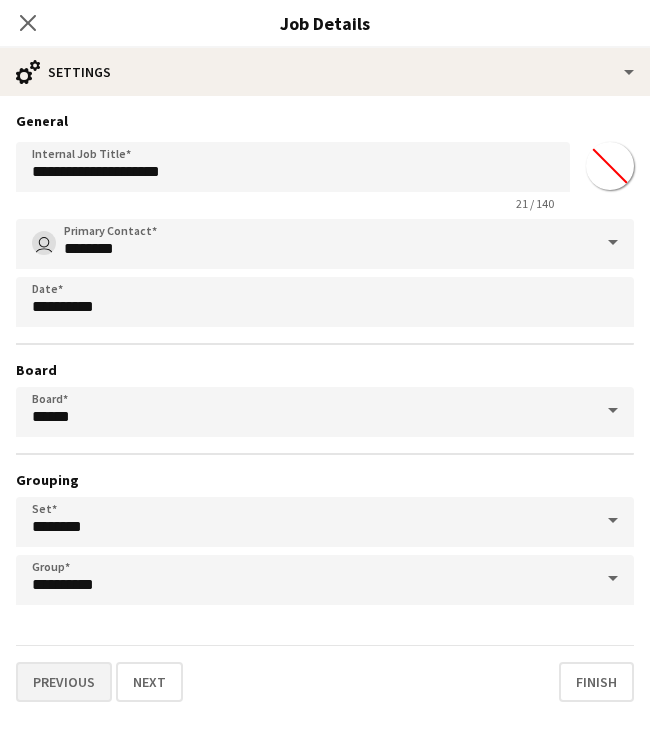 click on "Previous" at bounding box center (64, 682) 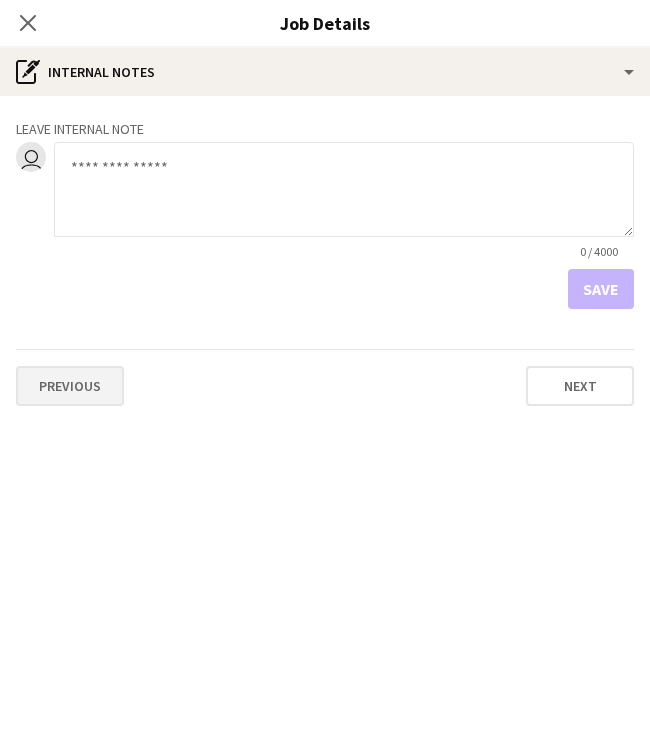 click on "Previous" at bounding box center [70, 386] 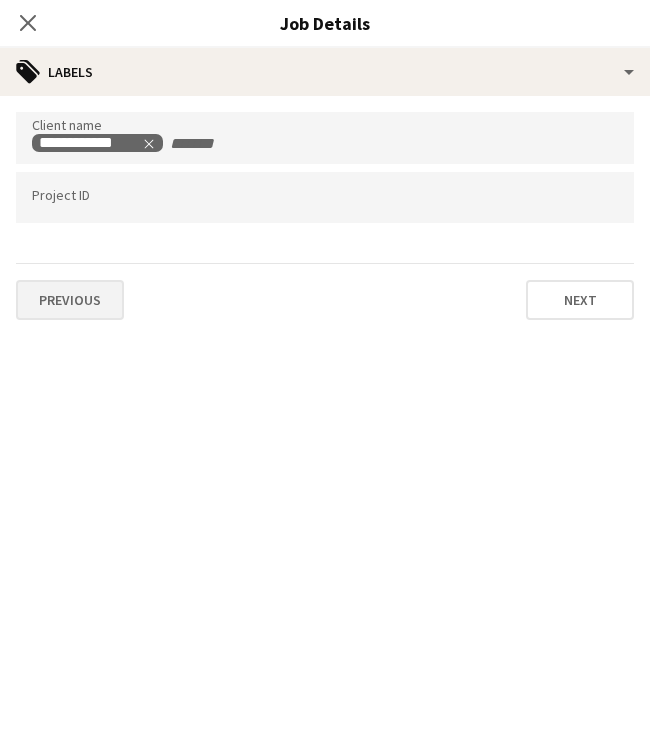 click on "Previous" at bounding box center [70, 300] 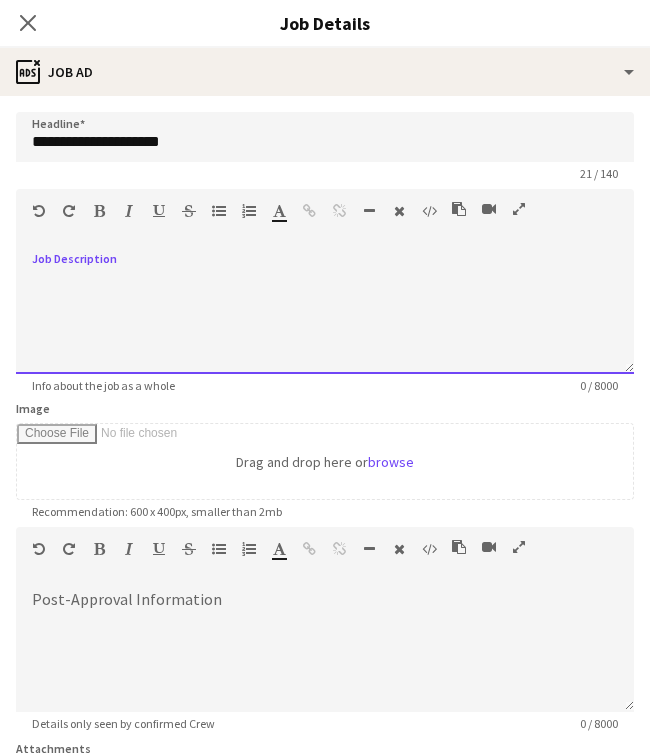 click at bounding box center [325, 314] 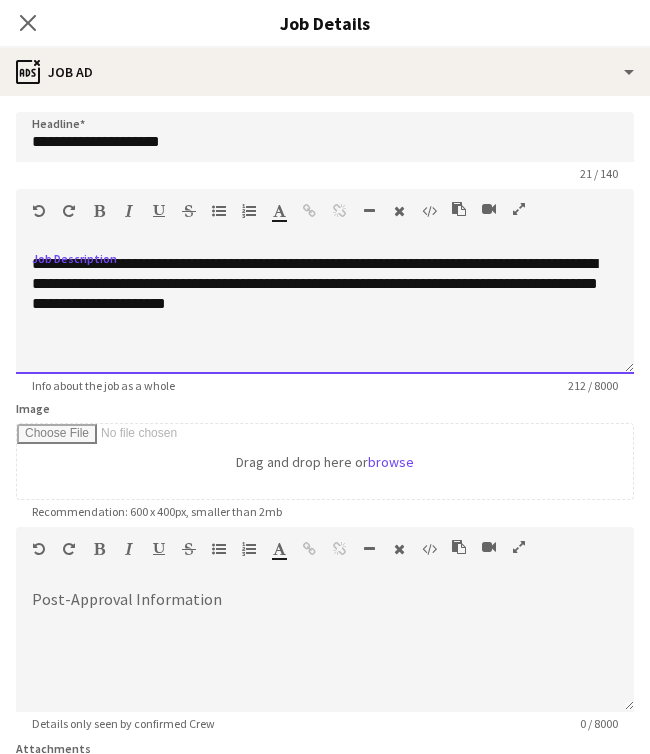 click on "**********" at bounding box center (315, 283) 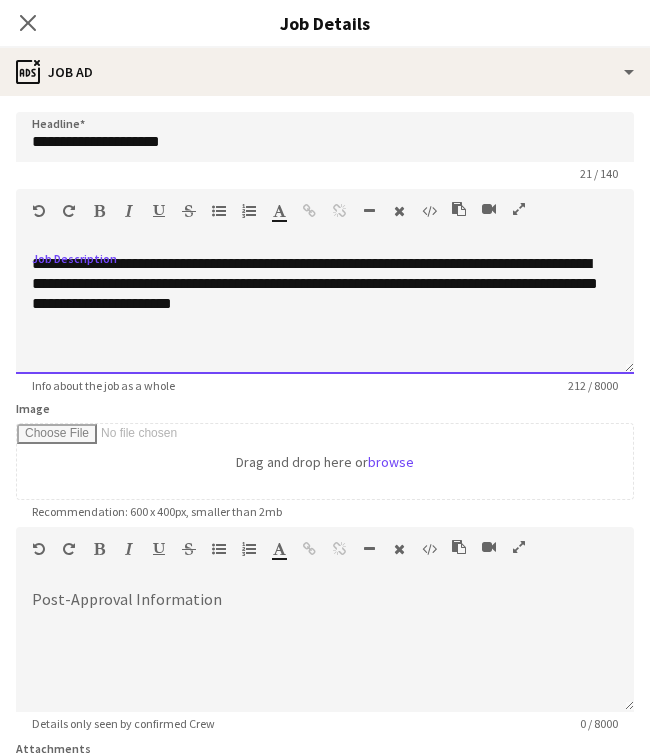 click on "**********" at bounding box center [71, 263] 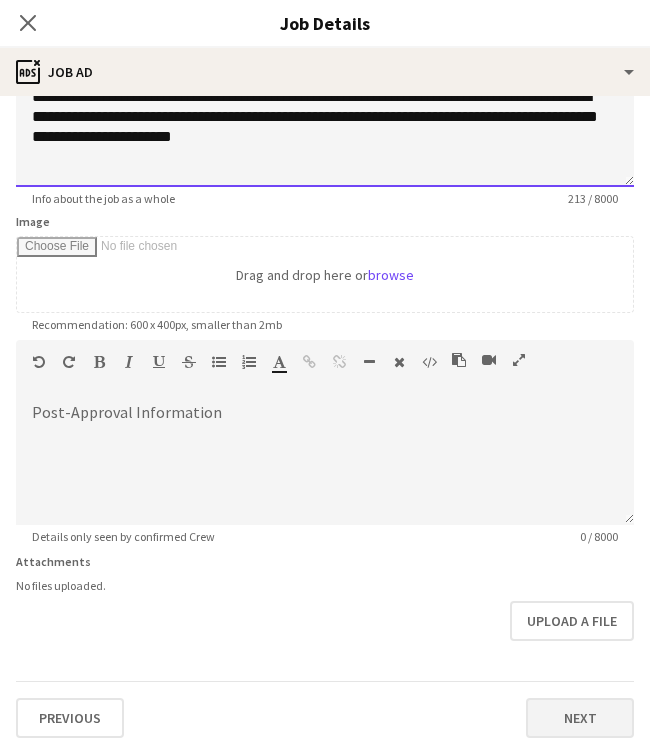 scroll, scrollTop: 187, scrollLeft: 0, axis: vertical 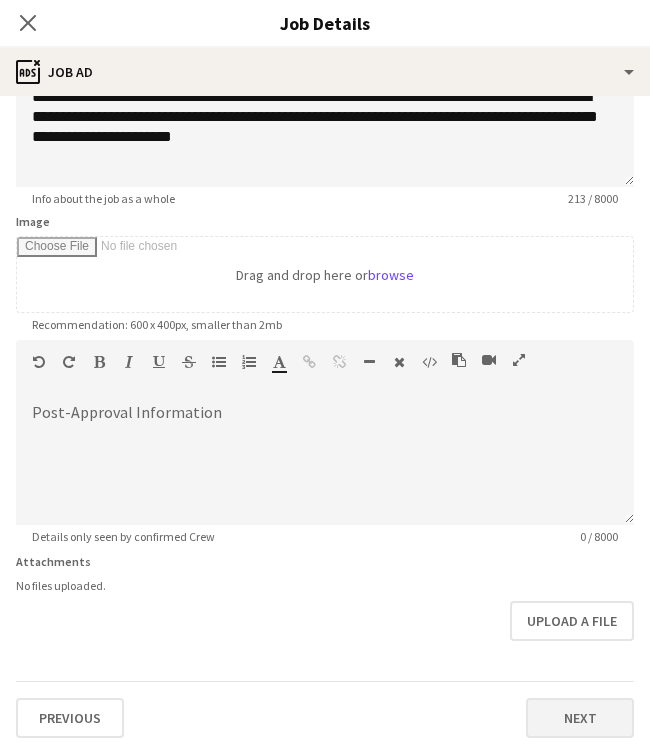 click on "Next" at bounding box center (580, 718) 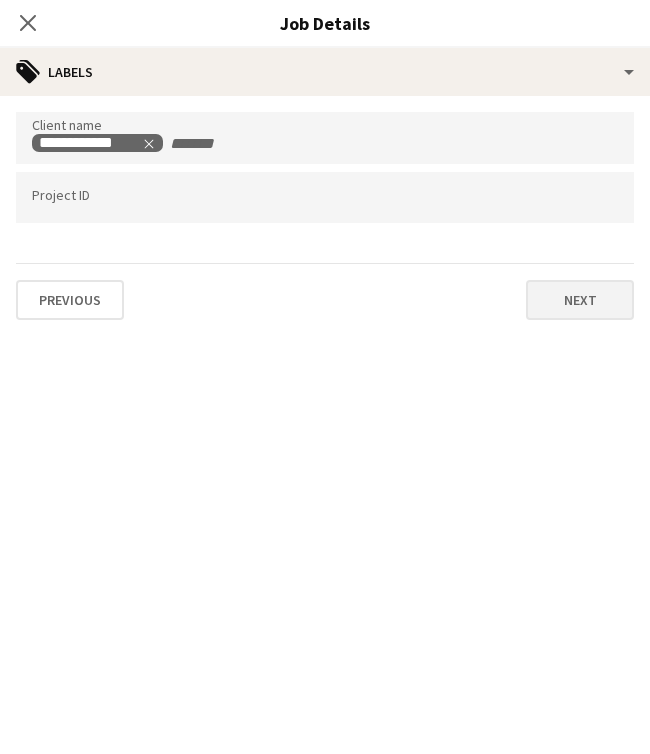 click on "Next" at bounding box center [580, 300] 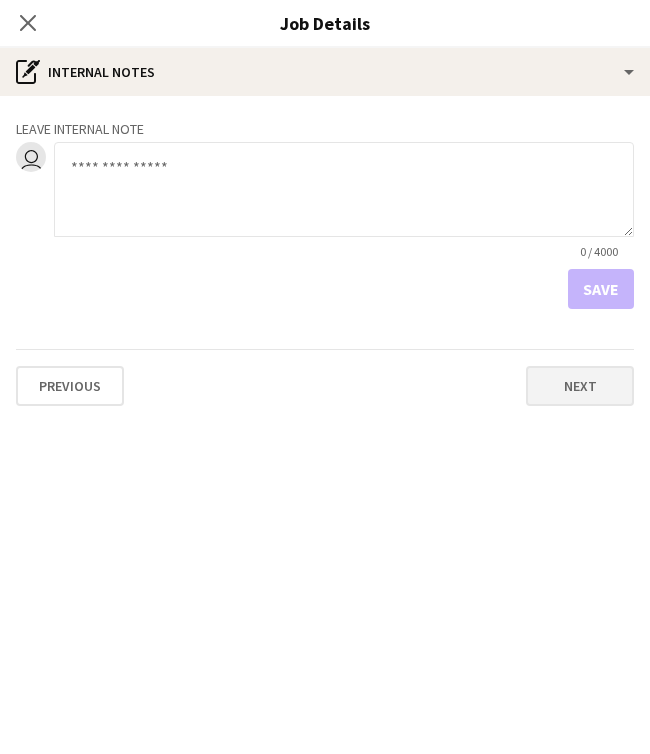 click on "Next" at bounding box center (580, 386) 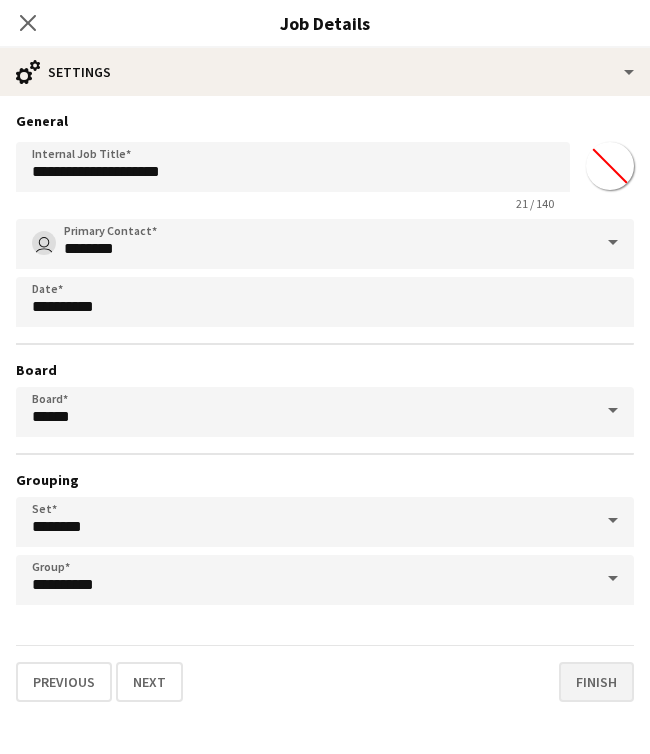 scroll, scrollTop: 216, scrollLeft: 0, axis: vertical 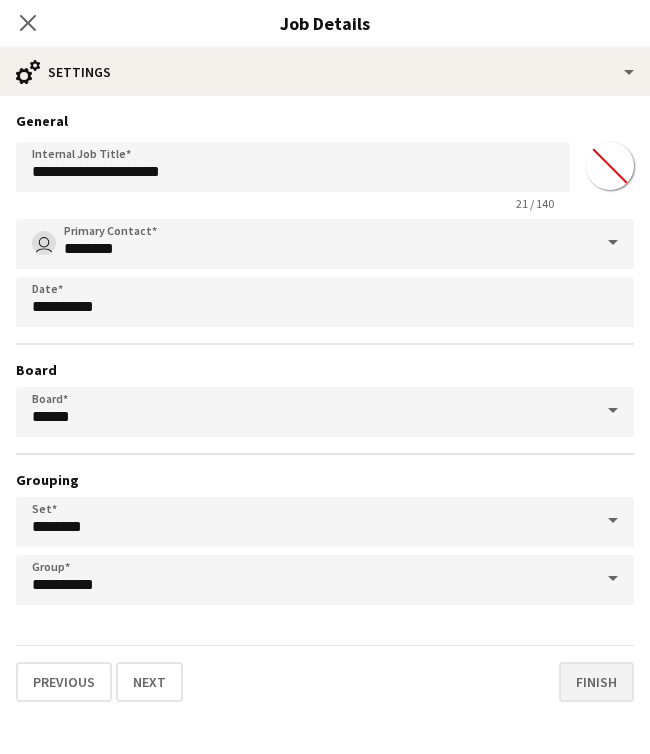 click on "Finish" at bounding box center [596, 682] 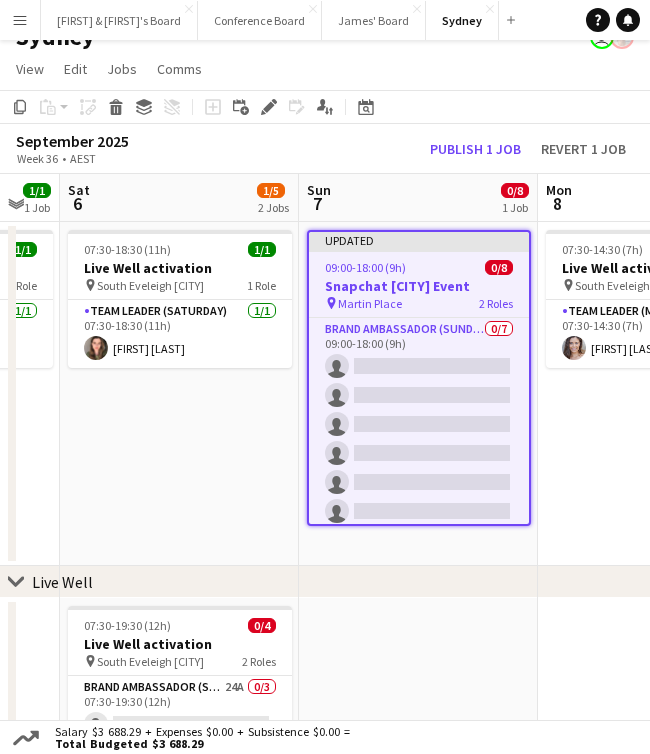 scroll, scrollTop: 11, scrollLeft: 0, axis: vertical 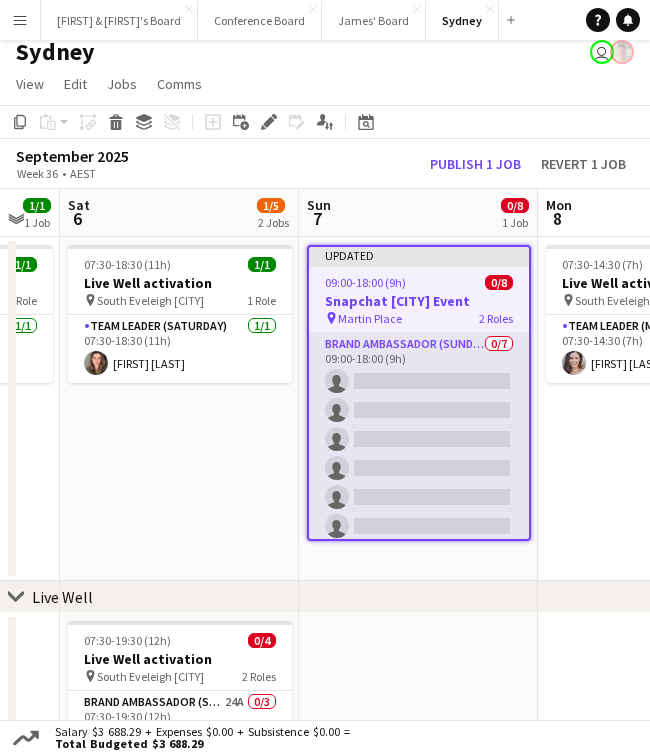 click on "Brand Ambassador (Sunday)   0/7   09:00-18:00 (9h)
single-neutral-actions
single-neutral-actions
single-neutral-actions
single-neutral-actions
single-neutral-actions
single-neutral-actions
single-neutral-actions" at bounding box center [419, 454] 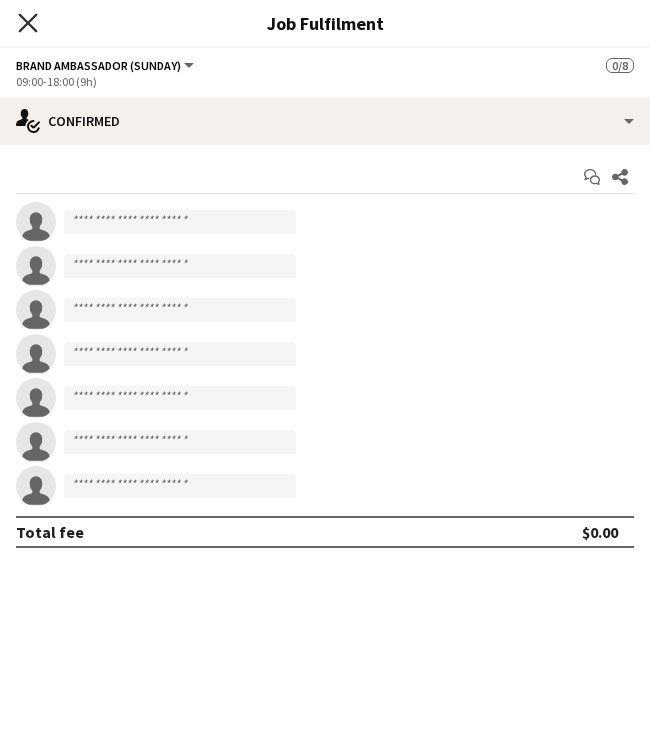 click 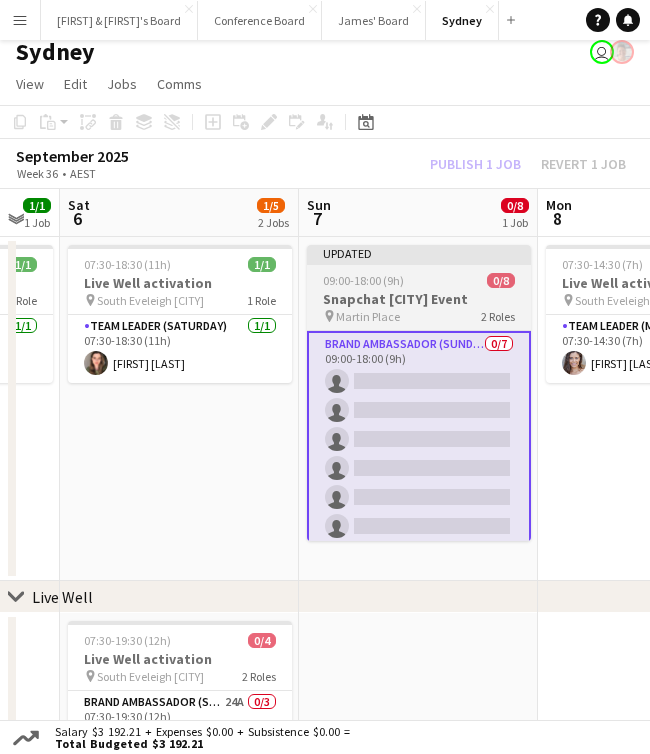 click on "09:00-18:00 (9h)" at bounding box center (363, 280) 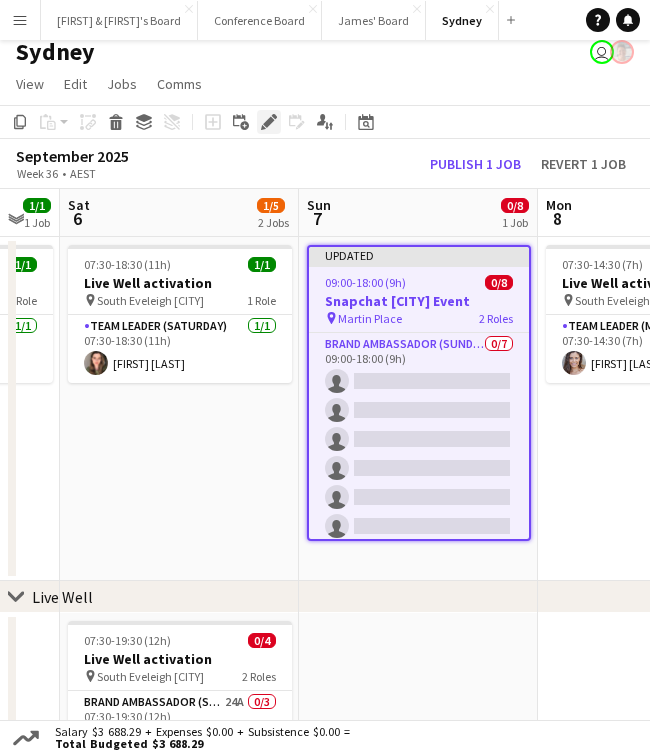 click on "Edit" at bounding box center (269, 122) 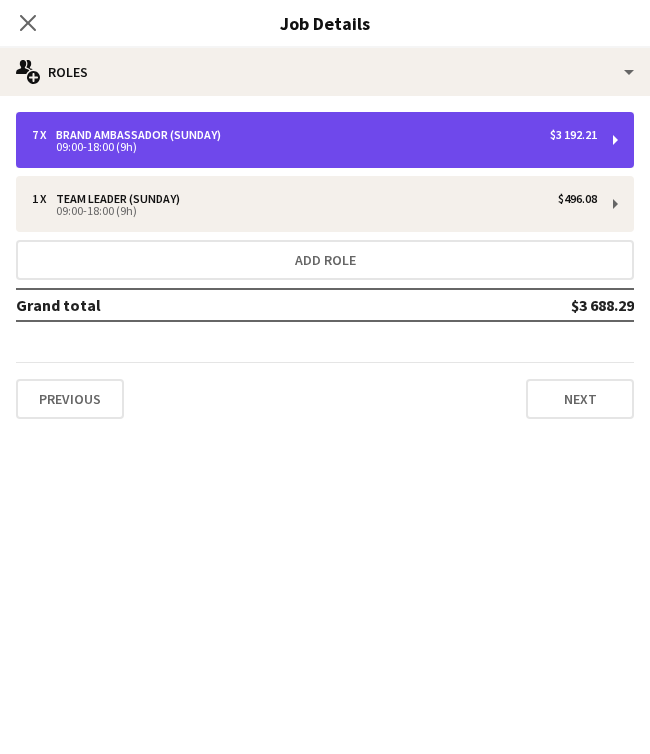 click on "7 x   Brand Ambassador (Sunday)   $3 192.21" at bounding box center [314, 135] 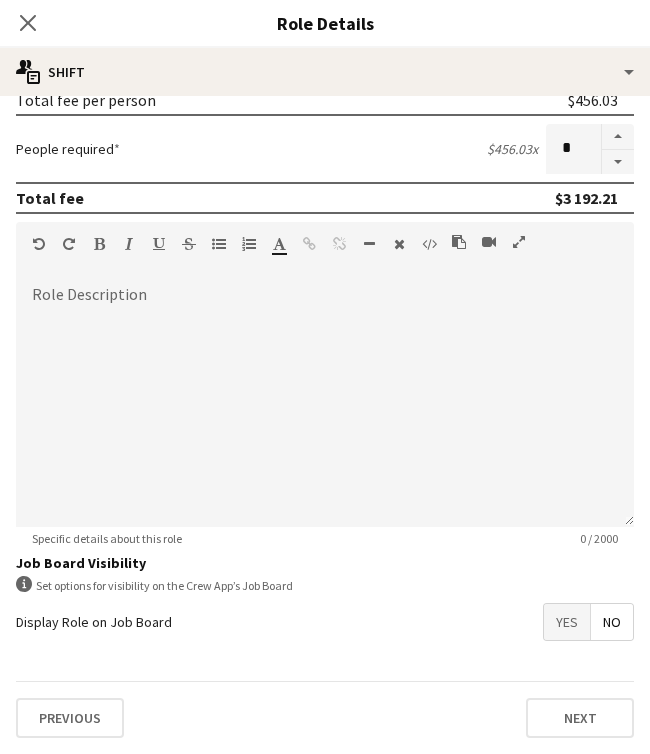 click on "Yes" at bounding box center (567, 622) 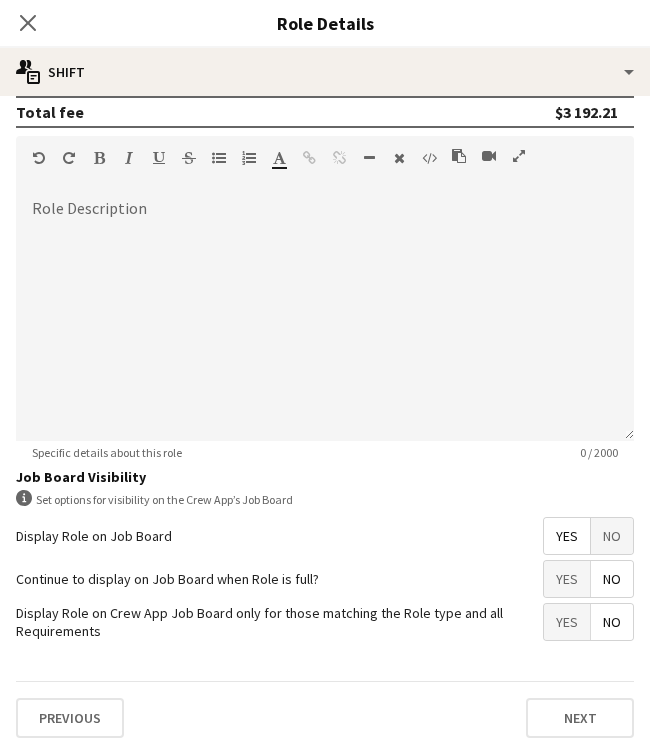 scroll, scrollTop: 560, scrollLeft: 0, axis: vertical 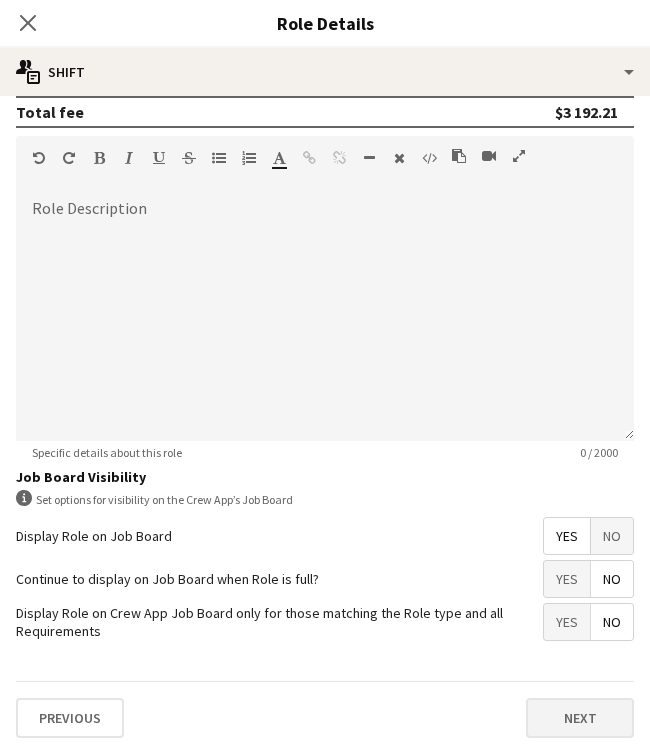 click on "Next" at bounding box center [580, 718] 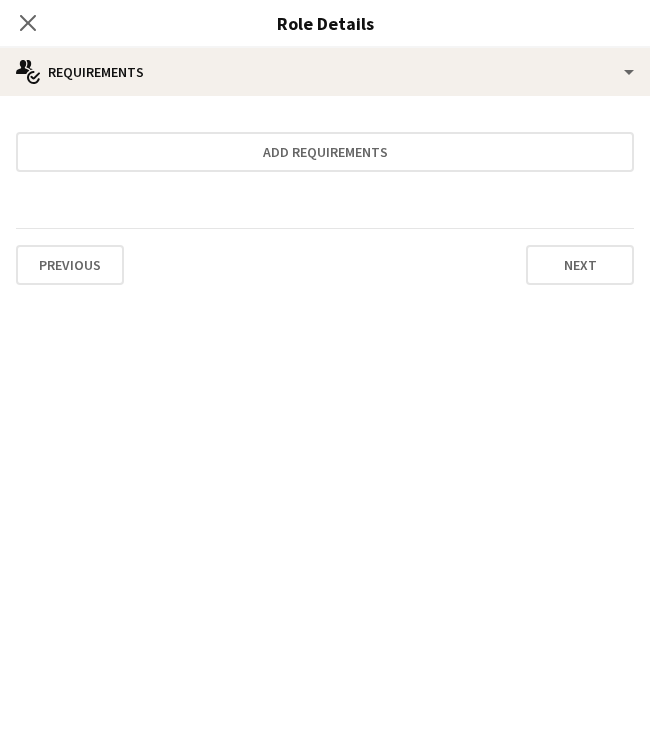 scroll, scrollTop: 0, scrollLeft: 0, axis: both 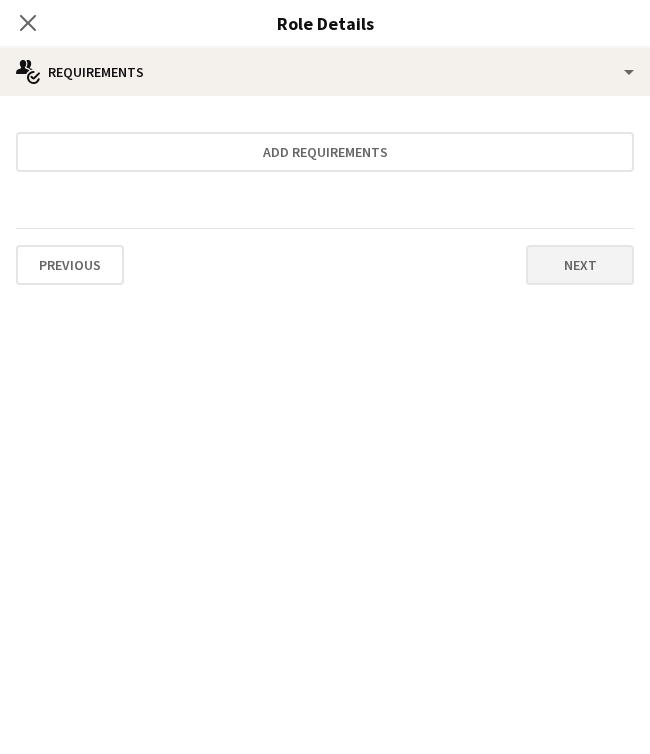click on "Next" at bounding box center (580, 265) 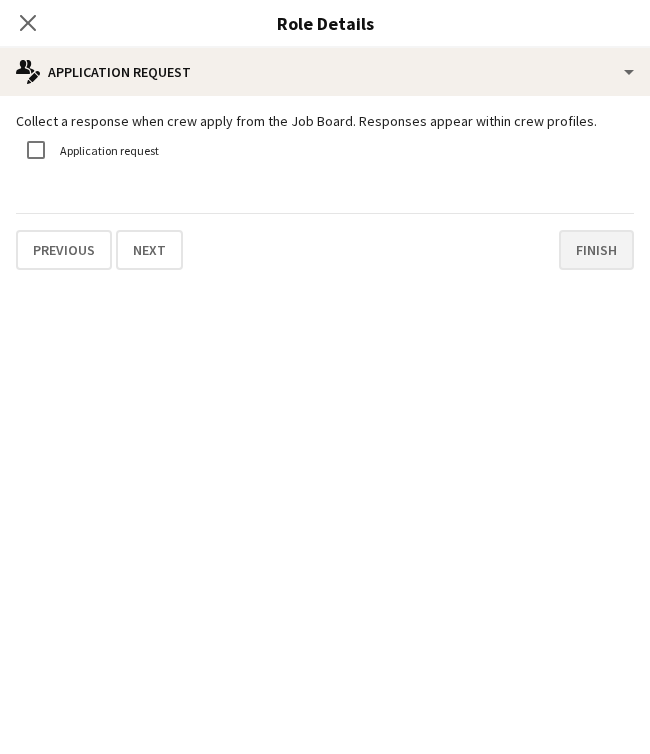click on "Finish" at bounding box center [596, 250] 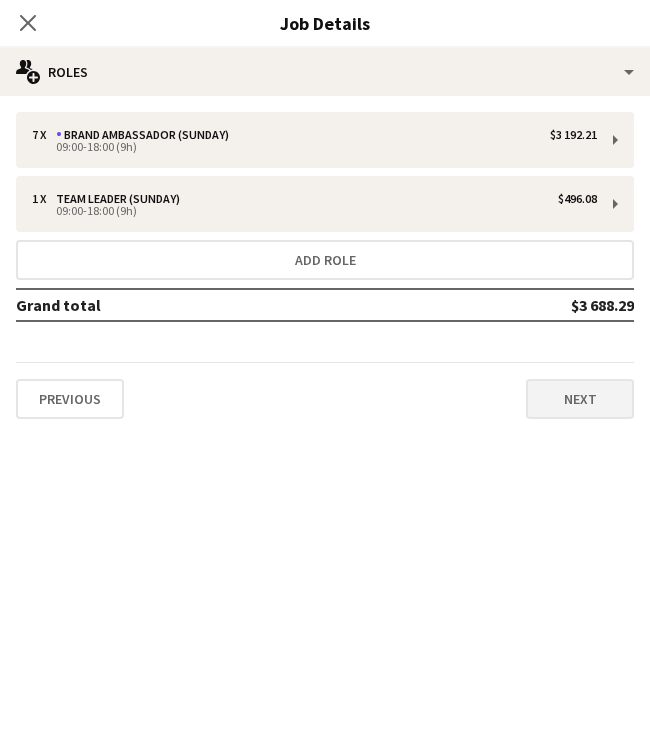click on "Next" at bounding box center [580, 399] 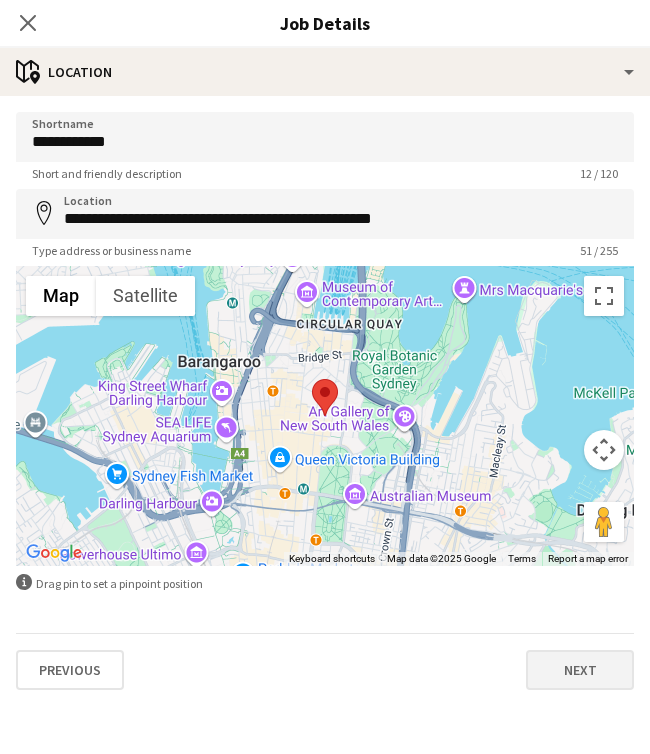 click on "Next" at bounding box center [580, 670] 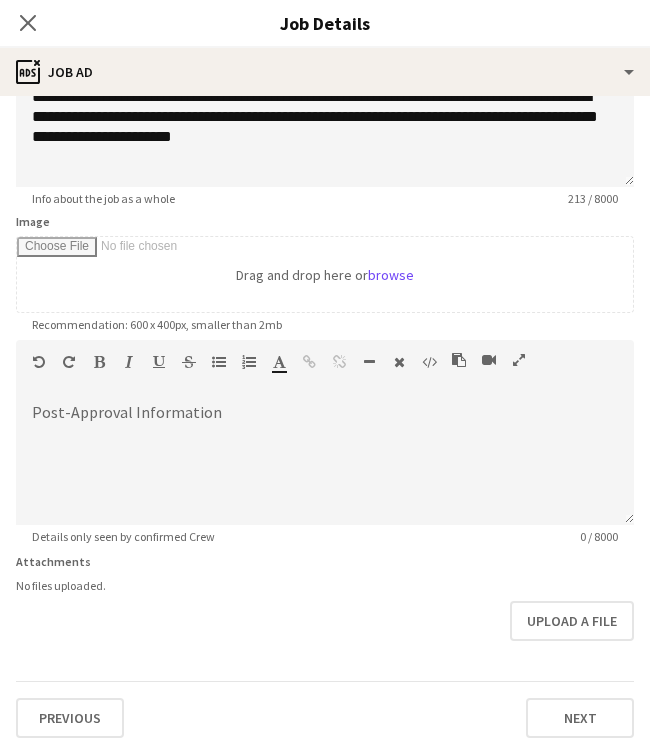 scroll, scrollTop: 187, scrollLeft: 0, axis: vertical 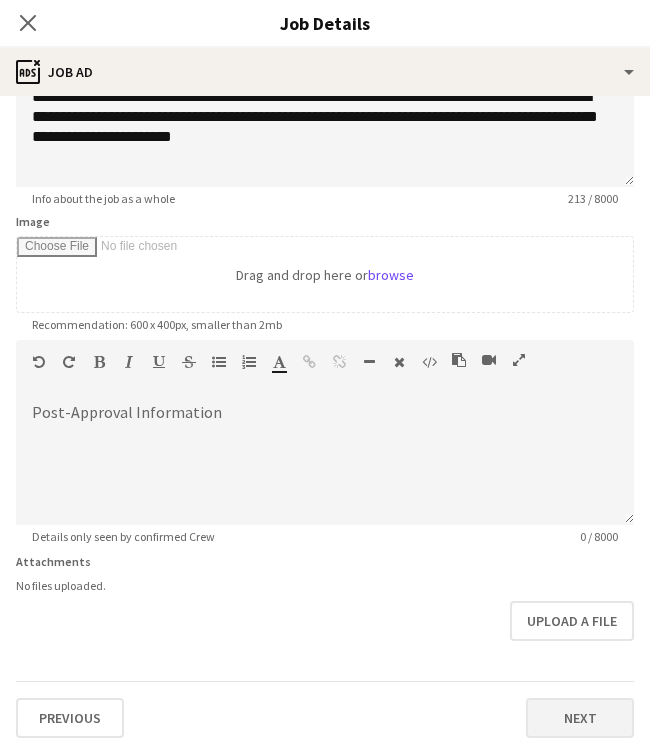 click on "Next" at bounding box center (580, 718) 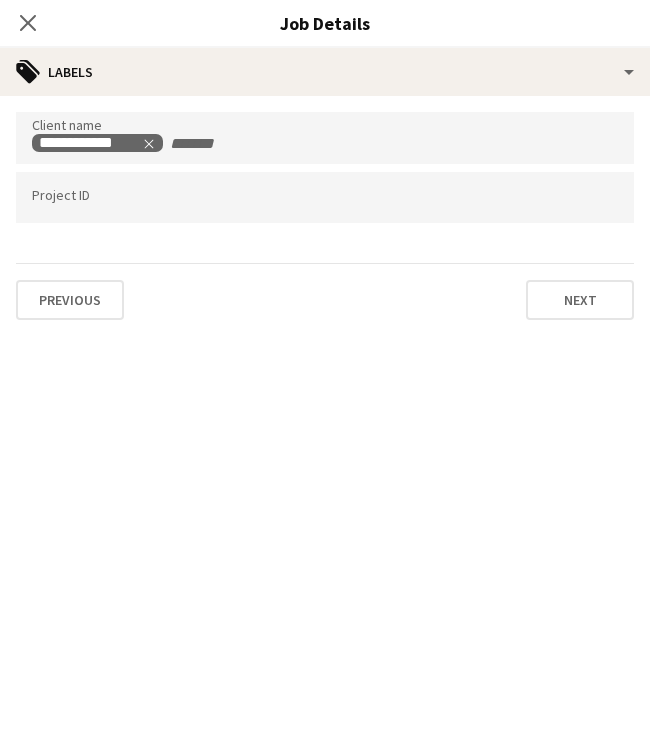 click on "**********" at bounding box center [325, 216] 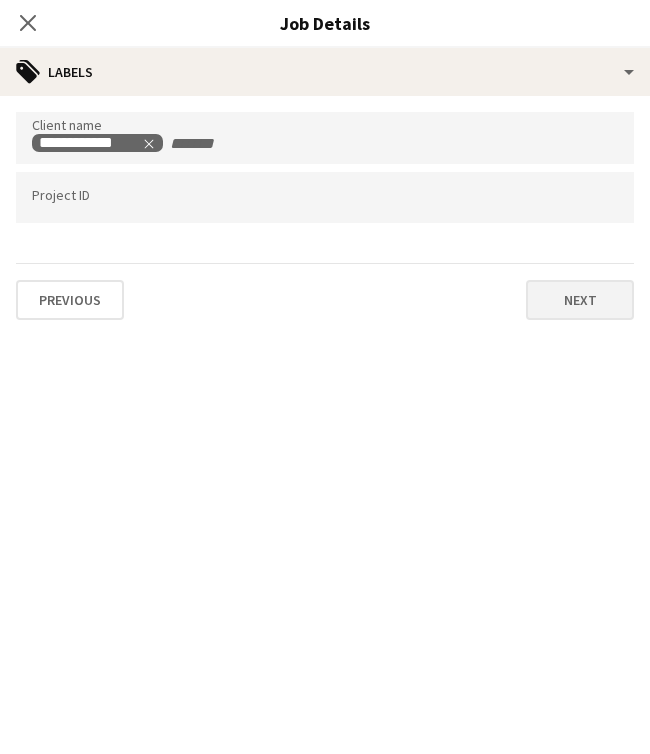 click on "Next" at bounding box center (580, 300) 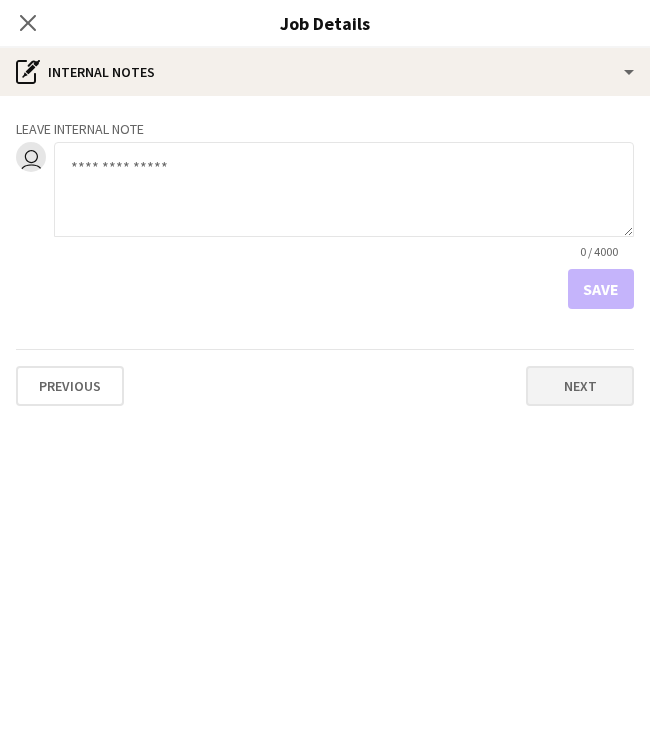 click on "Next" at bounding box center [580, 386] 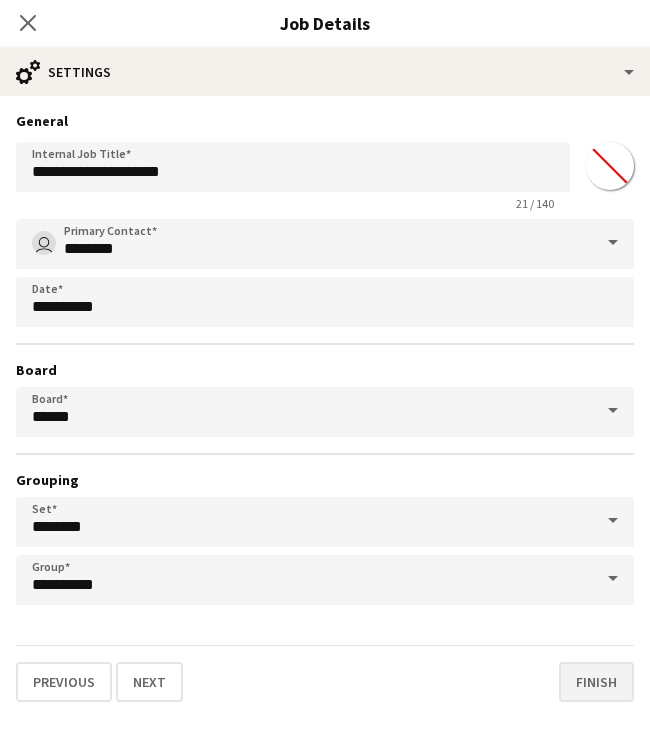 scroll, scrollTop: 216, scrollLeft: 0, axis: vertical 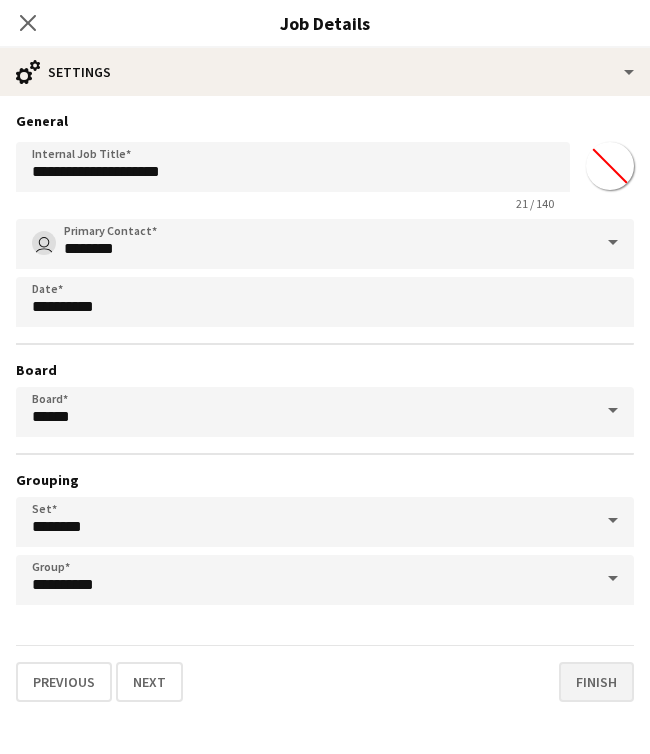 click on "Finish" at bounding box center [596, 682] 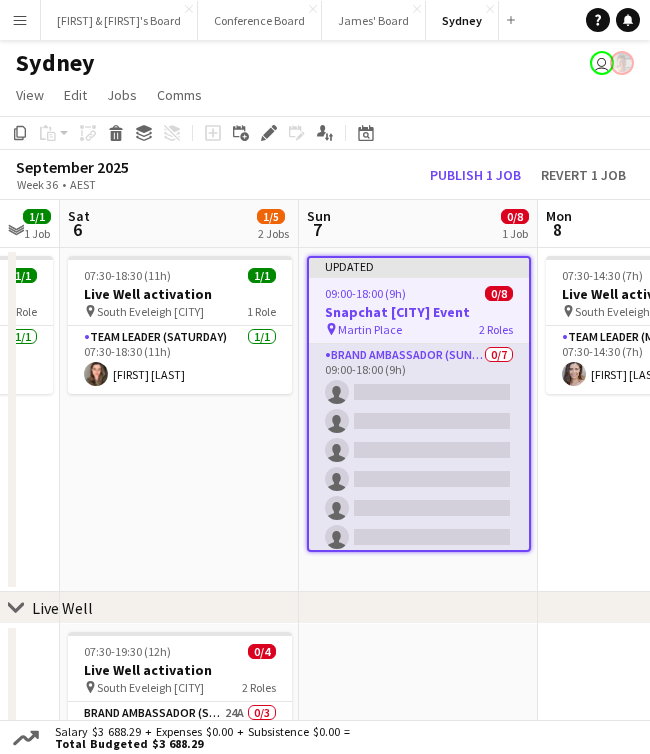 scroll, scrollTop: 0, scrollLeft: 0, axis: both 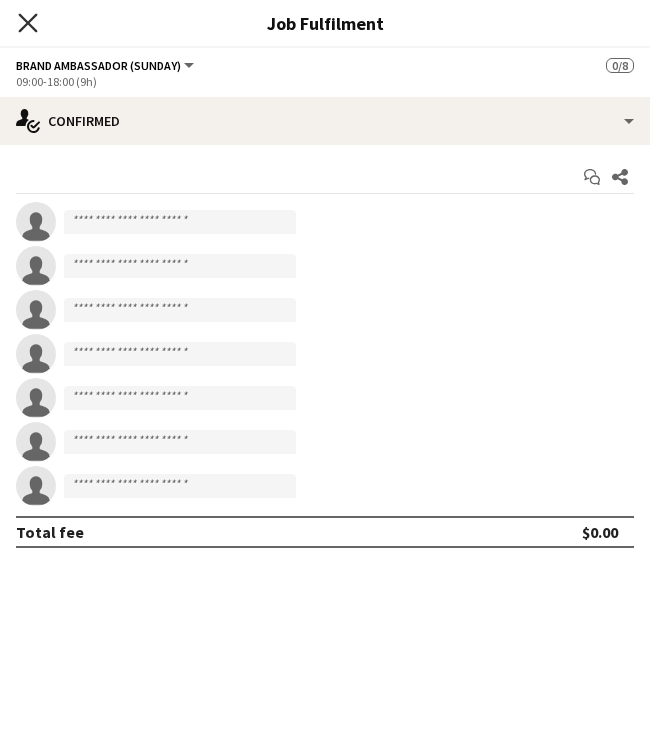 click on "Close pop-in" 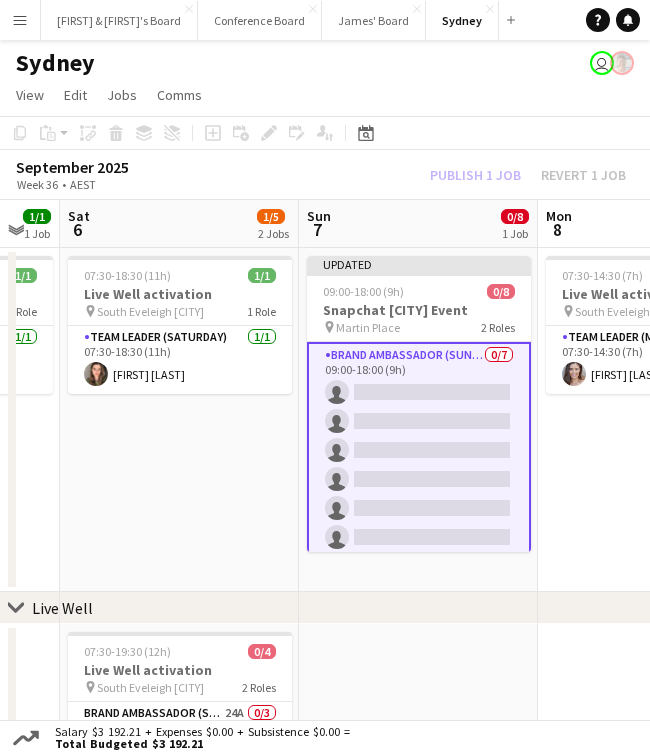 click on "09:00-18:00 (9h)    0/8" at bounding box center (419, 291) 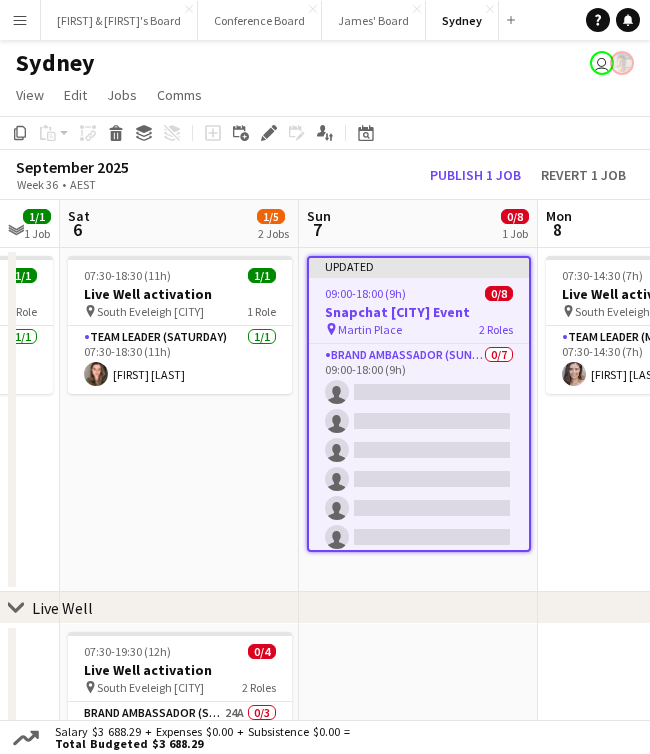 scroll, scrollTop: 0, scrollLeft: 417, axis: horizontal 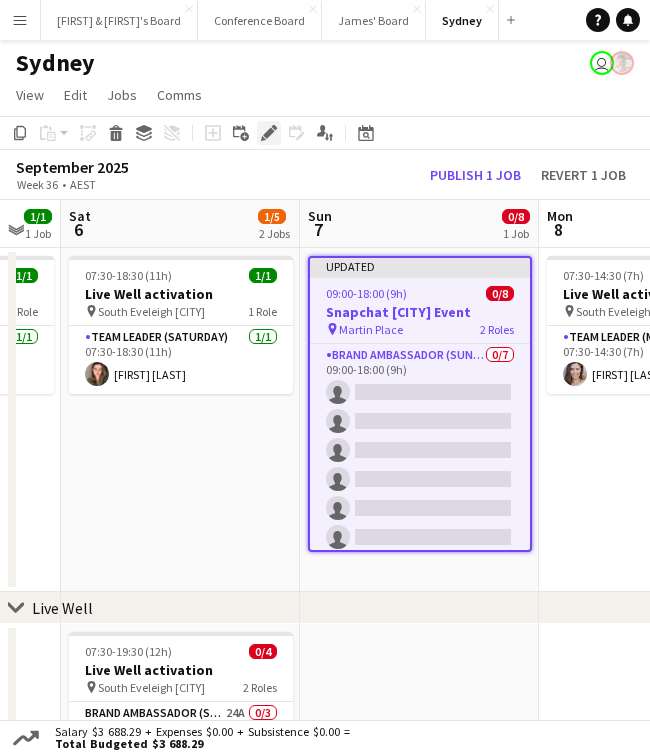 click on "Edit" 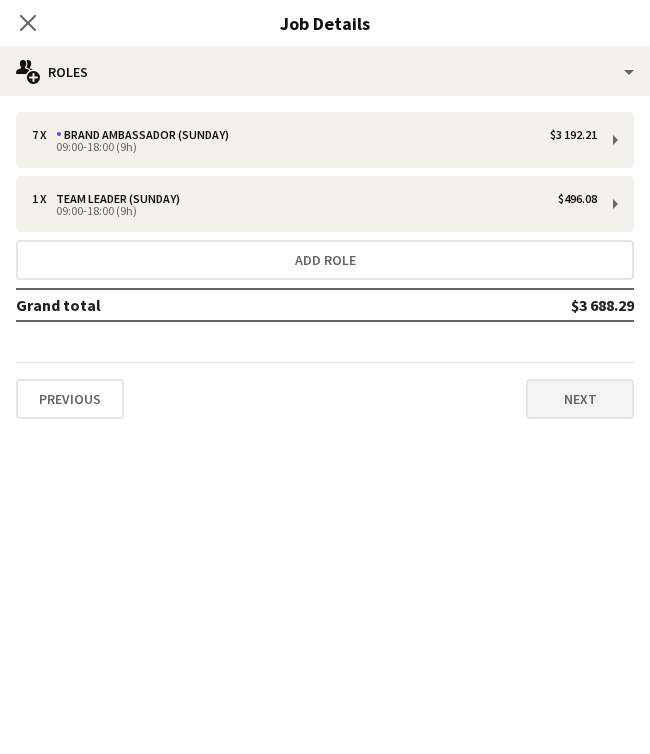 click on "Next" at bounding box center [580, 399] 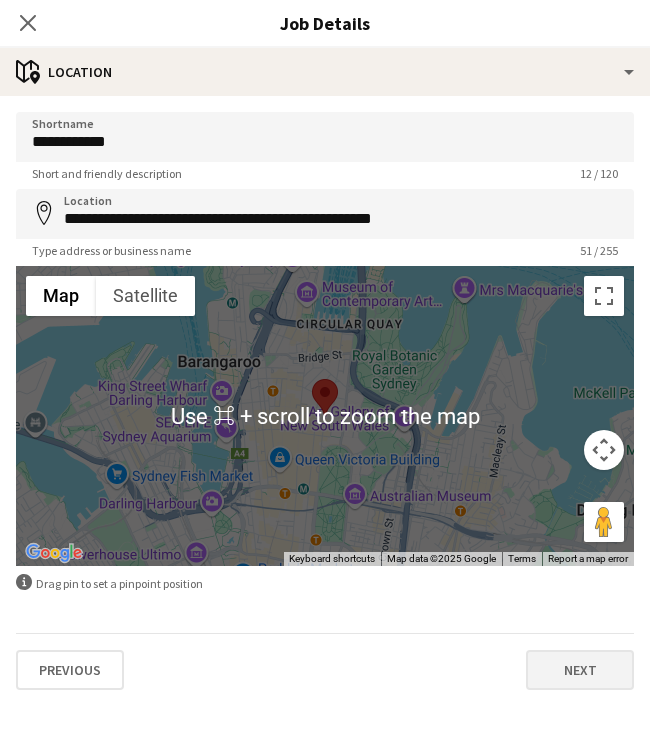 scroll, scrollTop: 216, scrollLeft: 0, axis: vertical 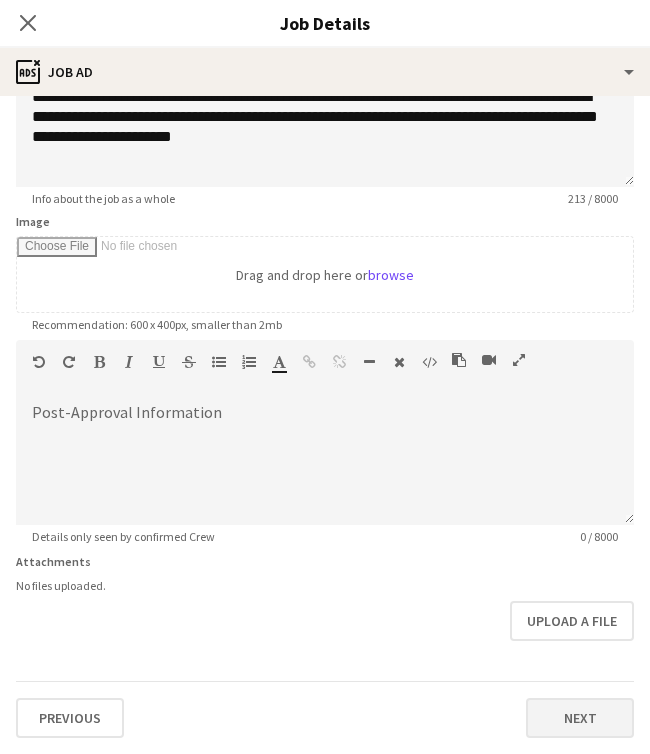 click on "Next" at bounding box center [580, 718] 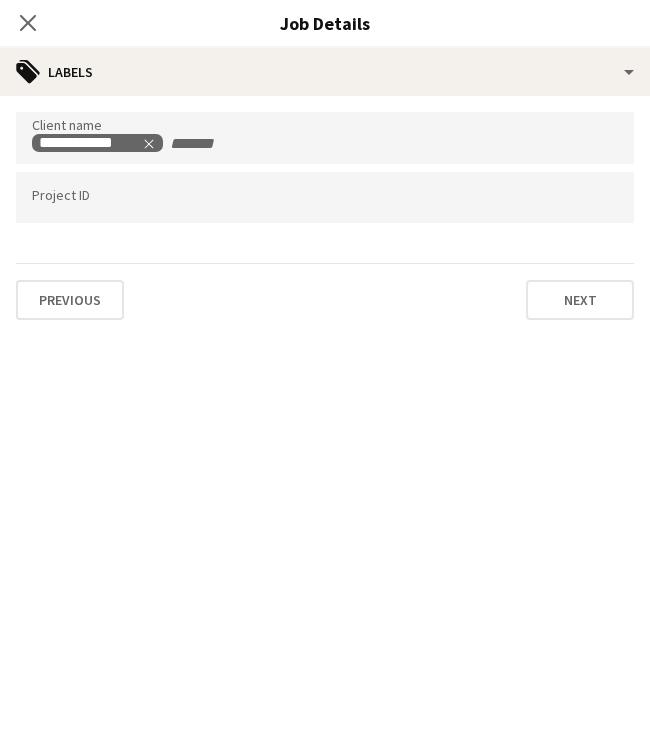 scroll, scrollTop: 0, scrollLeft: 0, axis: both 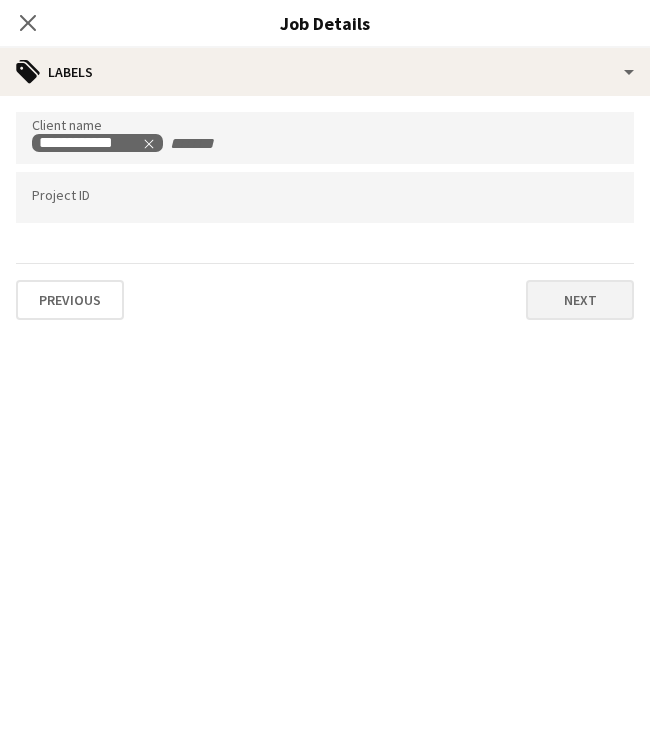 click on "Next" at bounding box center (580, 300) 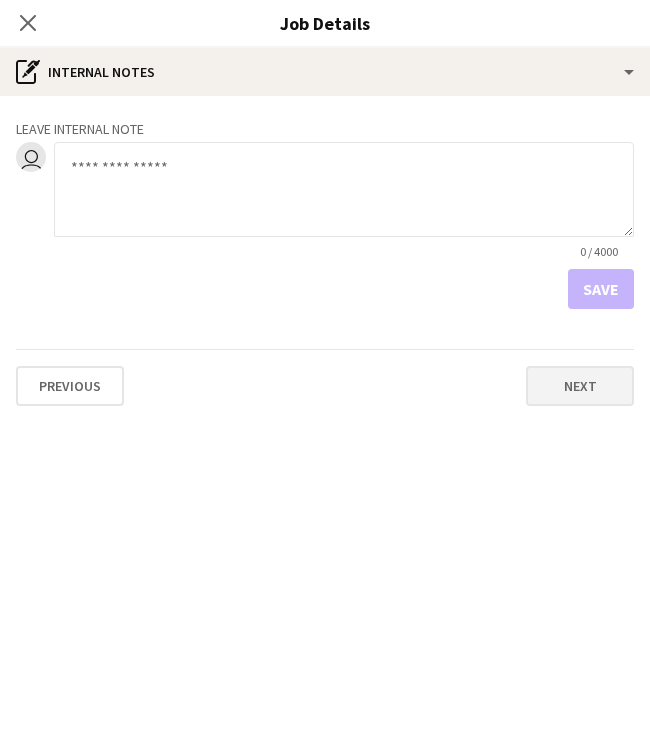click on "Next" at bounding box center [580, 386] 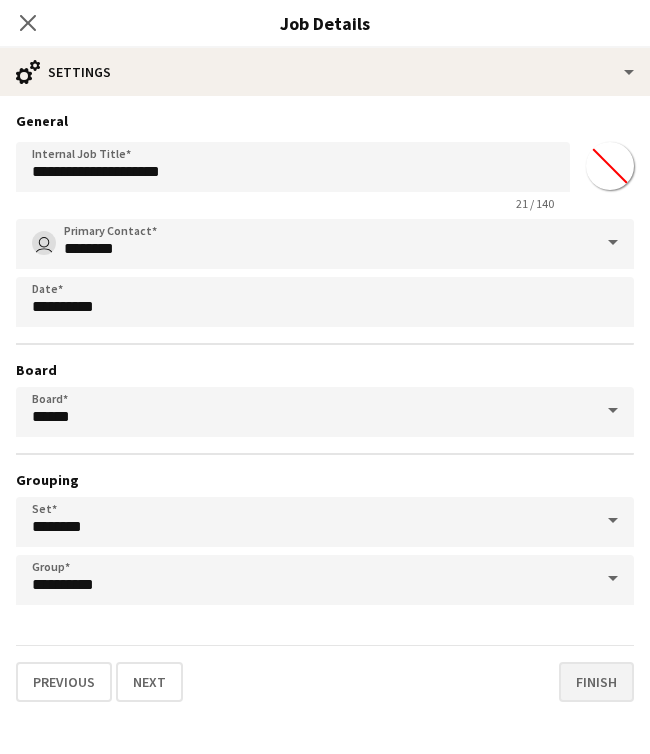 click on "Finish" at bounding box center [596, 682] 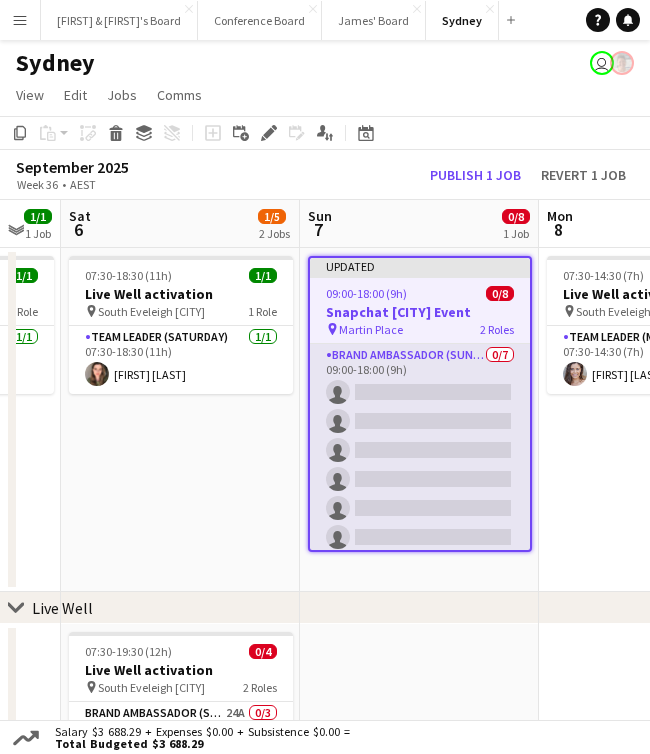 scroll, scrollTop: 0, scrollLeft: 0, axis: both 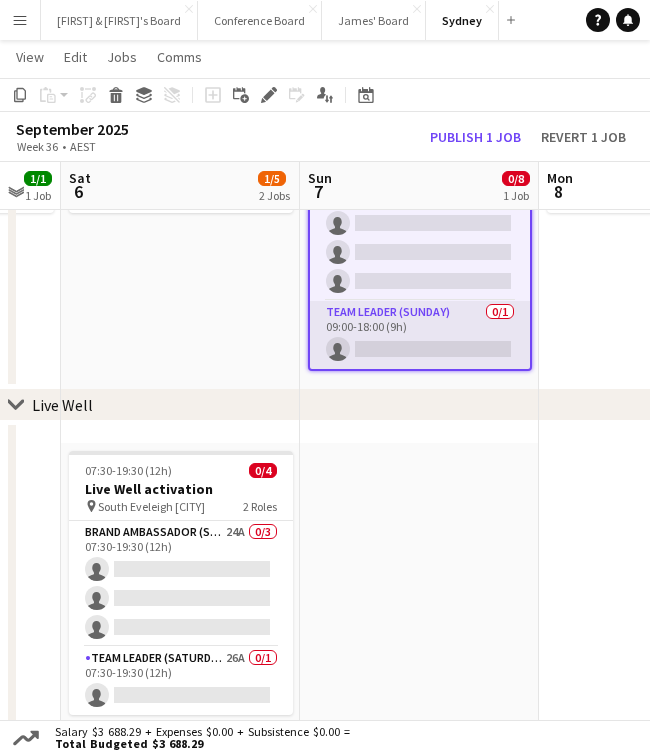 click on "Team Leader (Sunday)   0/1   09:00-18:00 (9h)
single-neutral-actions" at bounding box center [420, 335] 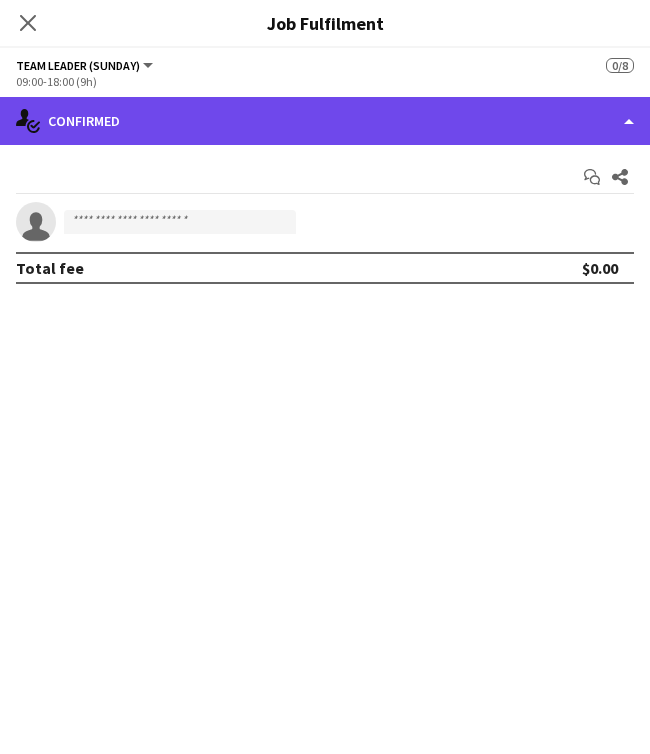 click on "single-neutral-actions-check-2
Confirmed" 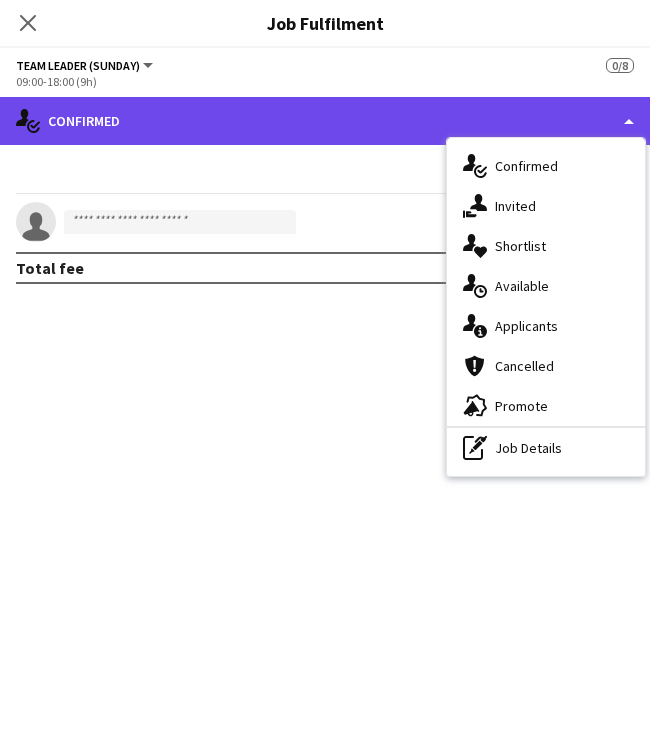 click on "single-neutral-actions-check-2
Confirmed" 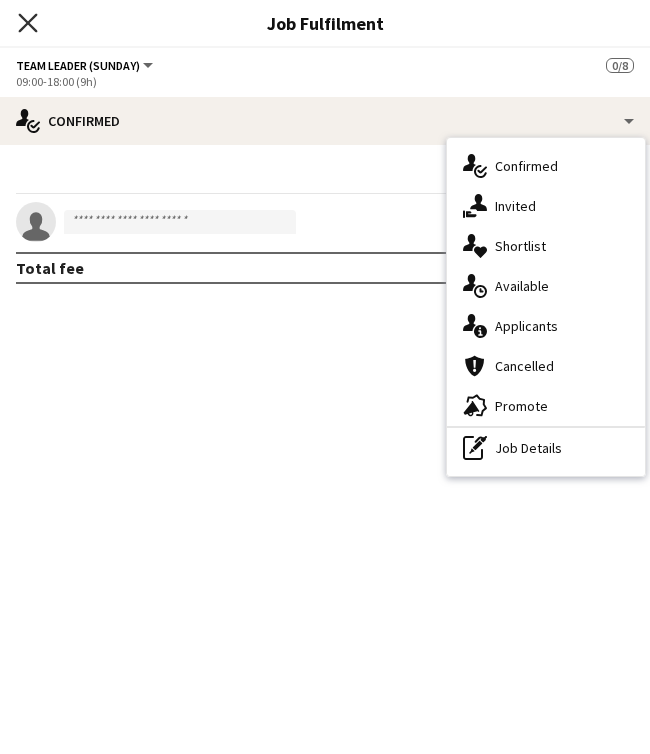 click 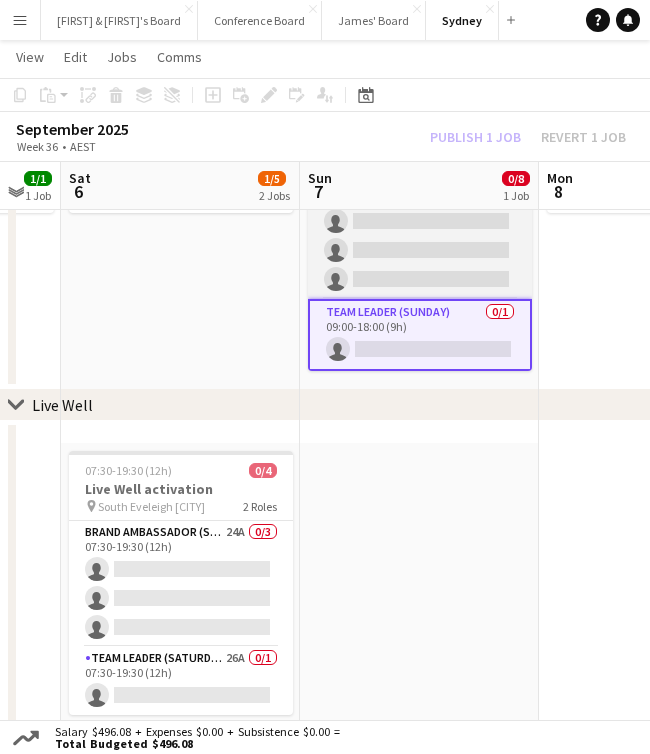 click on "Brand Ambassador (Sunday)   0/7   09:00-18:00 (9h)
single-neutral-actions
single-neutral-actions
single-neutral-actions
single-neutral-actions
single-neutral-actions
single-neutral-actions
single-neutral-actions" at bounding box center (420, 178) 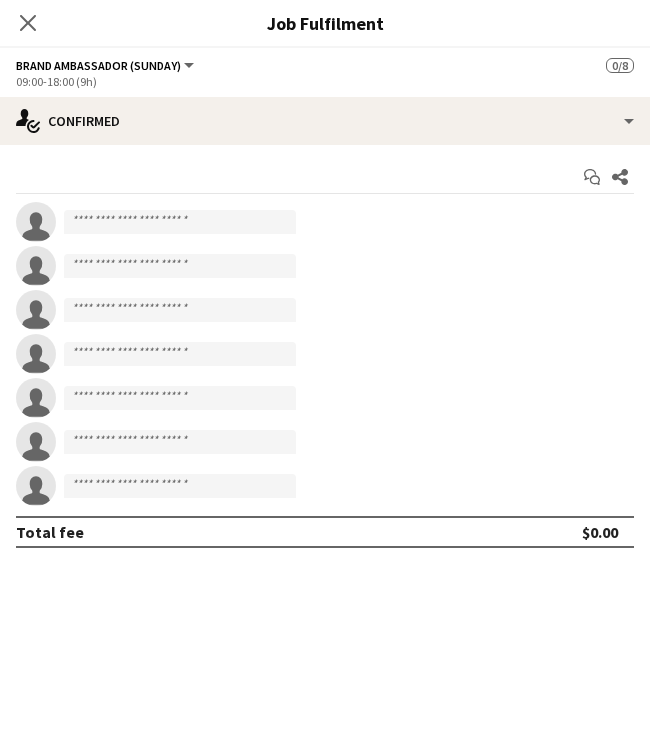 click on "Close pop-in" 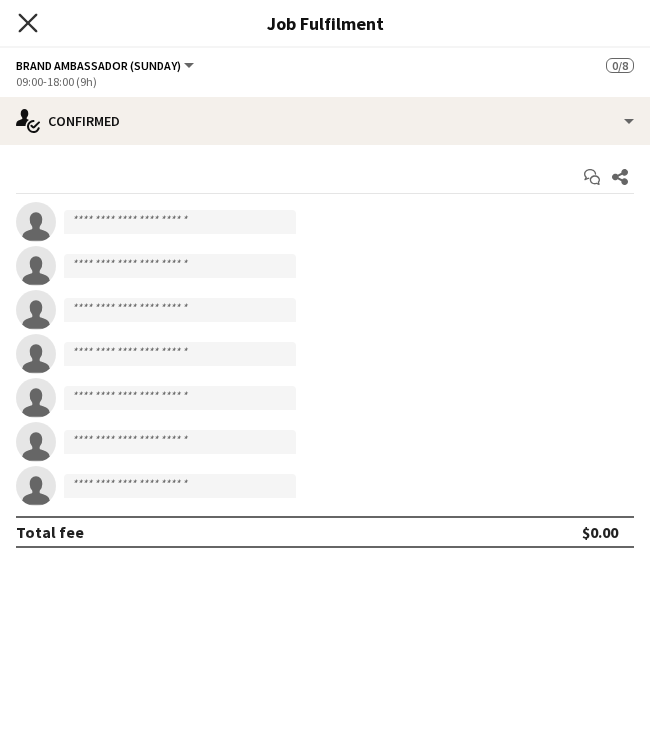 click on "Close pop-in" 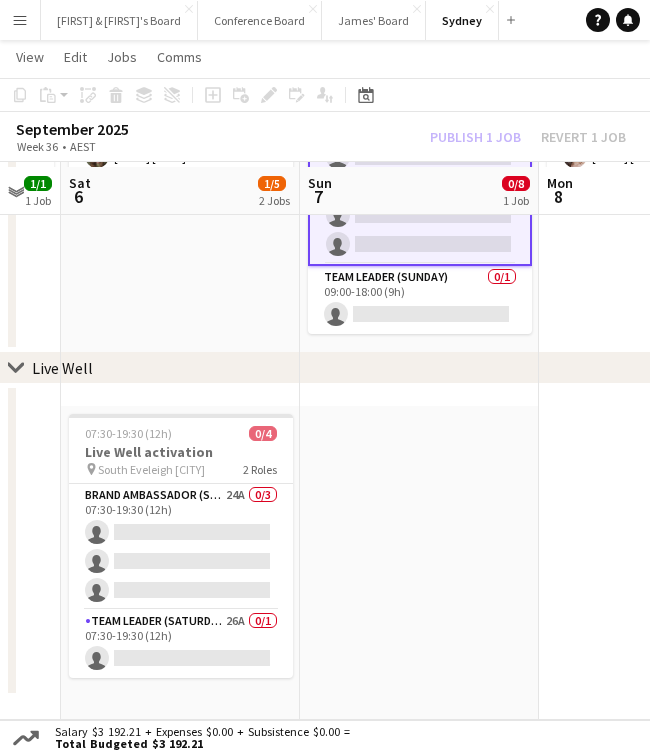scroll, scrollTop: 217, scrollLeft: 0, axis: vertical 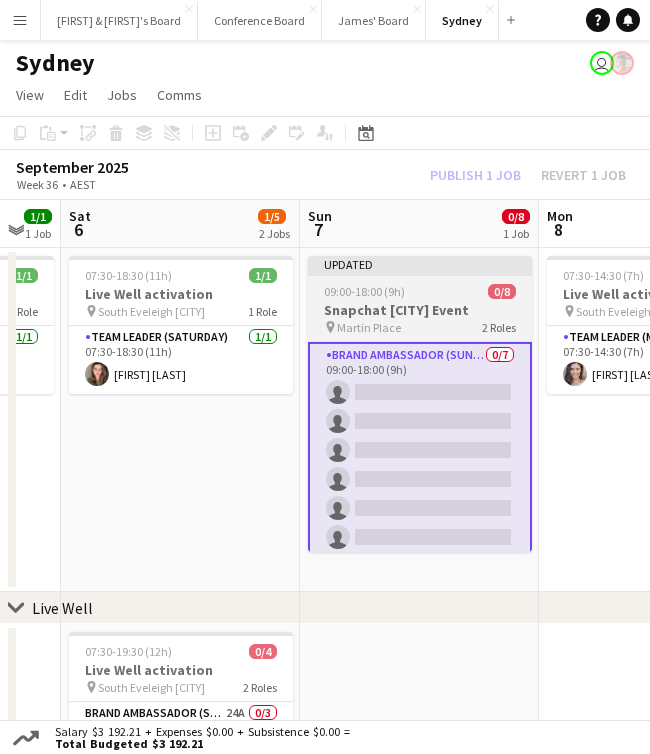 click on "Snapchat Sydney Event" at bounding box center (420, 310) 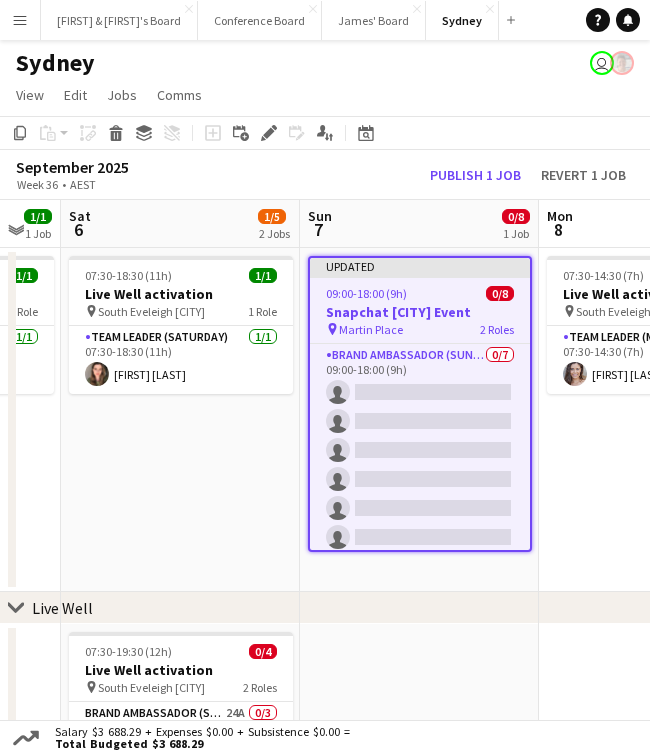 click on "Updated" at bounding box center (420, 266) 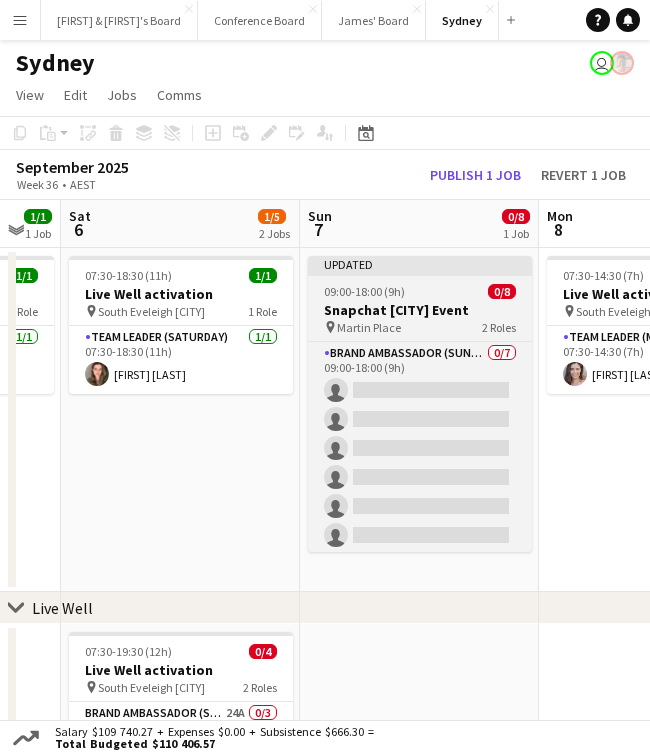 click on "Updated" at bounding box center [420, 264] 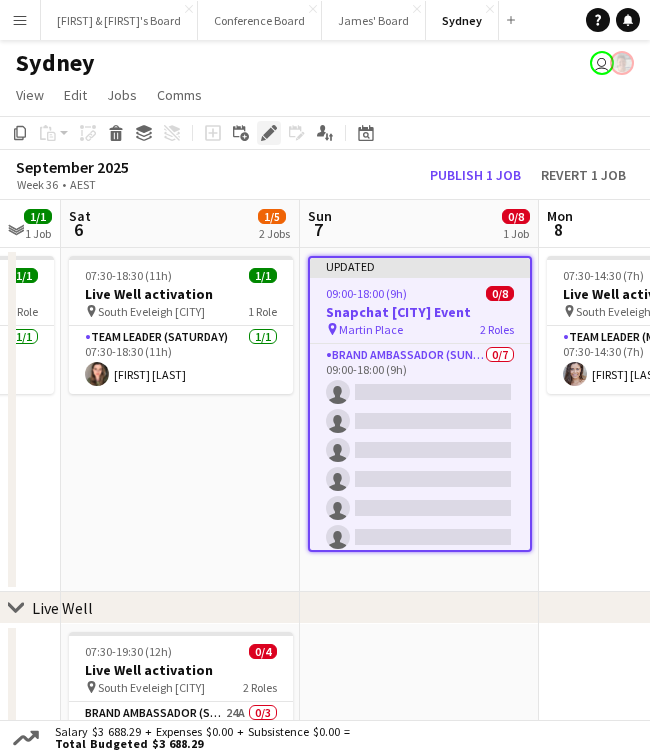 click on "Edit" 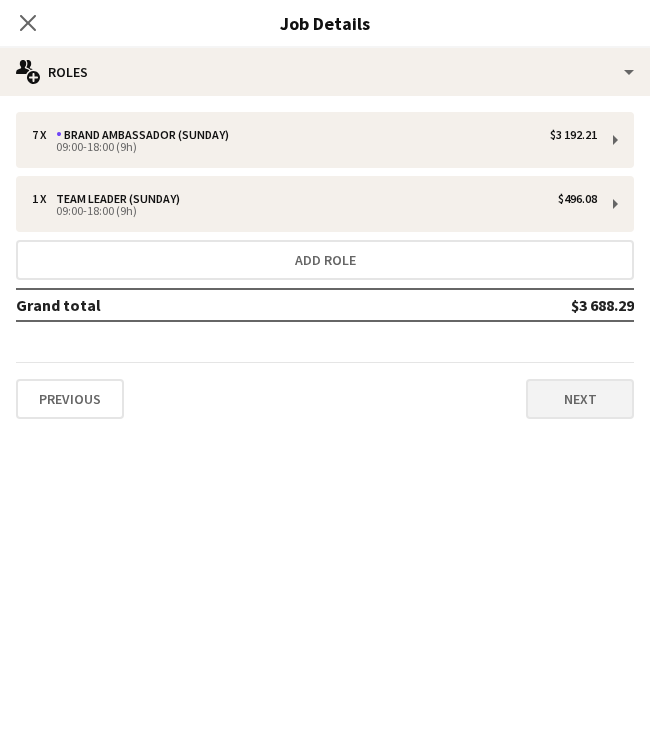 click on "Next" at bounding box center [580, 399] 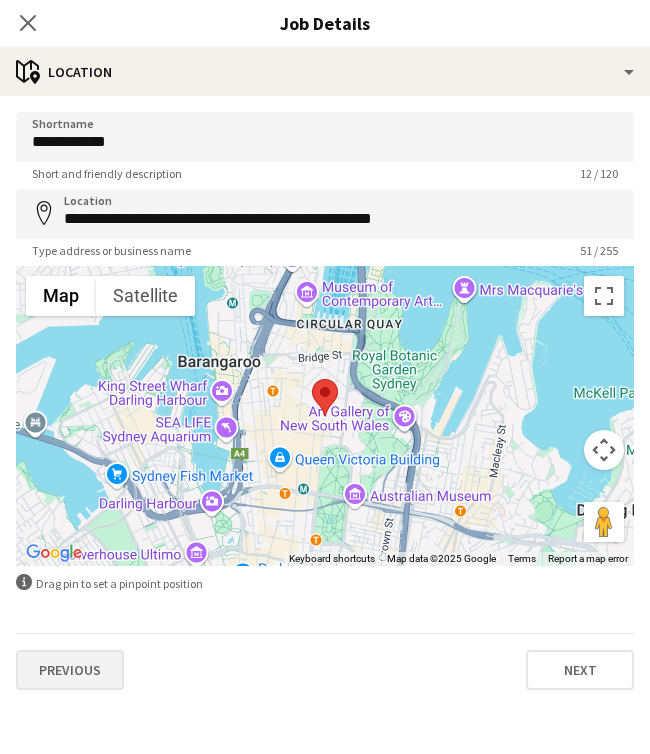 click on "Previous" at bounding box center [70, 670] 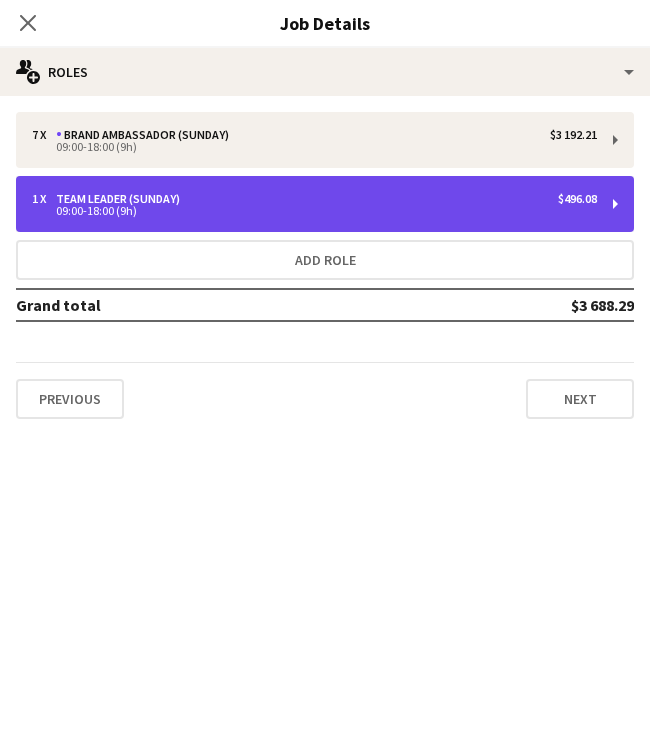 click on "09:00-18:00 (9h)" at bounding box center [314, 211] 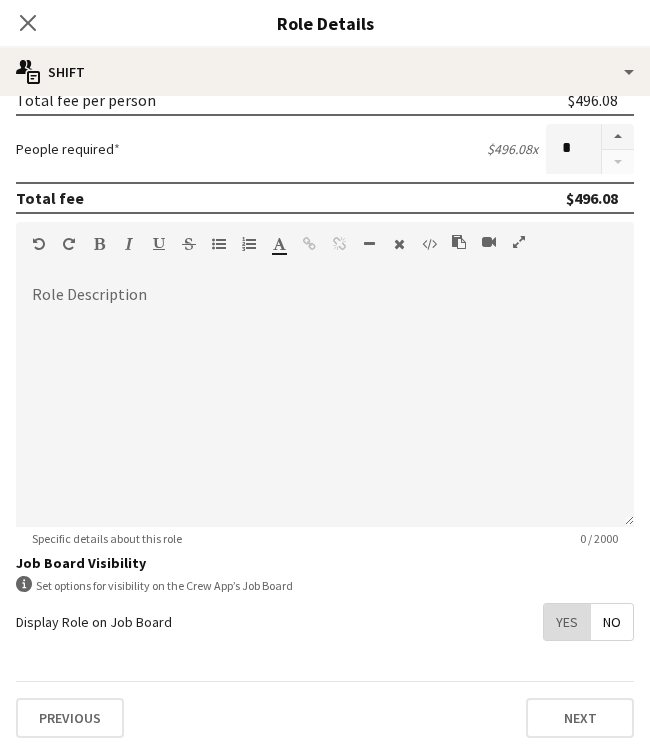 click on "Yes" at bounding box center [567, 622] 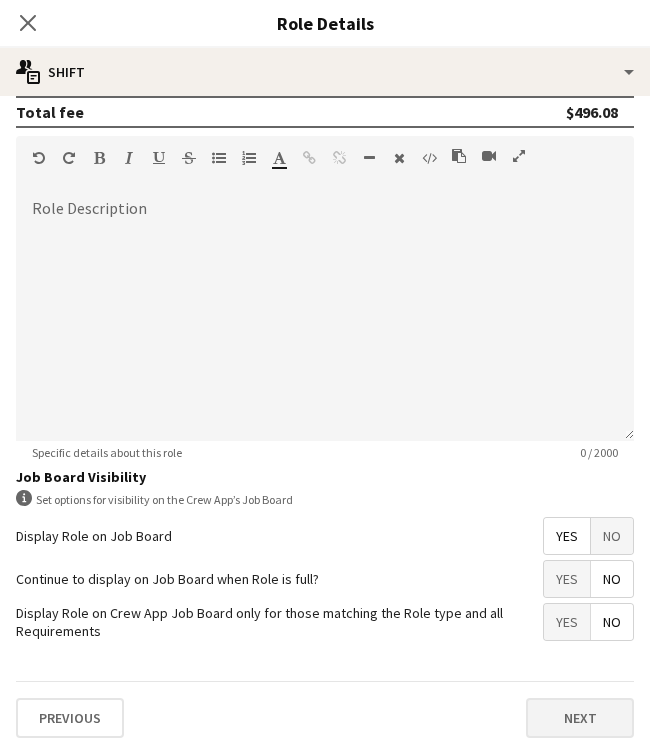 scroll, scrollTop: 560, scrollLeft: 0, axis: vertical 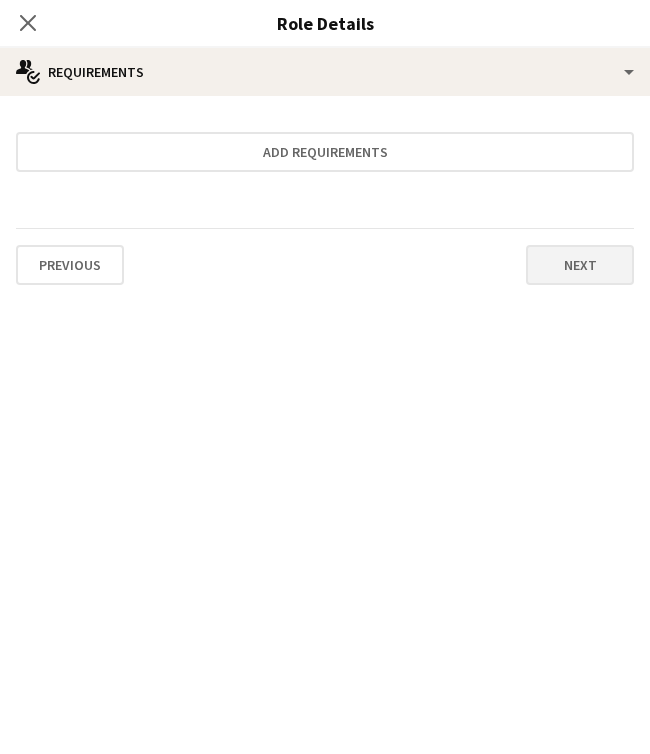 click on "Next" at bounding box center (580, 265) 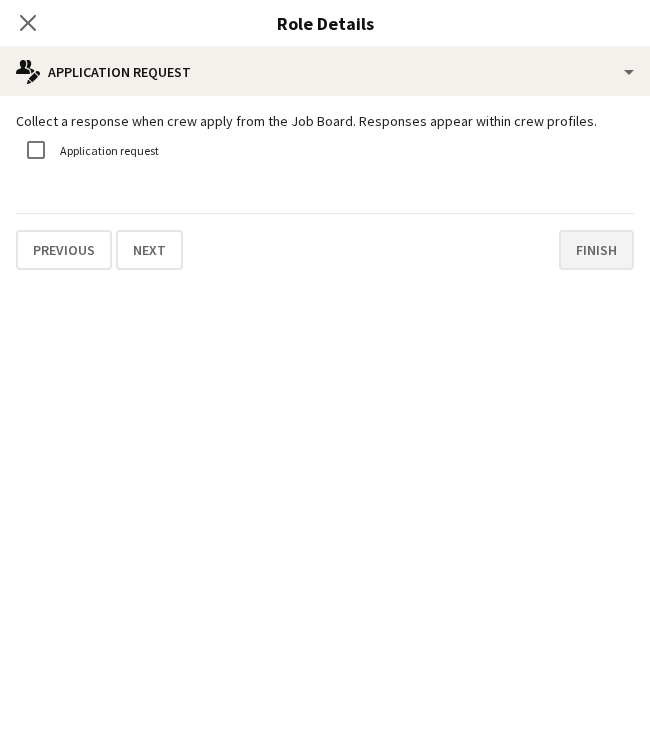 click on "Finish" at bounding box center [596, 250] 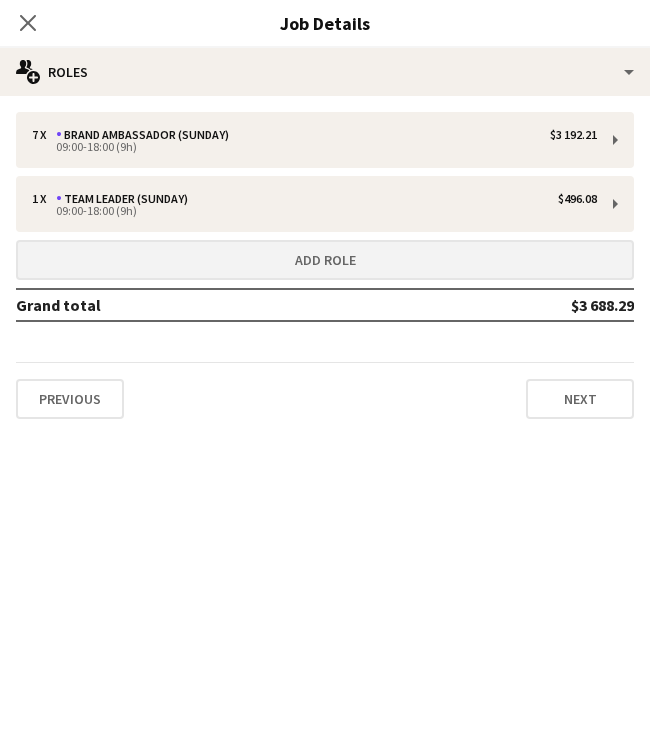 click on "Add role" at bounding box center (325, 260) 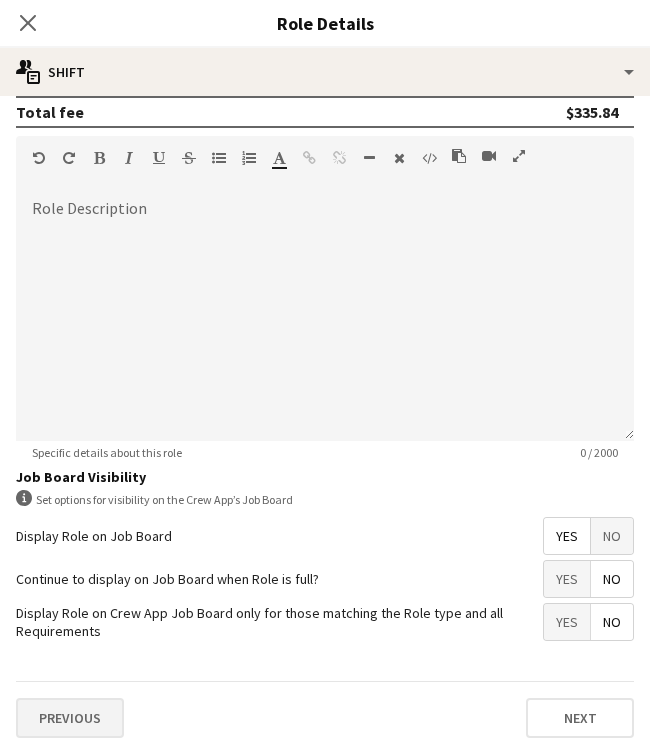 click on "Previous" at bounding box center [70, 718] 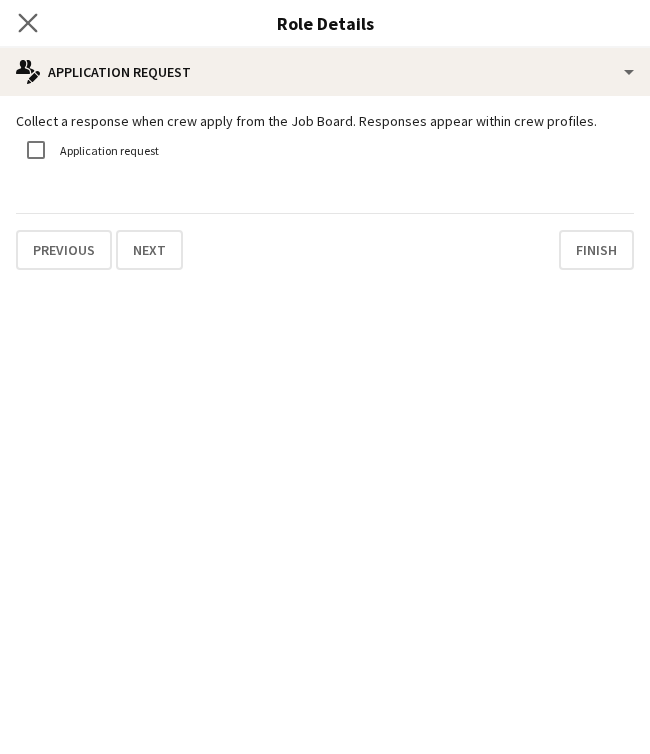 click on "Close pop-in" 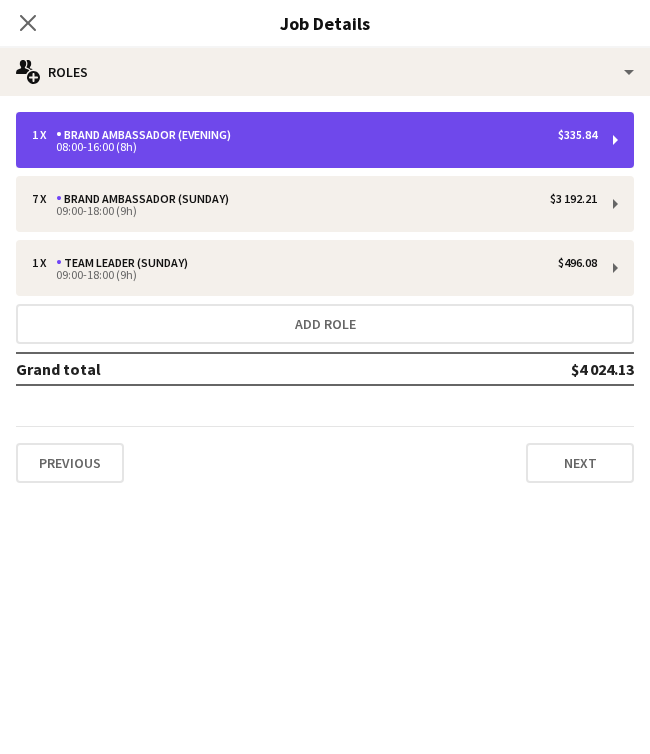 click on "1 x   Brand Ambassador (Evening)   $335.84" at bounding box center [314, 135] 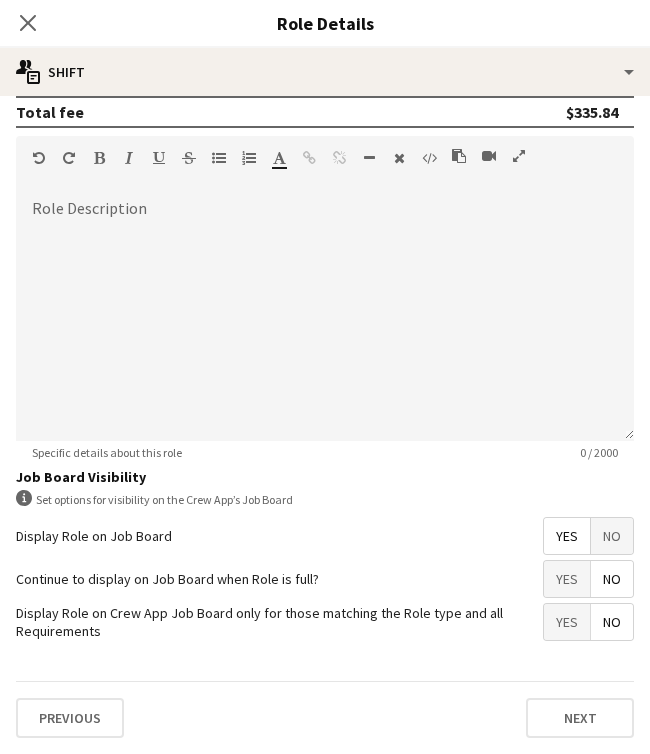 scroll, scrollTop: 560, scrollLeft: 0, axis: vertical 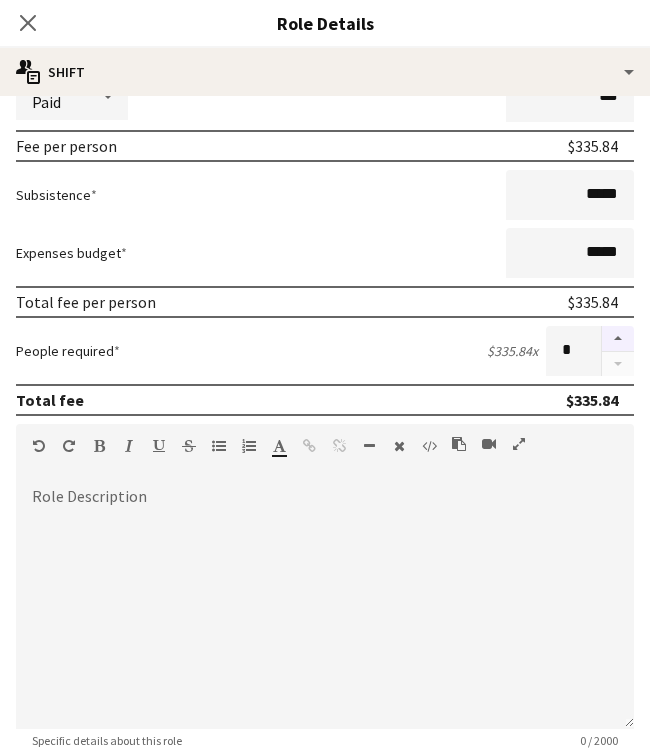 click at bounding box center (618, 339) 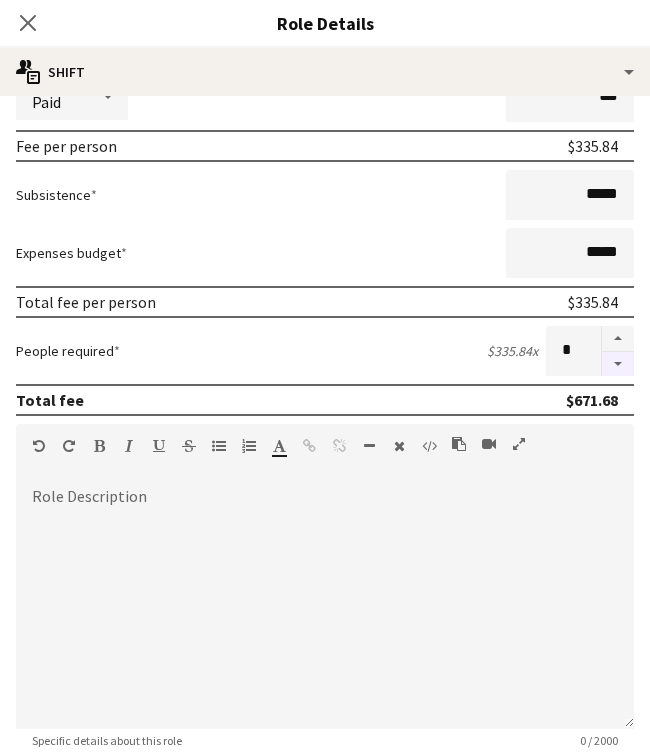 click at bounding box center (618, 364) 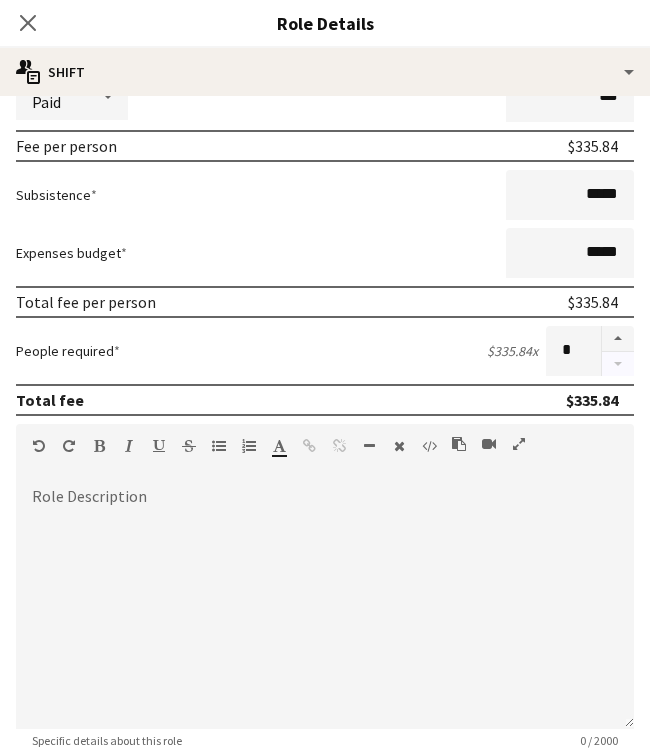 click at bounding box center (617, 351) 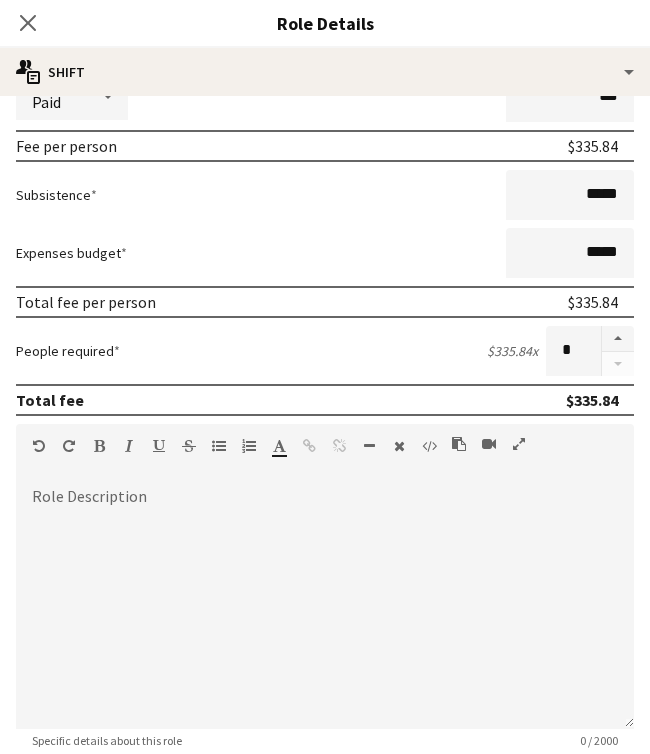 click at bounding box center [617, 351] 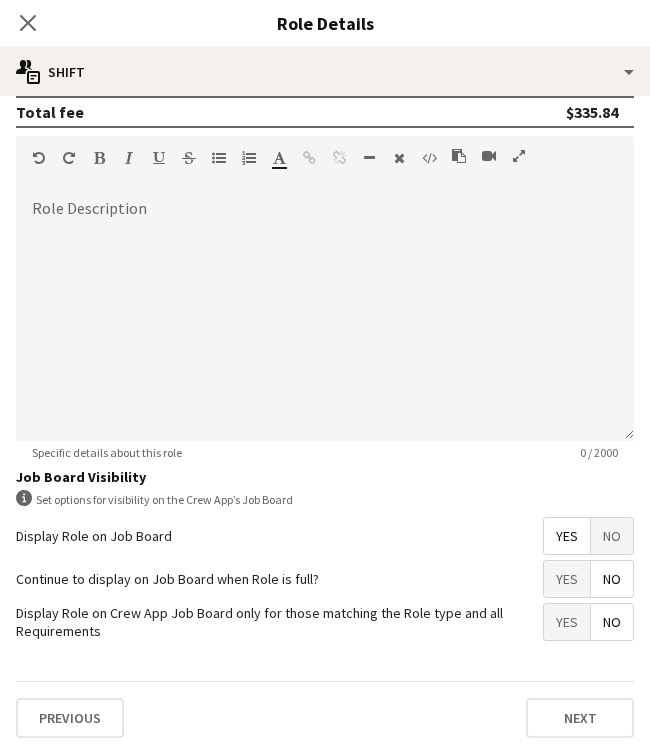 scroll, scrollTop: 560, scrollLeft: 0, axis: vertical 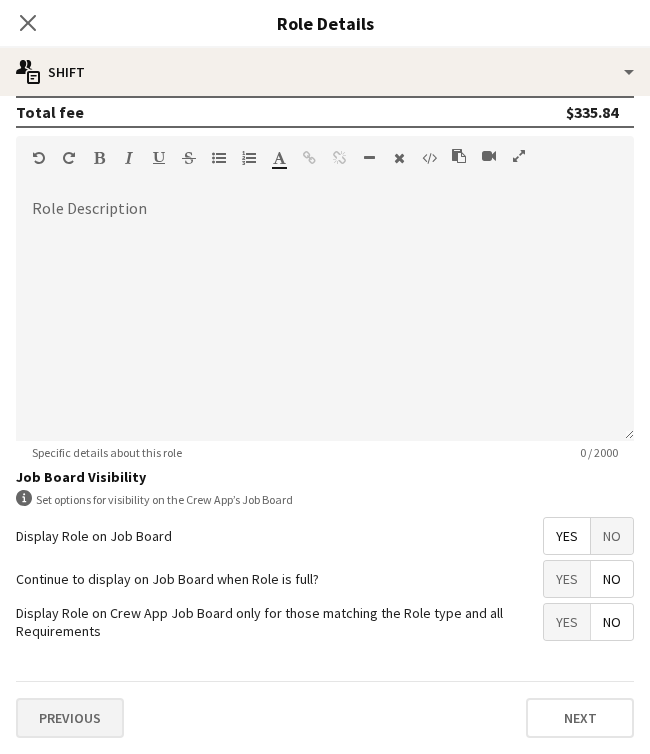 click on "Previous" at bounding box center [70, 718] 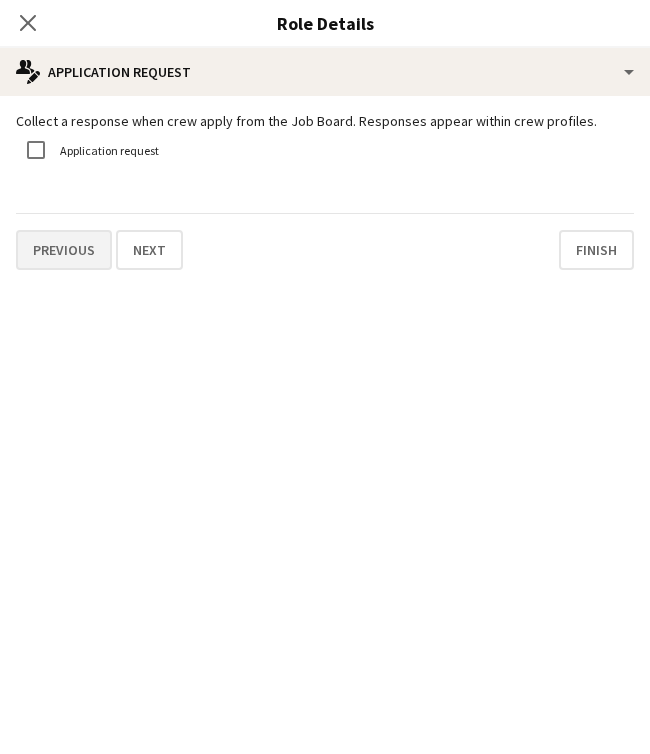 click on "Previous" at bounding box center [64, 250] 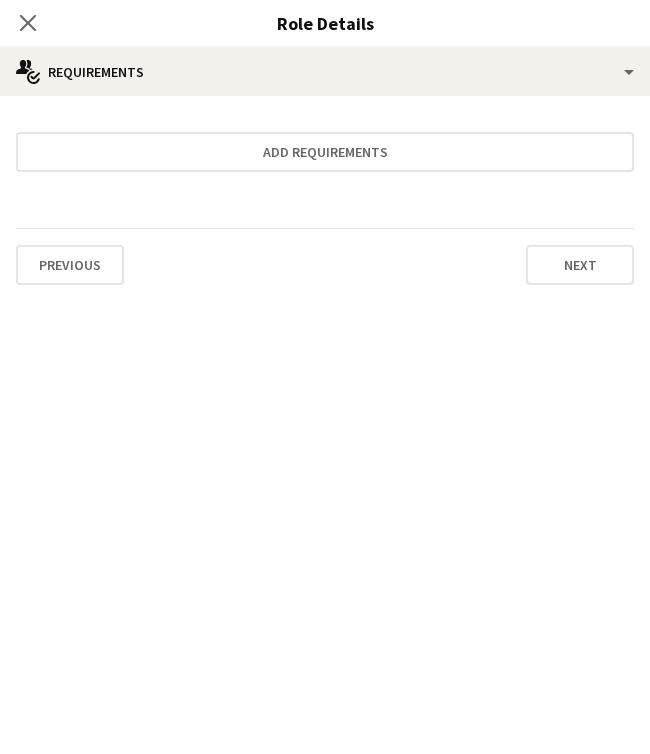 click on "Close pop-in" 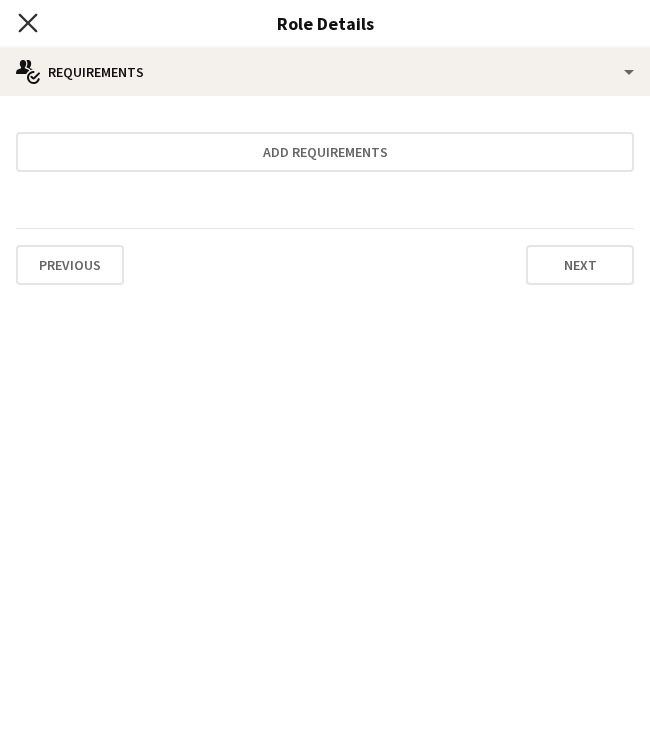 click 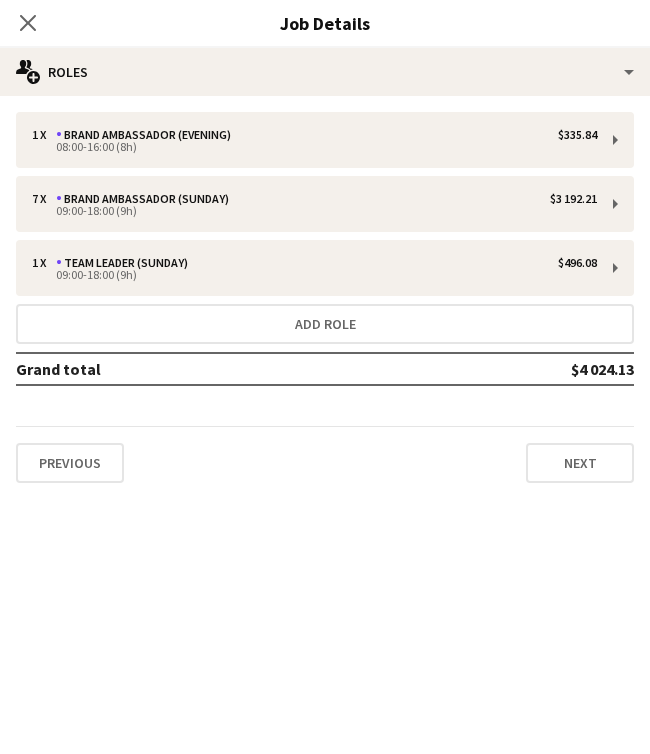 click 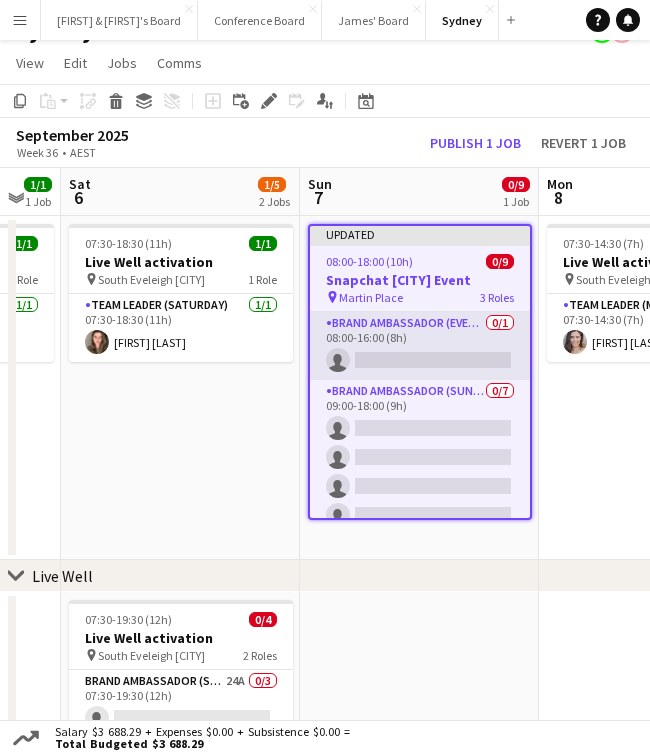 click on "Brand Ambassador (Evening)   0/1   08:00-16:00 (8h)
single-neutral-actions" at bounding box center [420, 346] 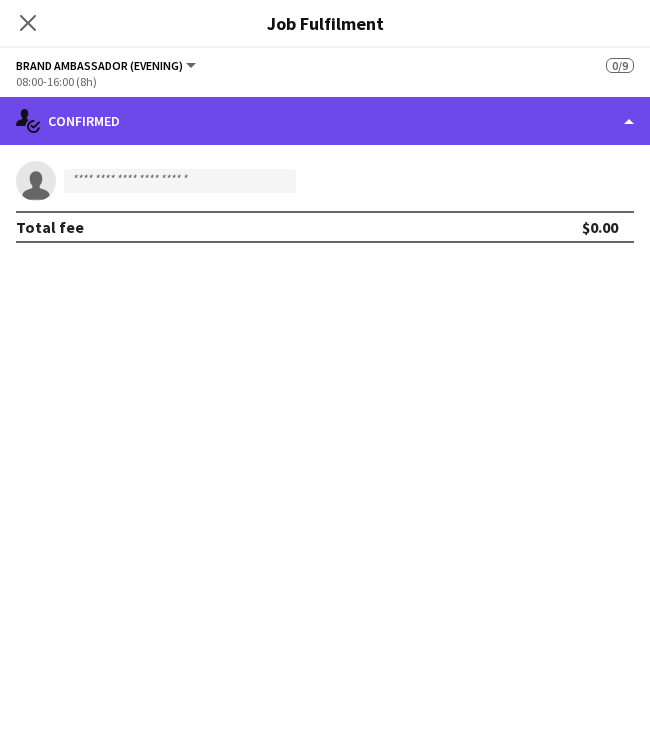 click on "single-neutral-actions-check-2
Confirmed" 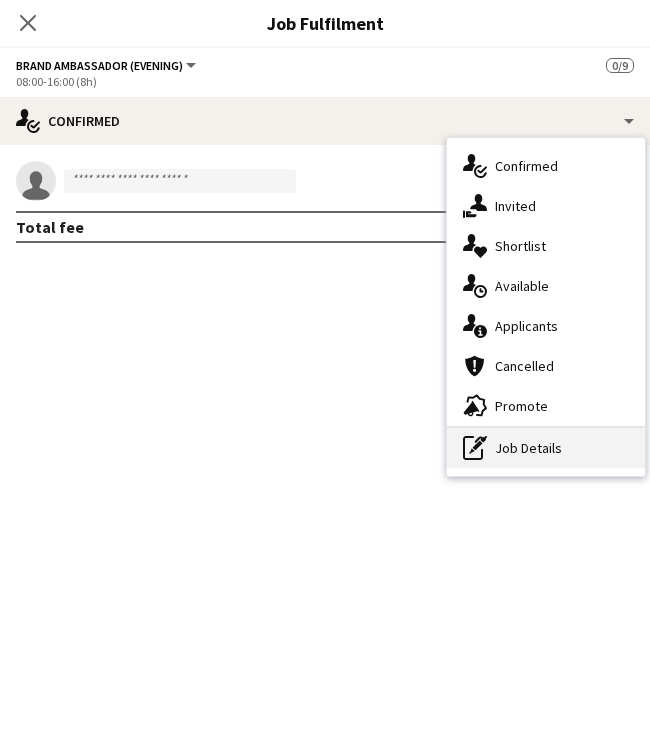 click on "pen-write
Job Details" at bounding box center [546, 448] 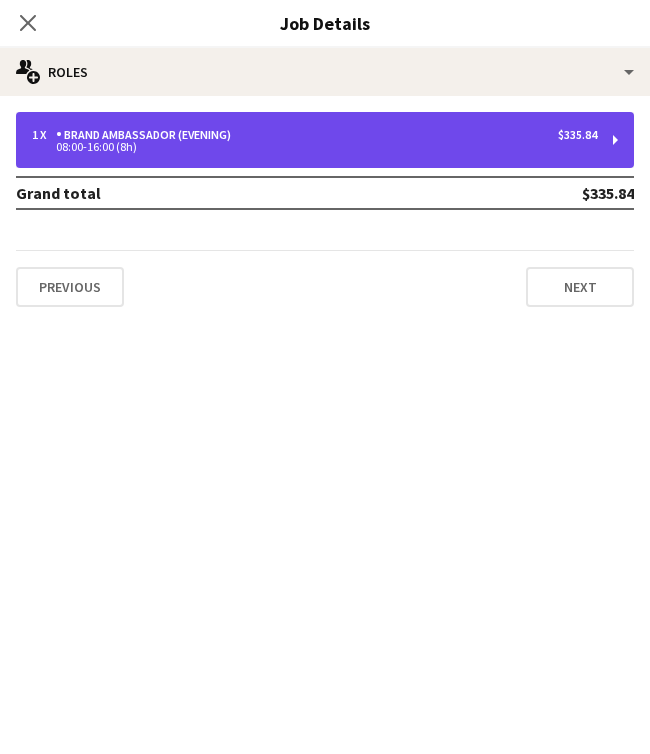 click on "1 x   Brand Ambassador (Evening)   $335.84" at bounding box center [314, 135] 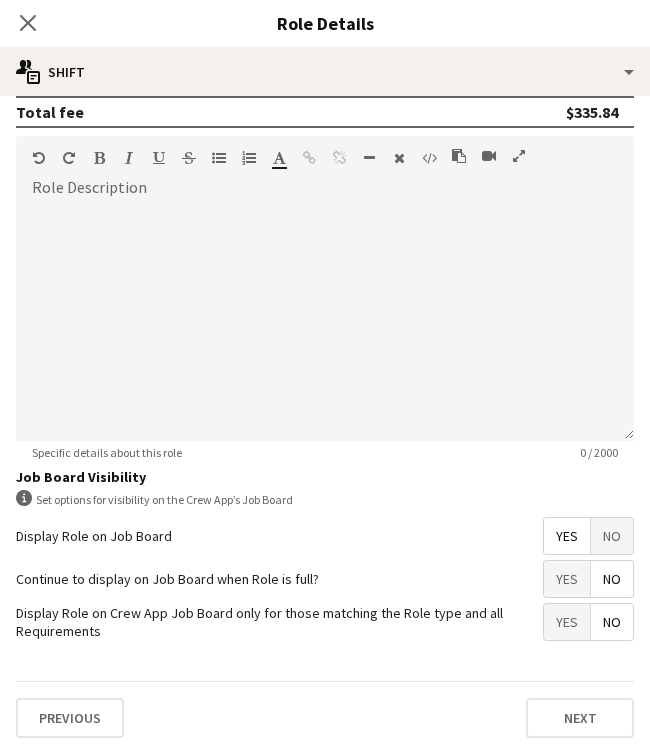 scroll, scrollTop: 560, scrollLeft: 0, axis: vertical 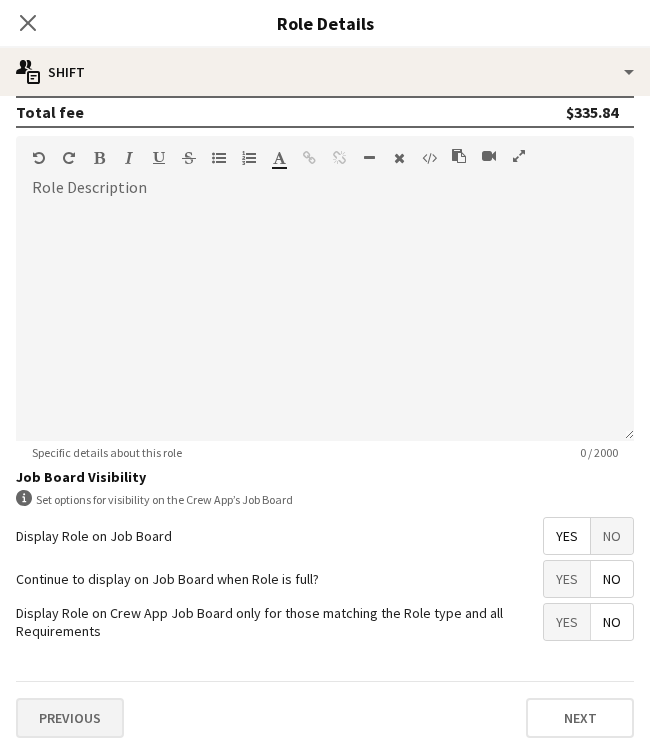 click on "Previous" at bounding box center [70, 718] 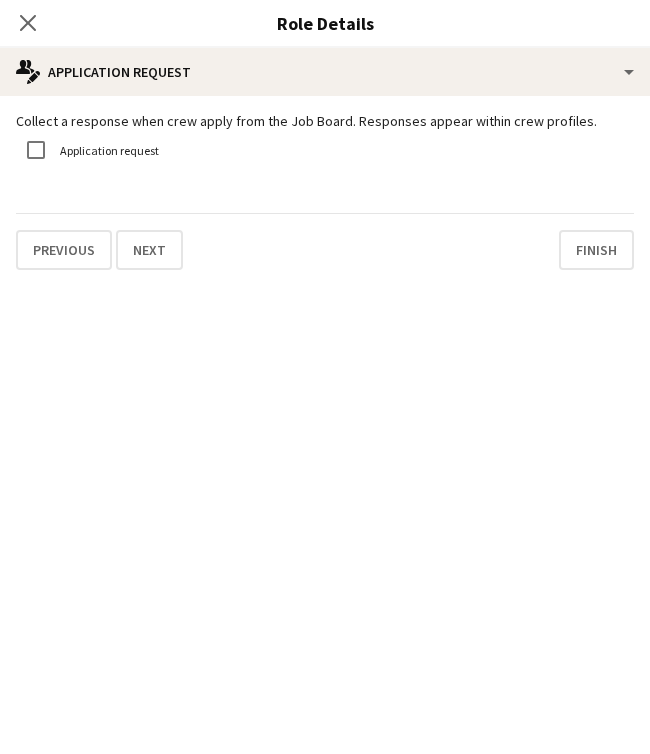 click on "Close pop-in" 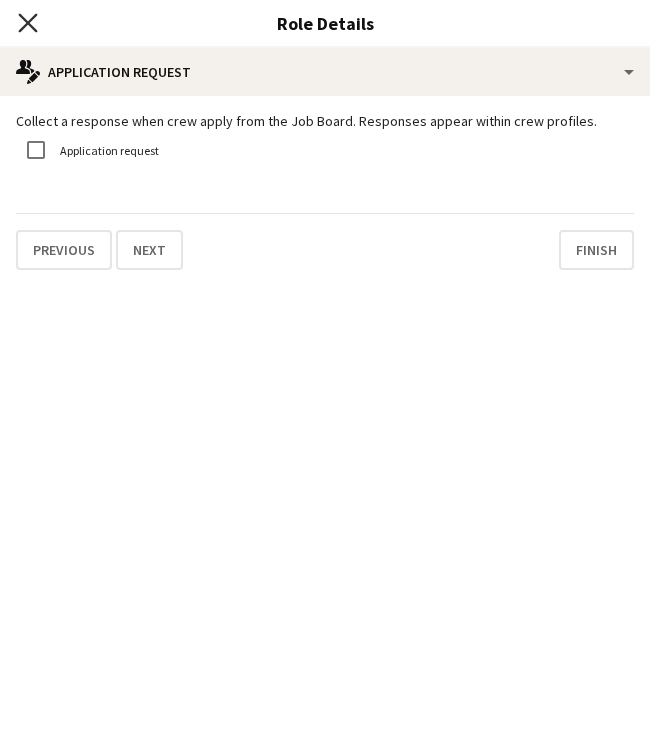 click on "Close pop-in" 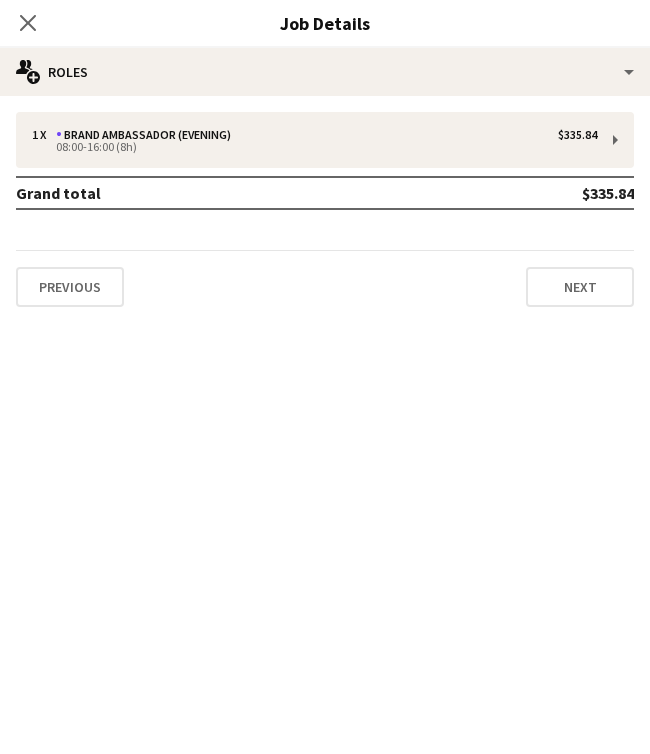 click on "Close pop-in" 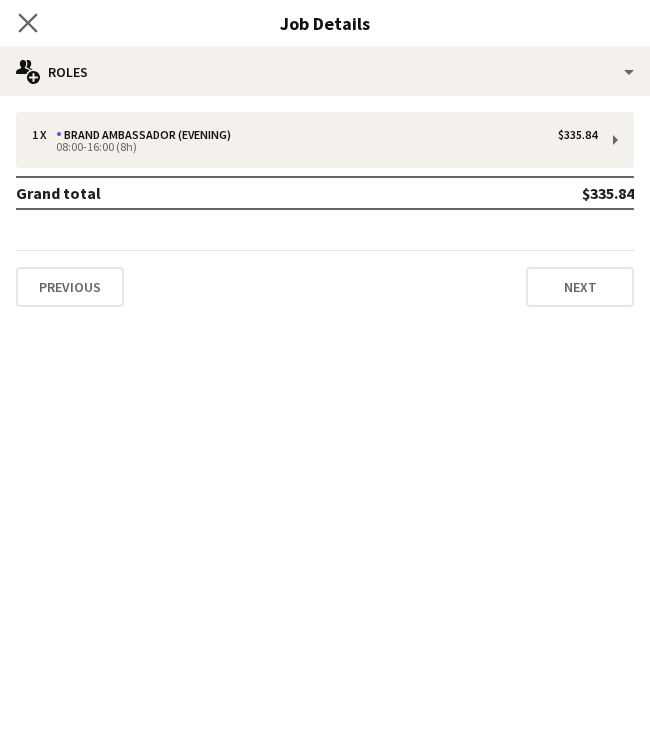 click on "Close pop-in" 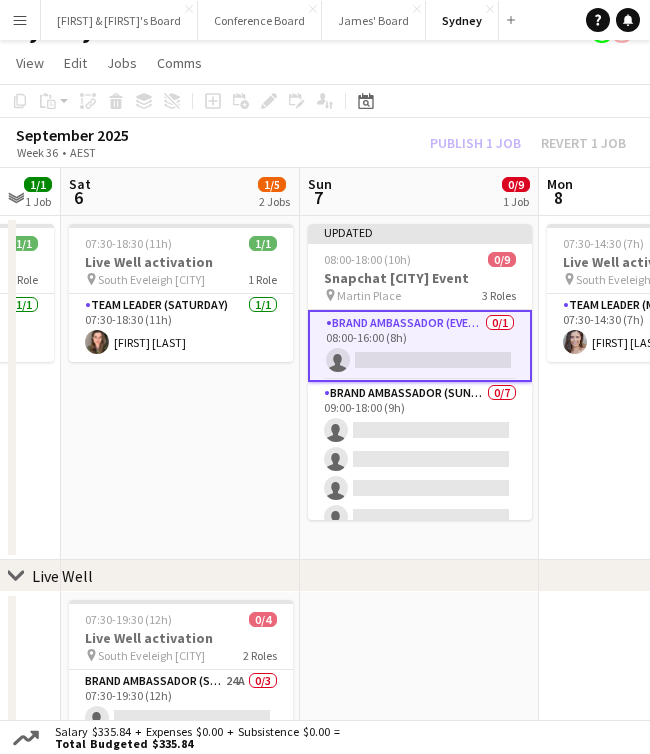click on "Publish 1 job   Revert 1 job" 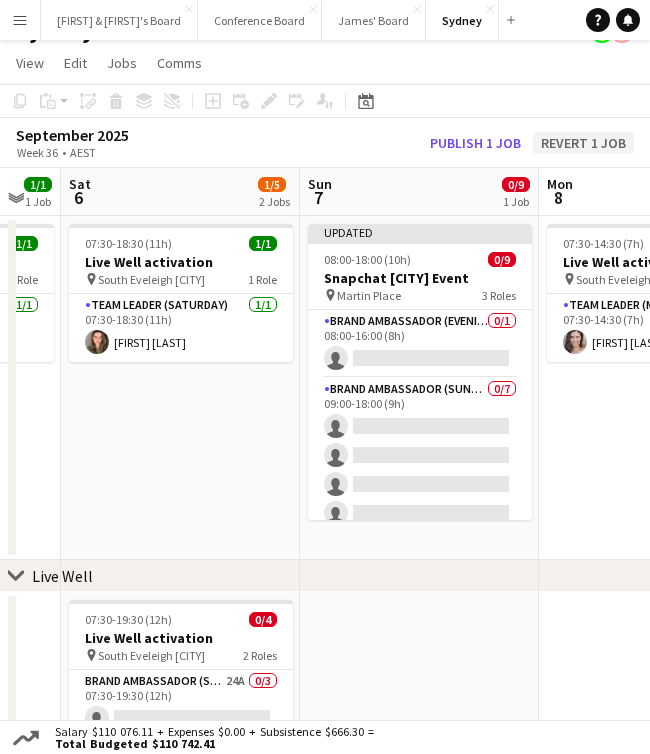 click on "Revert 1 job" 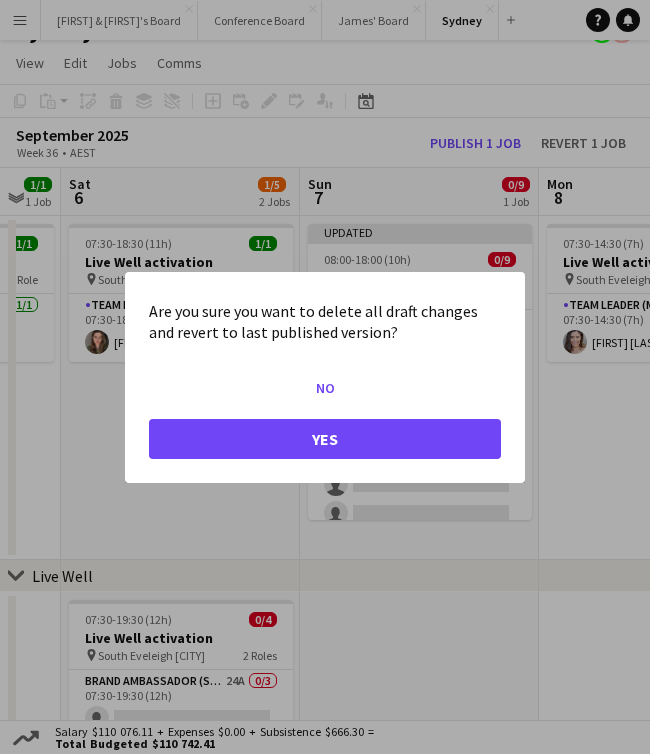 click on "Yes" 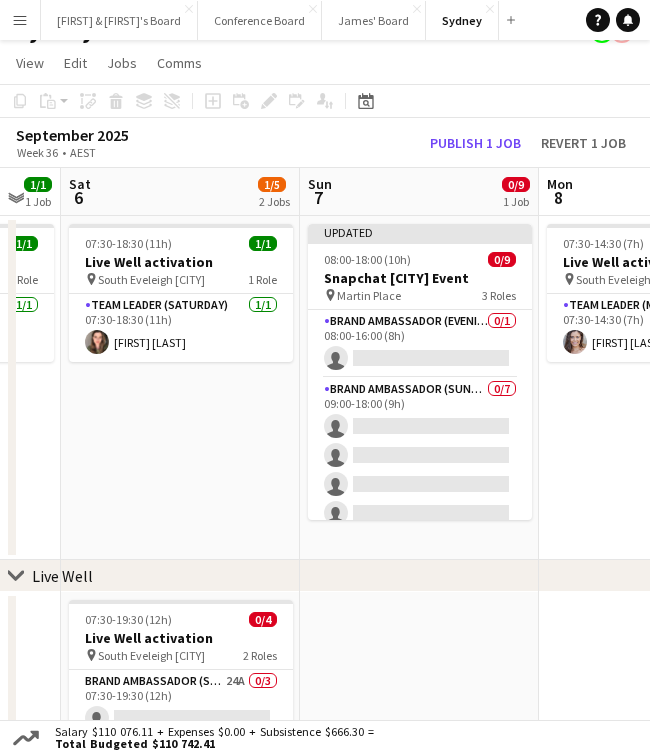 scroll, scrollTop: 32, scrollLeft: 0, axis: vertical 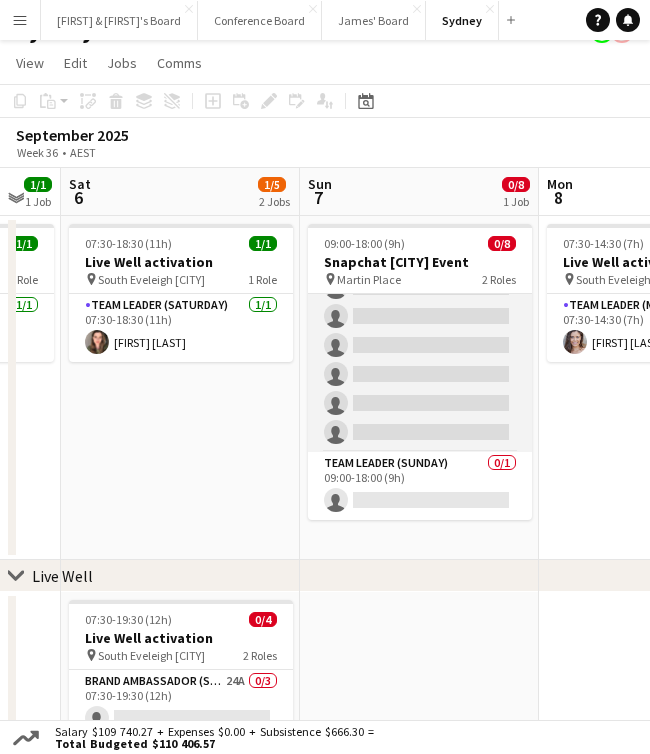 click on "Brand Ambassador (Sunday)   0/7   09:00-18:00 (9h)
single-neutral-actions
single-neutral-actions
single-neutral-actions
single-neutral-actions
single-neutral-actions
single-neutral-actions
single-neutral-actions" at bounding box center (420, 331) 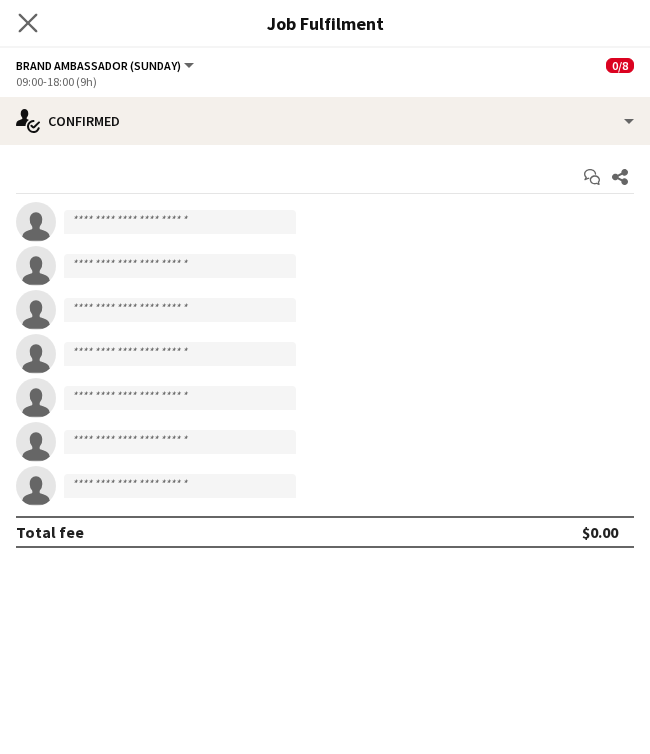 click on "Close pop-in" 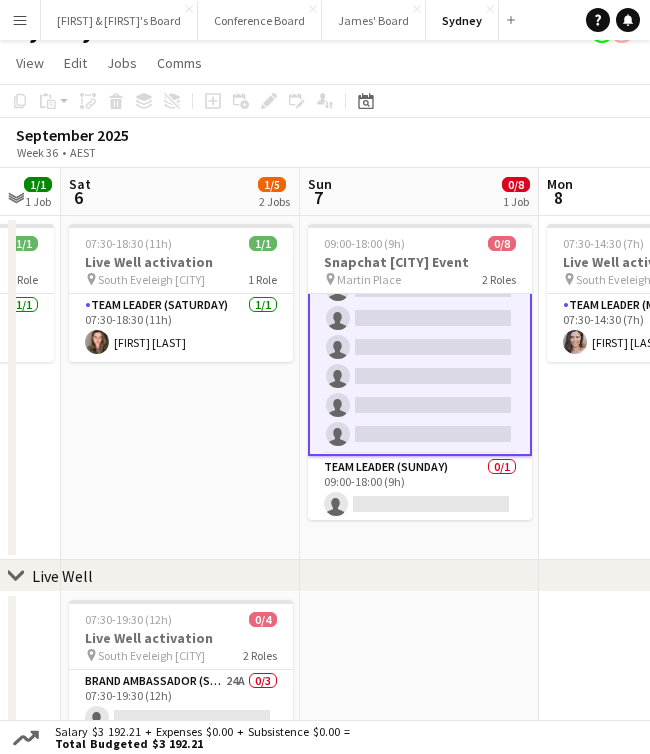 click on "Brand Ambassador (Sunday)   0/7   09:00-18:00 (9h)
single-neutral-actions
single-neutral-actions
single-neutral-actions
single-neutral-actions
single-neutral-actions
single-neutral-actions
single-neutral-actions" at bounding box center [420, 333] 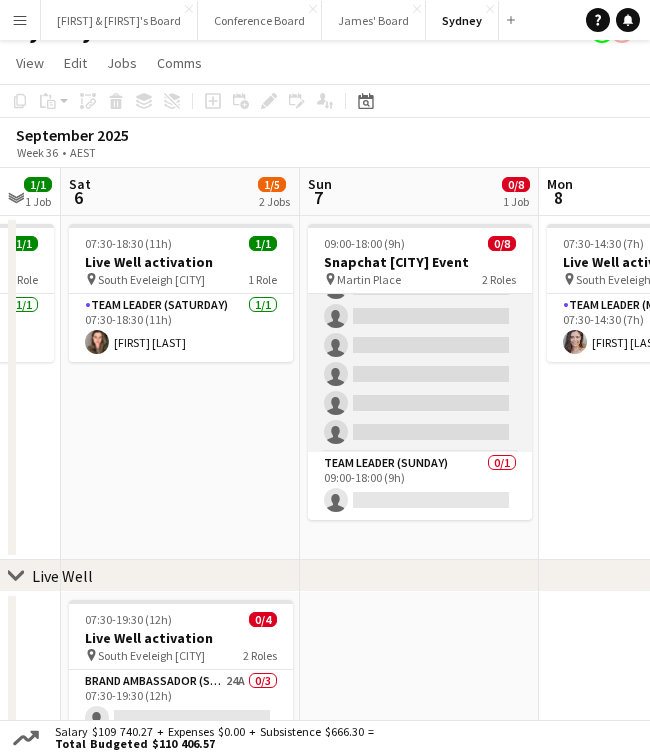 click on "Brand Ambassador (Sunday)   0/7   09:00-18:00 (9h)
single-neutral-actions
single-neutral-actions
single-neutral-actions
single-neutral-actions
single-neutral-actions
single-neutral-actions
single-neutral-actions" at bounding box center (420, 331) 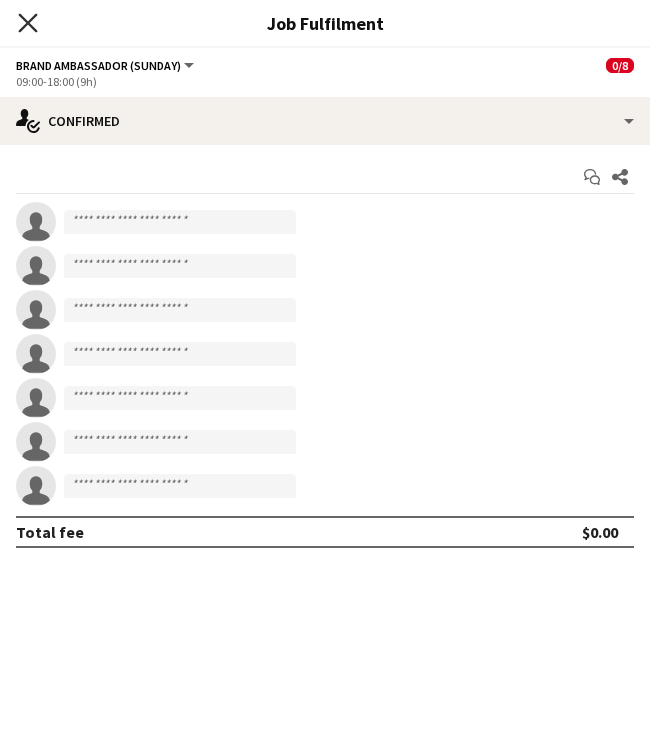 click on "Close pop-in" 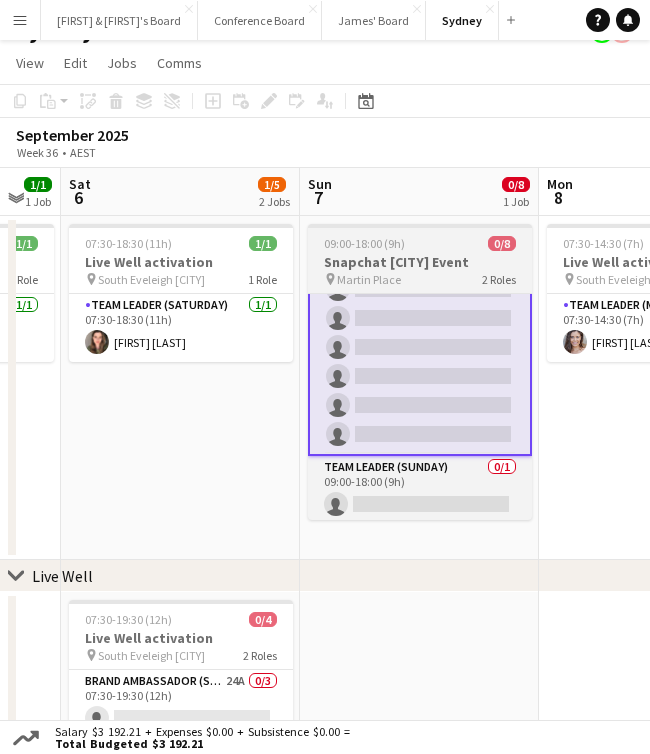 click on "pin
Martin Place   2 Roles" at bounding box center (420, 279) 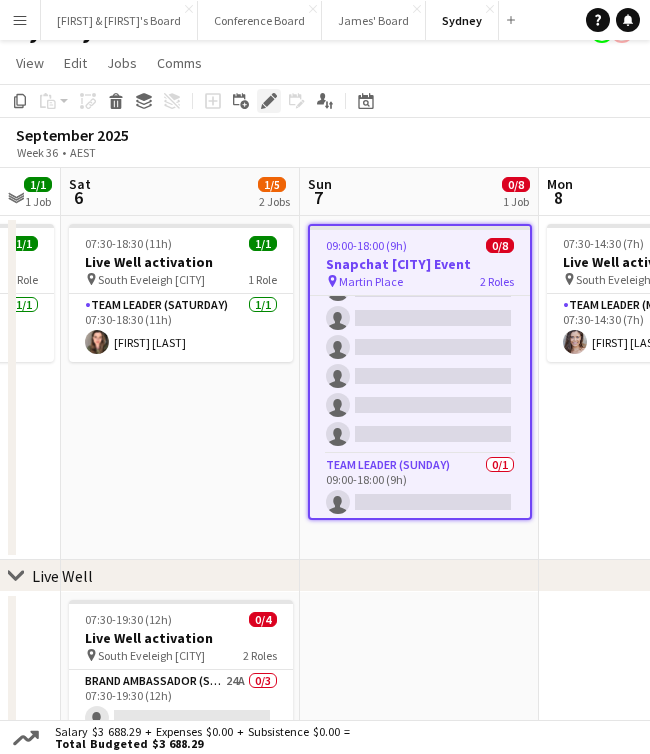 click on "Edit" 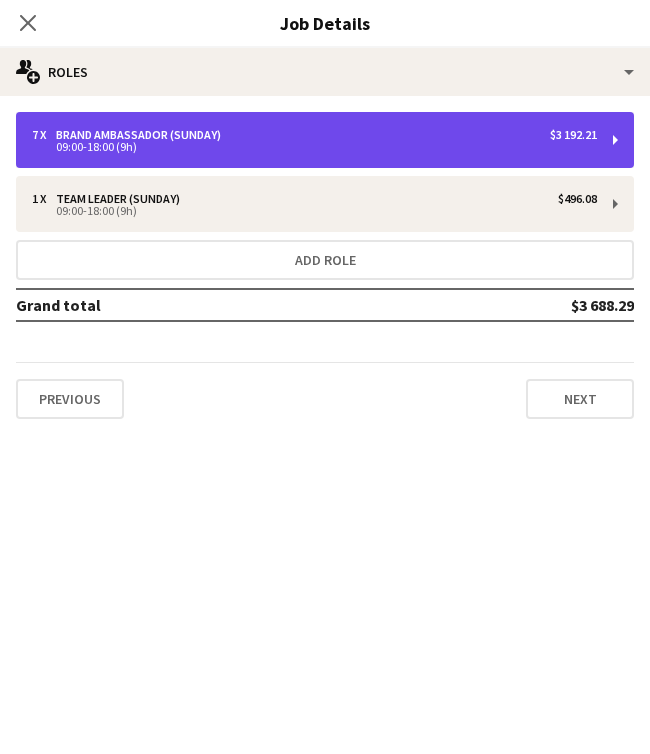 click on "7 x   Brand Ambassador (Sunday)   $3 192.21   09:00-18:00 (9h)" at bounding box center [325, 140] 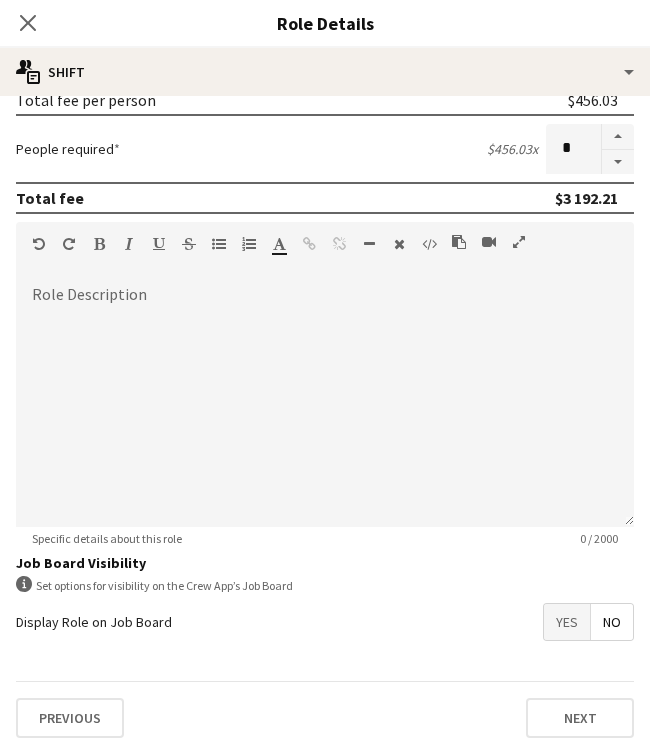 scroll, scrollTop: 474, scrollLeft: 0, axis: vertical 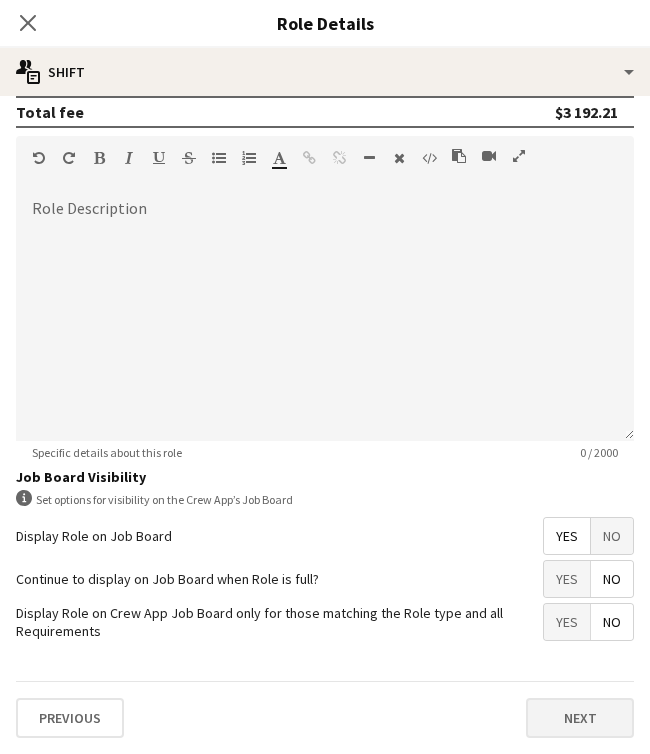 click on "Next" at bounding box center [580, 718] 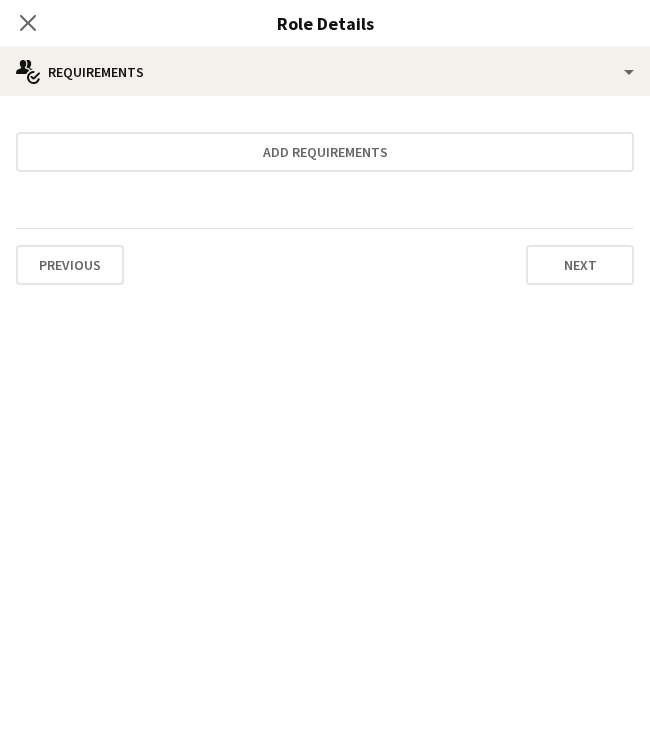 scroll, scrollTop: 0, scrollLeft: 0, axis: both 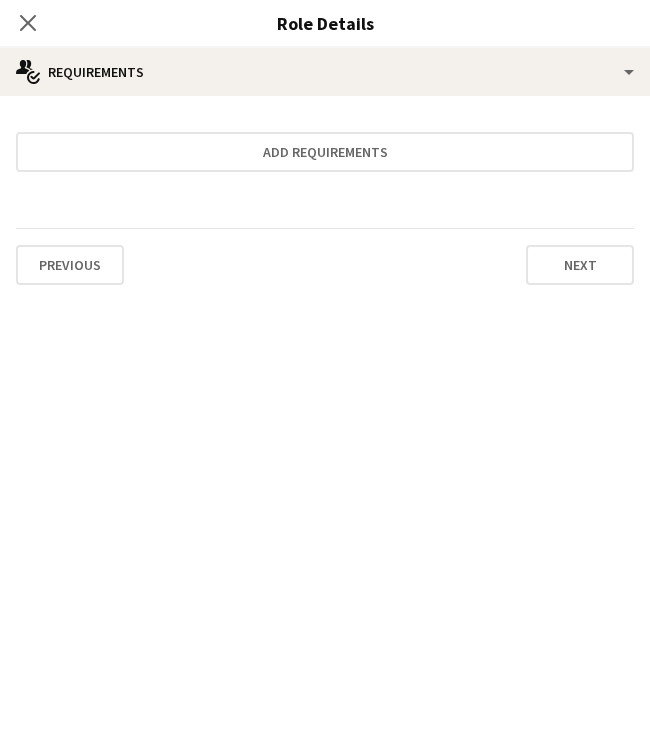 click on "Previous   Next" at bounding box center [325, 264] 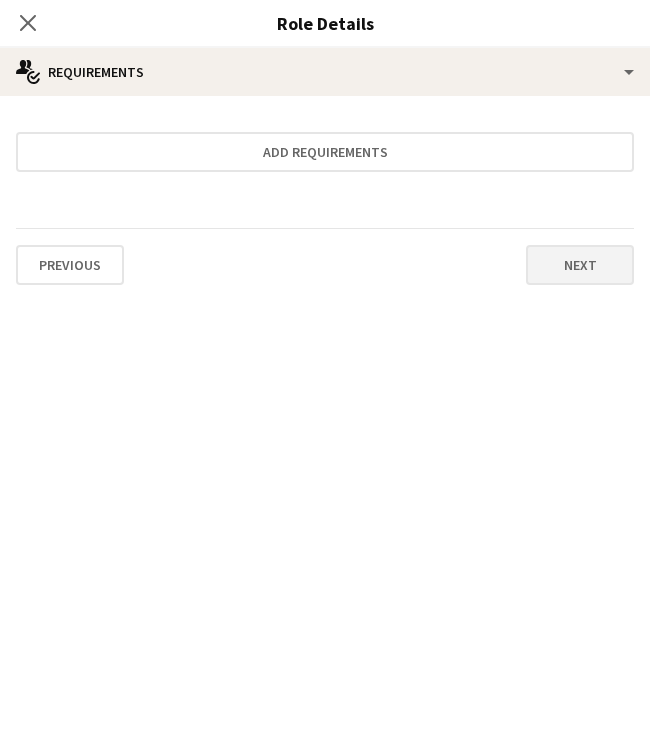 click on "Next" at bounding box center (580, 265) 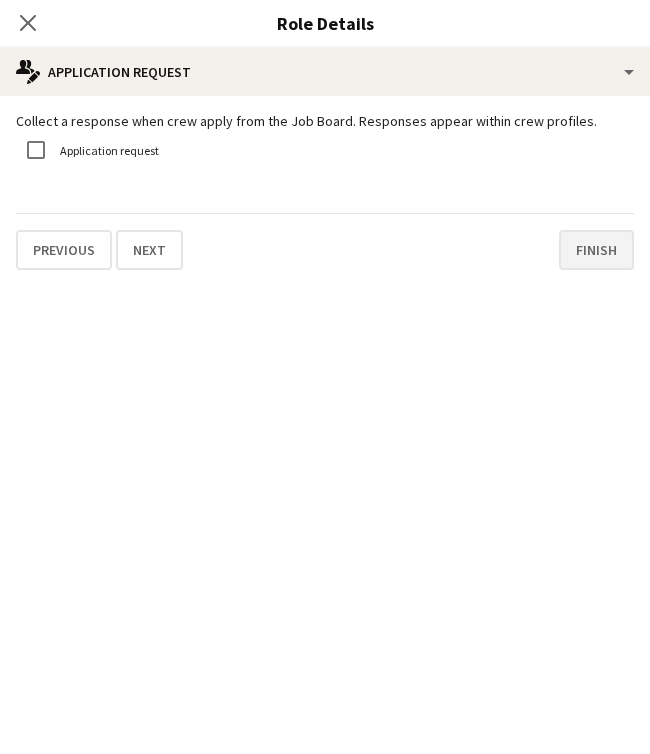 click on "Finish" at bounding box center (596, 250) 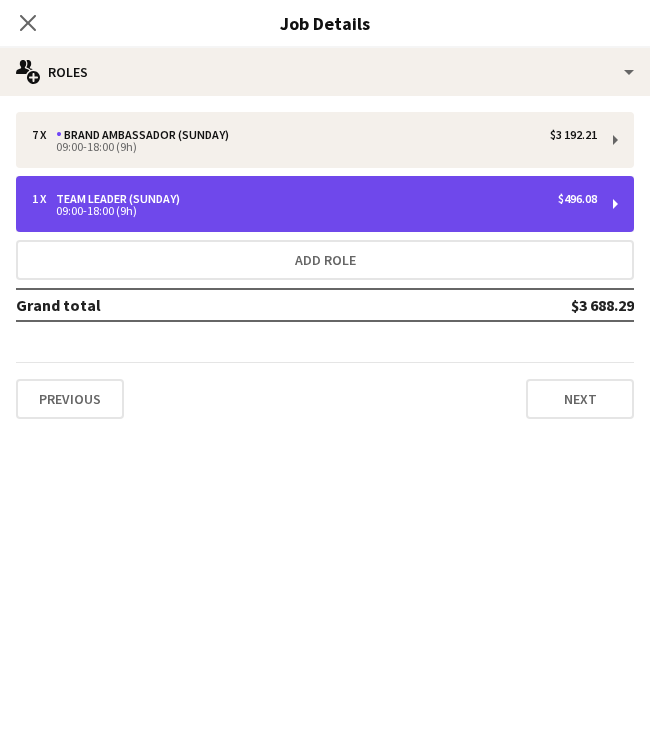 click on "09:00-18:00 (9h)" at bounding box center [314, 211] 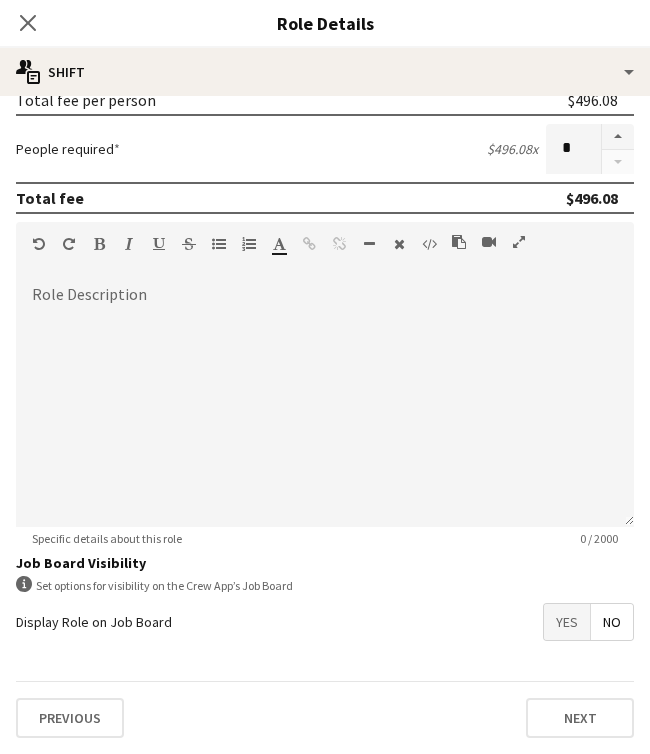 click on "Yes" at bounding box center (567, 622) 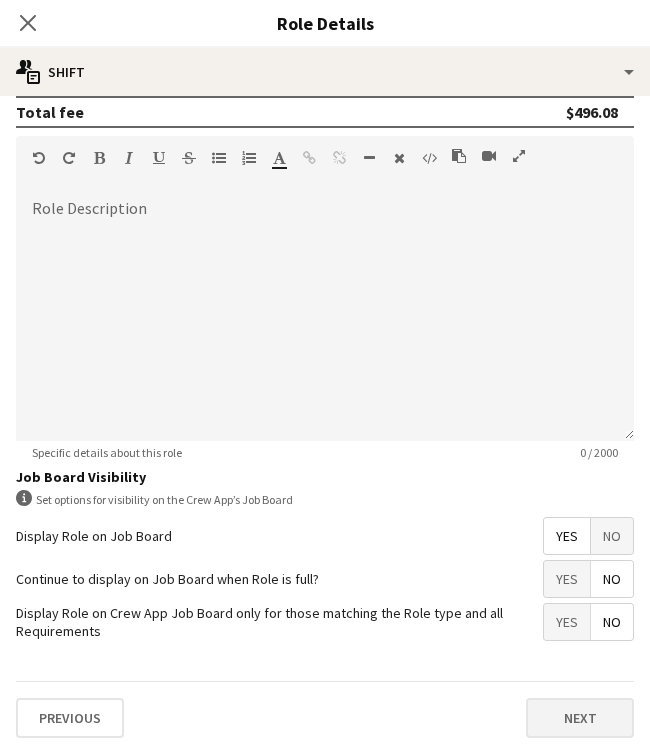 scroll, scrollTop: 560, scrollLeft: 0, axis: vertical 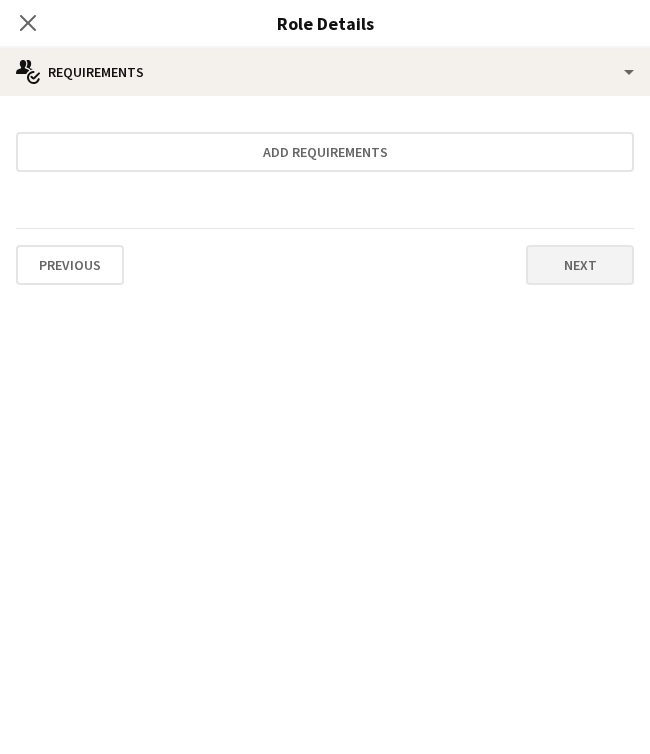 click on "Next" at bounding box center [580, 265] 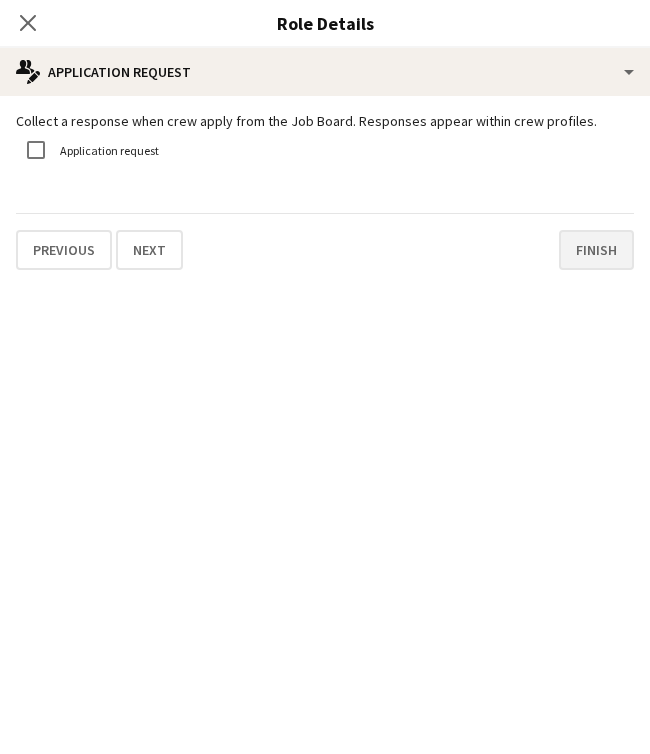 click on "Finish" at bounding box center [596, 250] 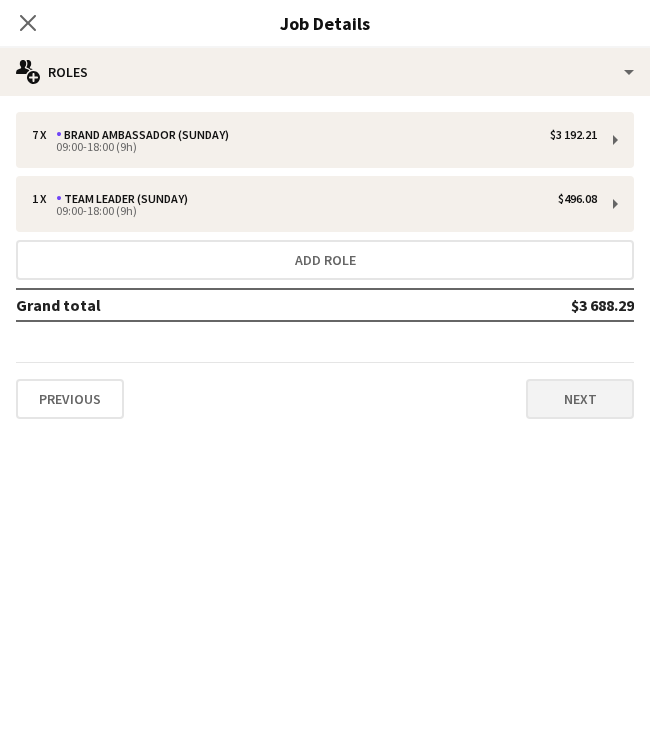 click on "Next" at bounding box center [580, 399] 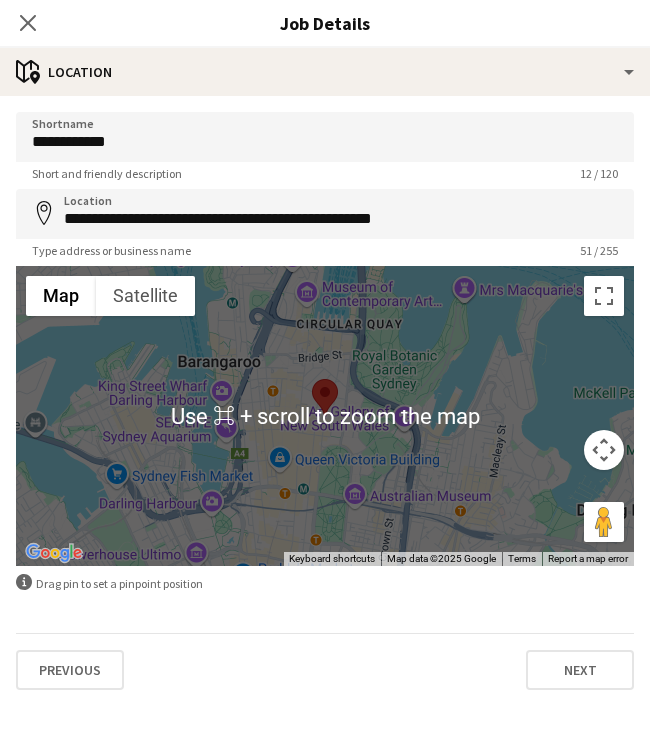 scroll, scrollTop: 166, scrollLeft: 0, axis: vertical 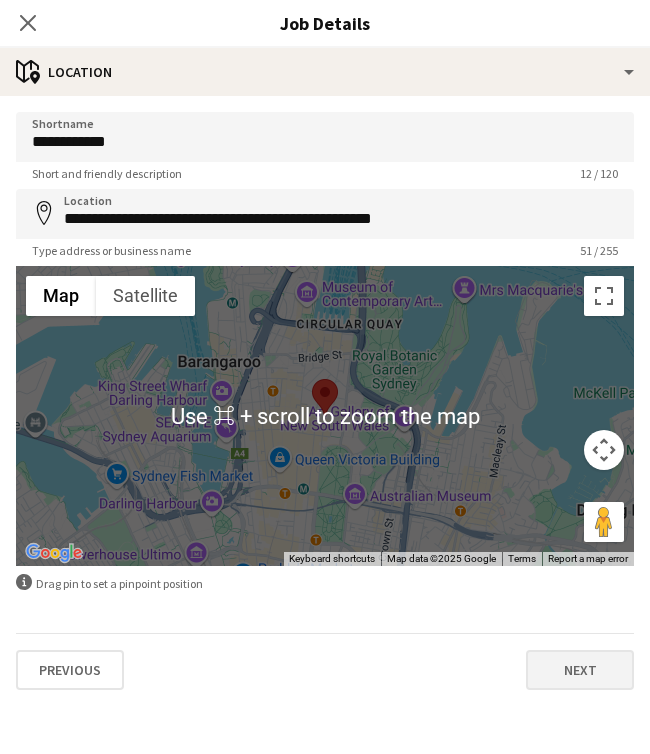 click on "Next" at bounding box center (580, 670) 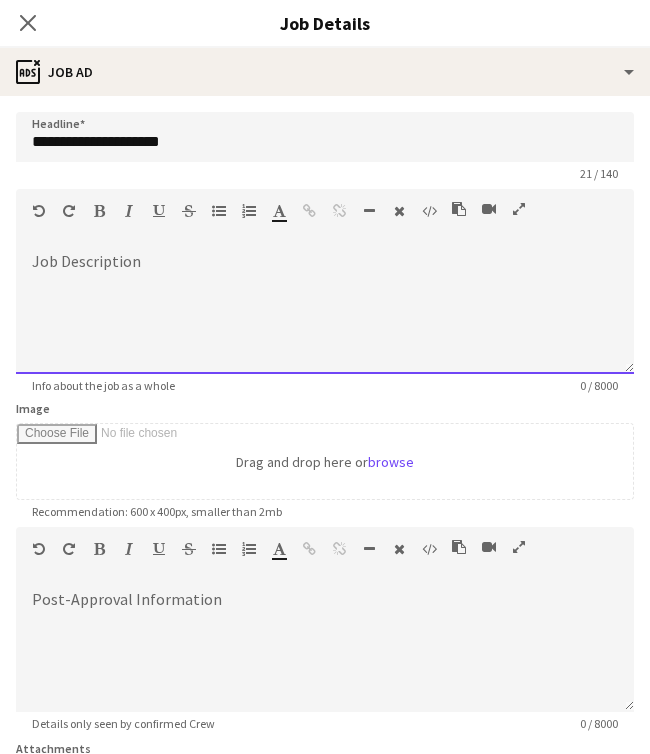 click at bounding box center [325, 314] 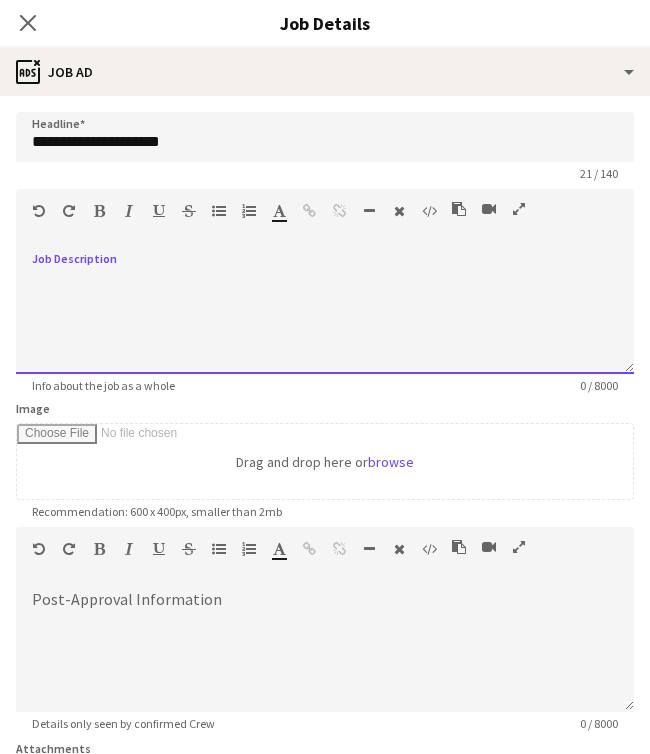 type 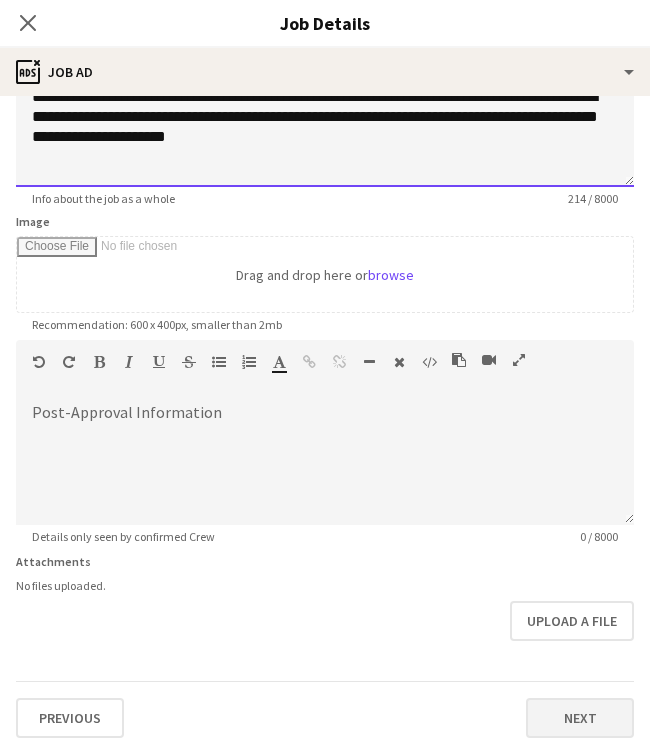 scroll, scrollTop: 187, scrollLeft: 0, axis: vertical 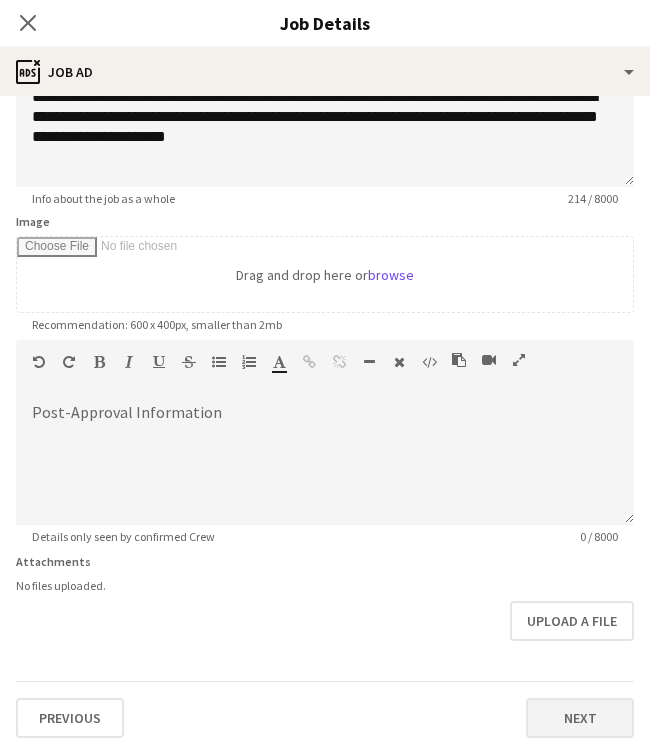 click on "Next" at bounding box center (580, 718) 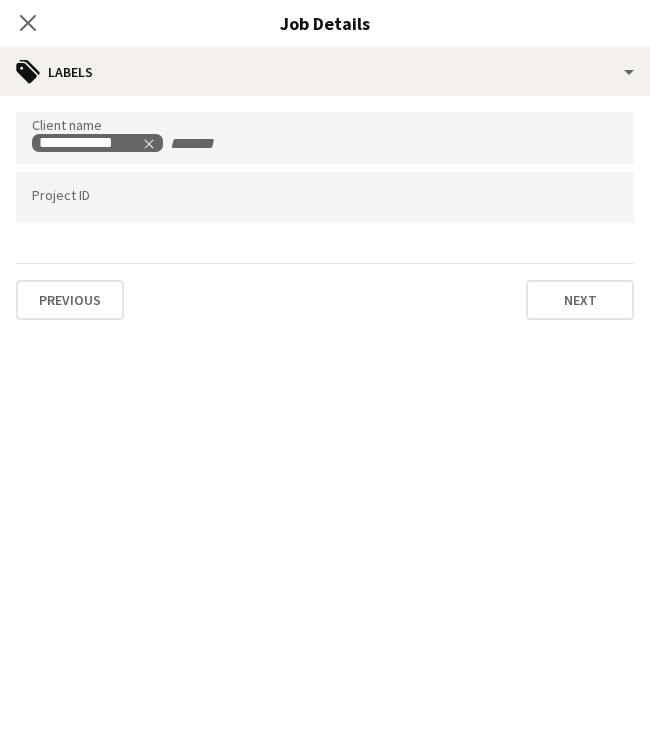 scroll, scrollTop: 0, scrollLeft: 0, axis: both 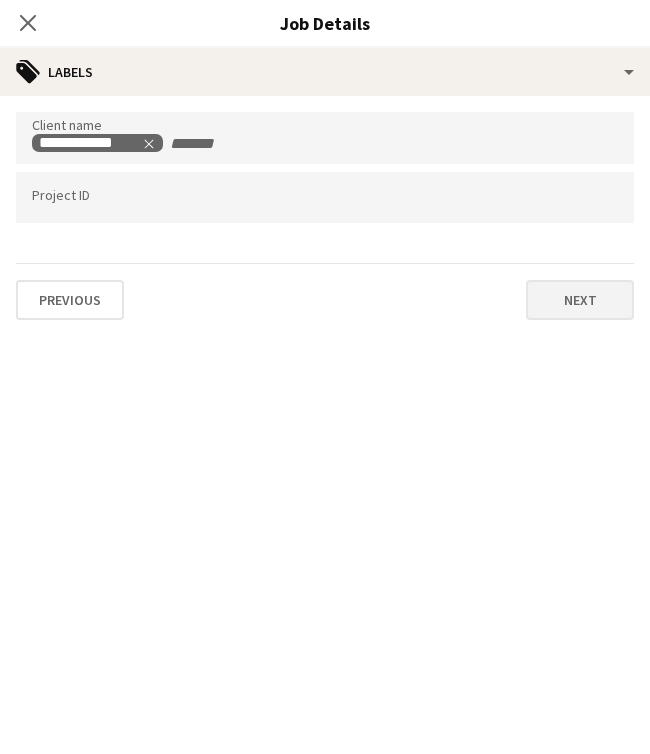 click on "Next" at bounding box center [580, 300] 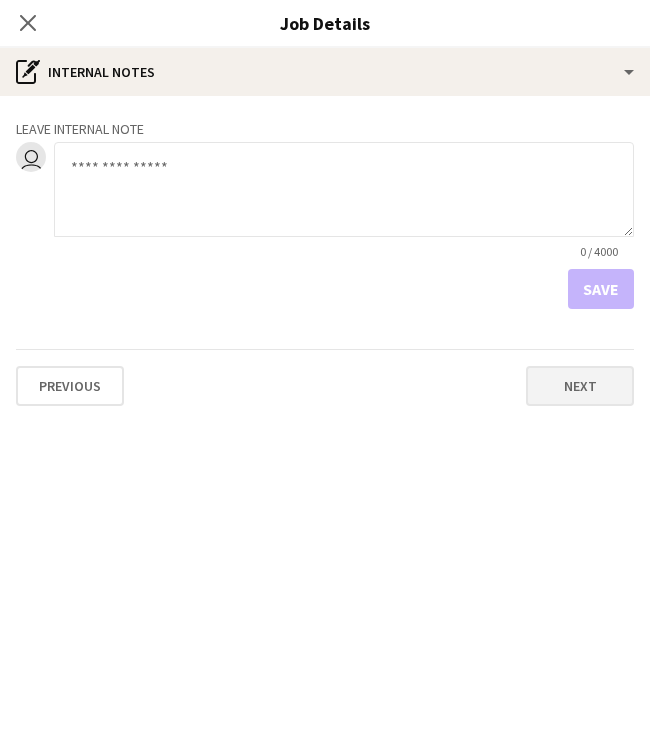 click on "Next" at bounding box center [580, 386] 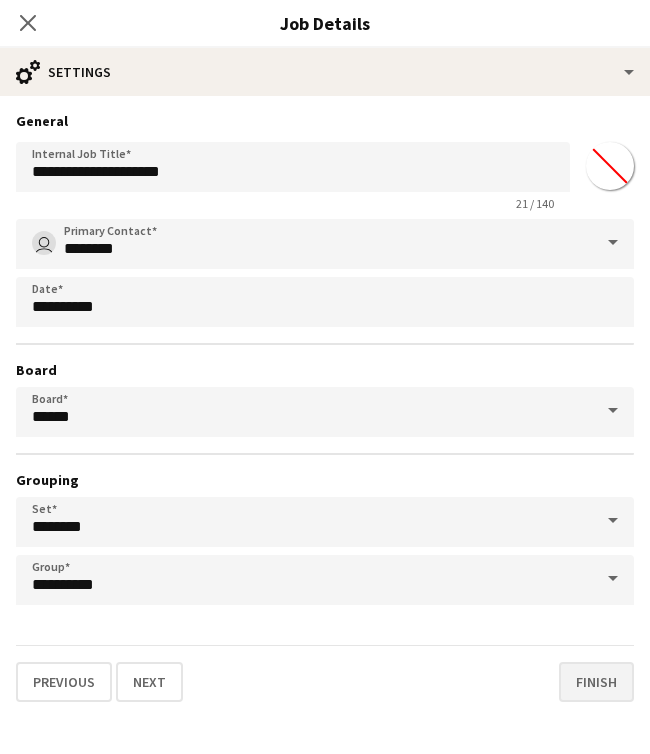 click on "Finish" at bounding box center [596, 682] 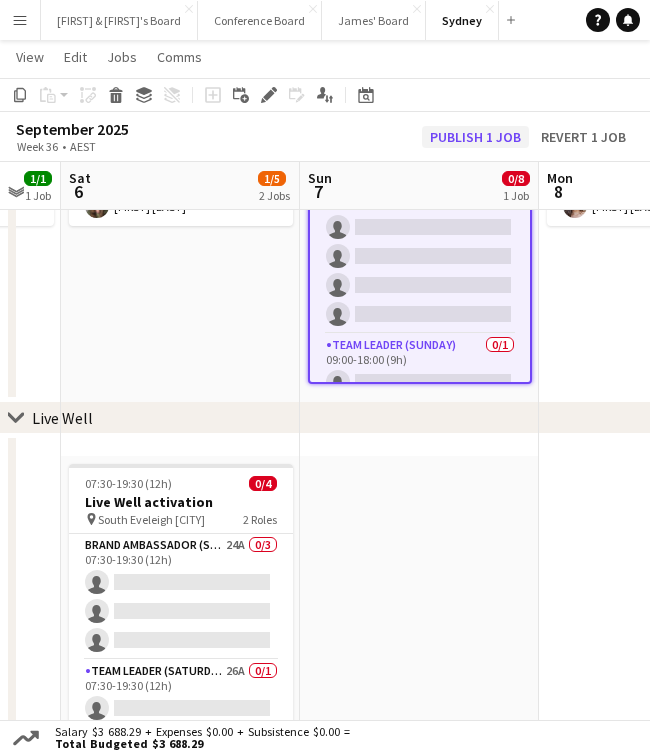 click on "Publish 1 job" 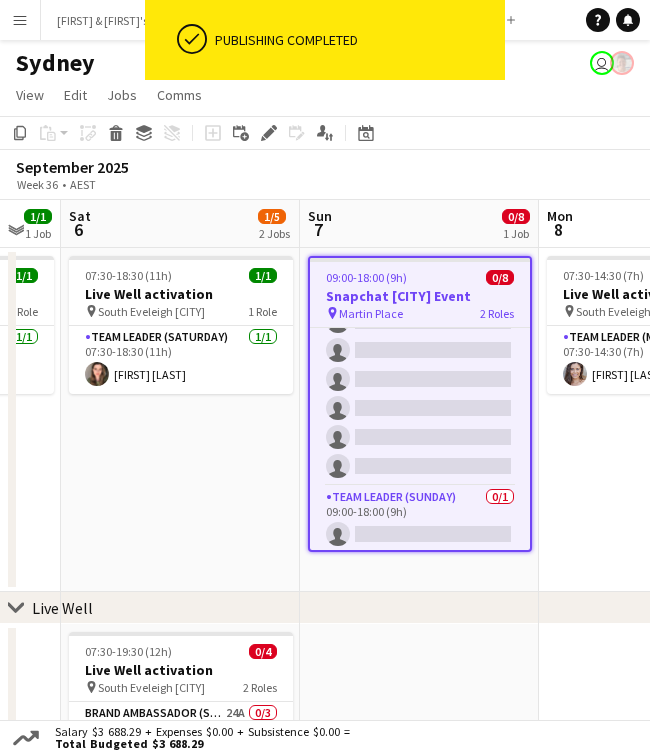 scroll, scrollTop: 0, scrollLeft: 0, axis: both 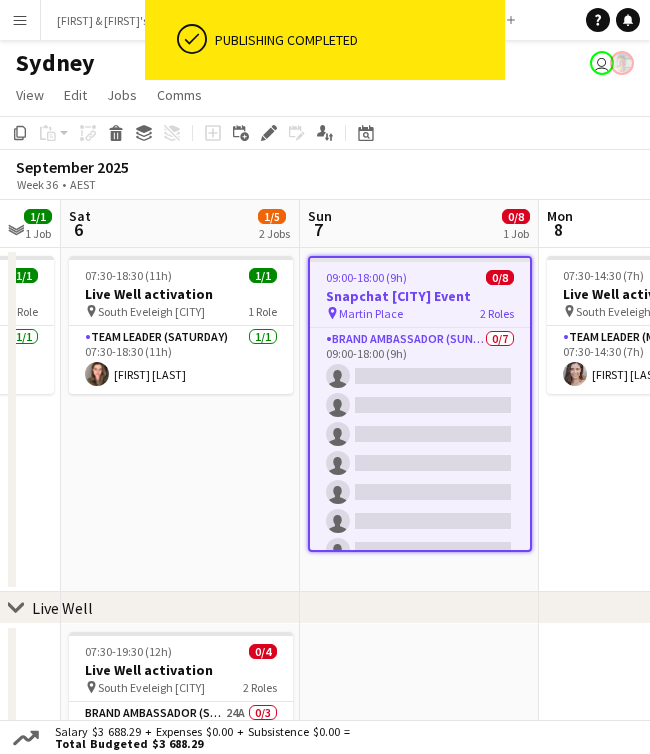 click on "09:00-18:00 (9h)    0/8" at bounding box center (420, 277) 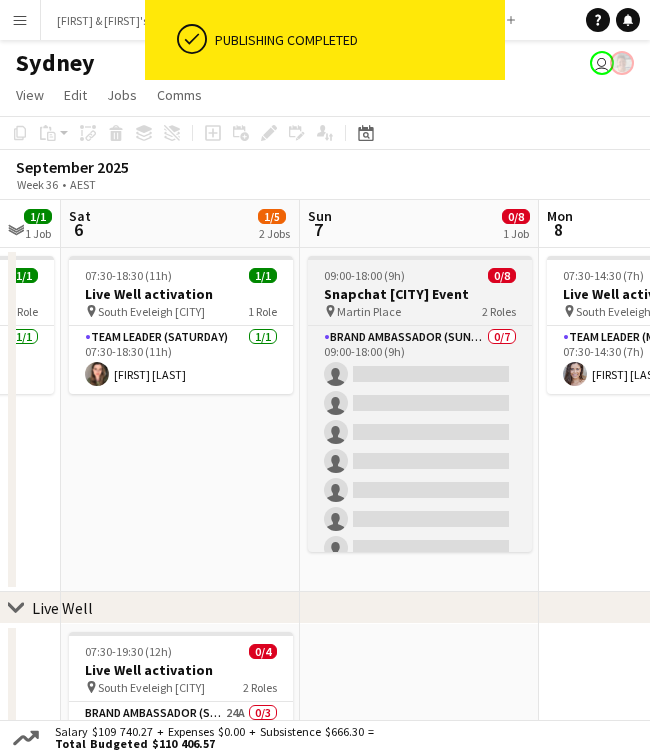 click on "Snapchat Sydney Event" at bounding box center (420, 294) 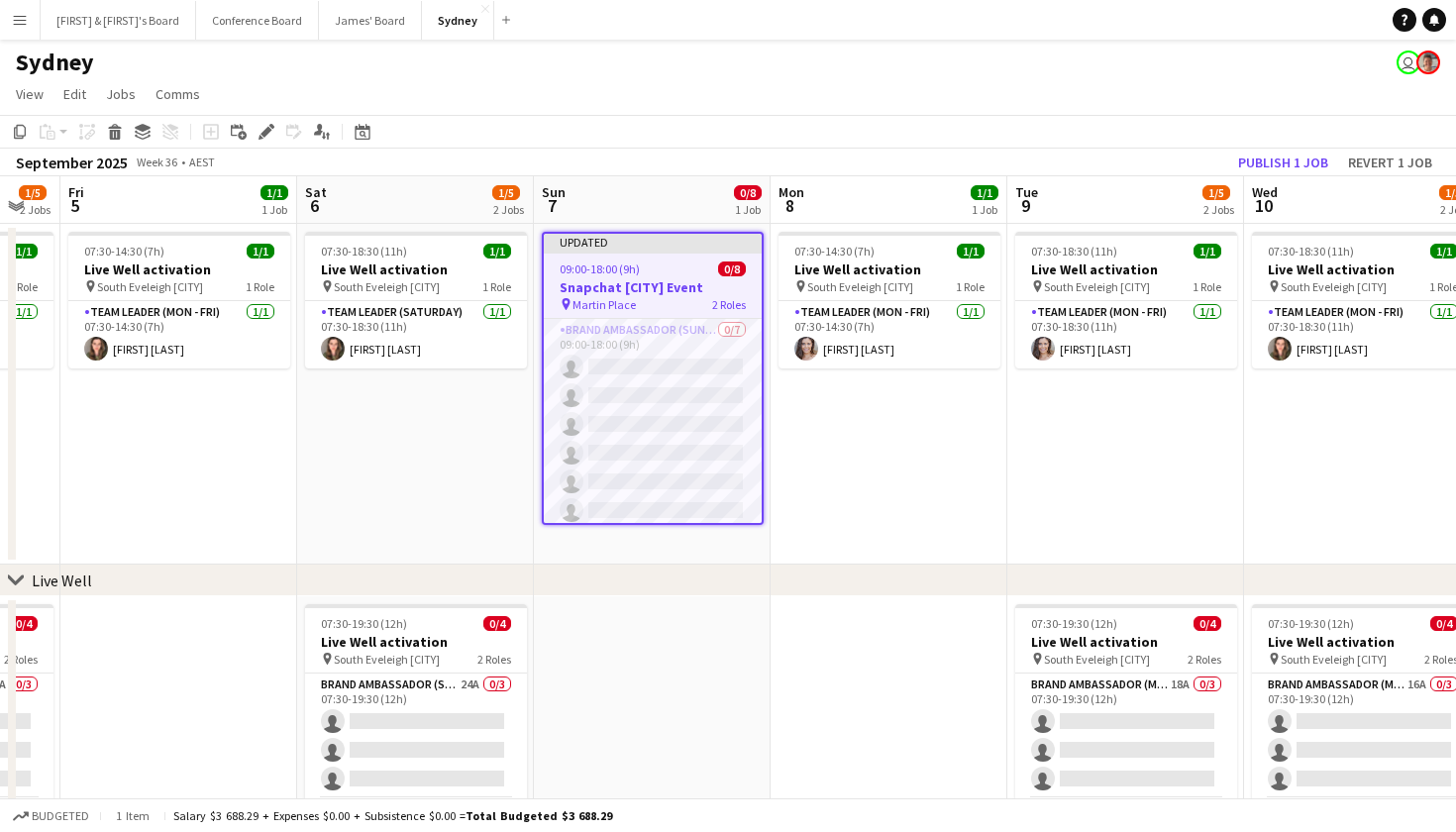 click on "Menu" at bounding box center (20, 20) 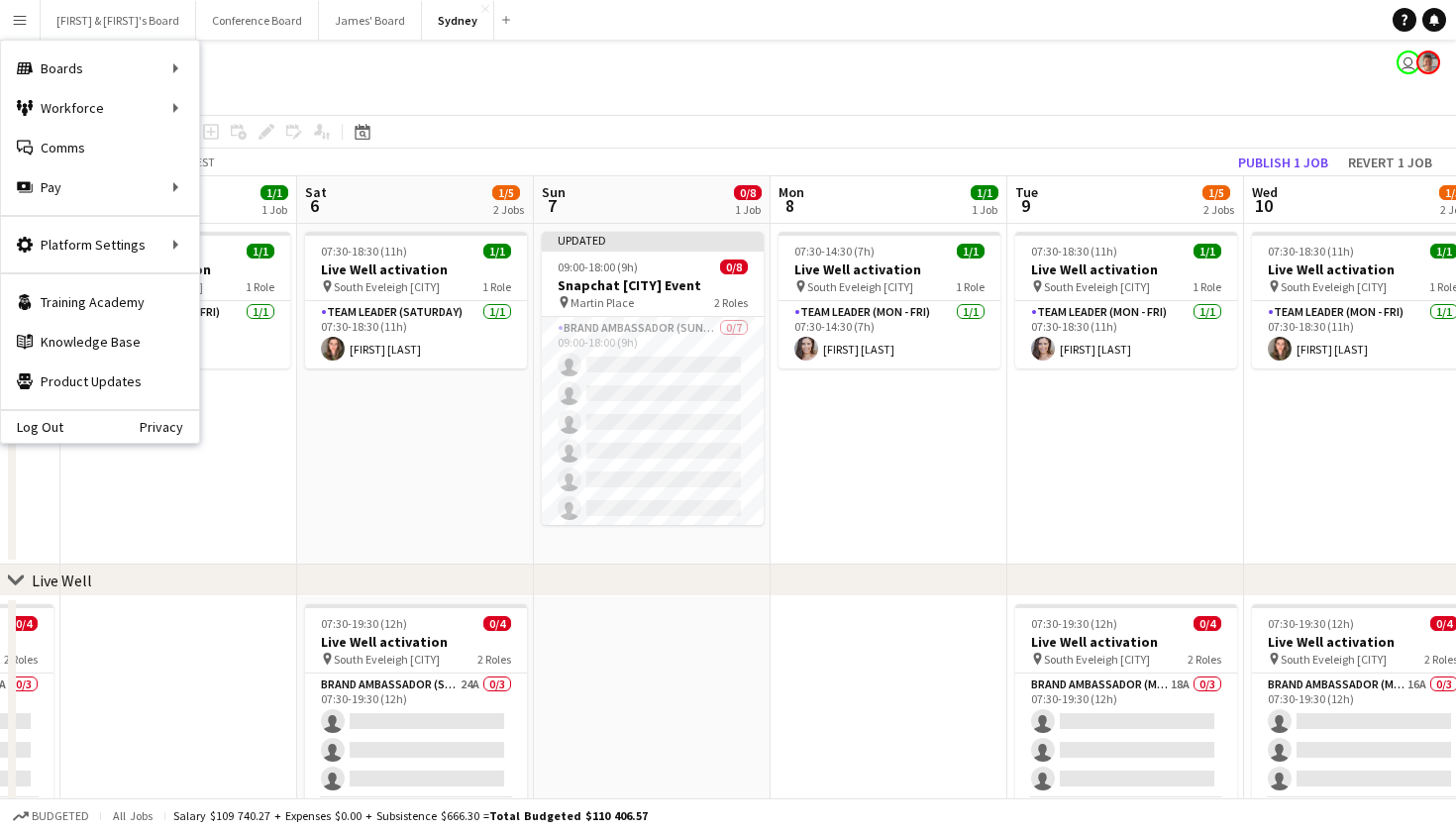 click on "Menu" at bounding box center (20, 20) 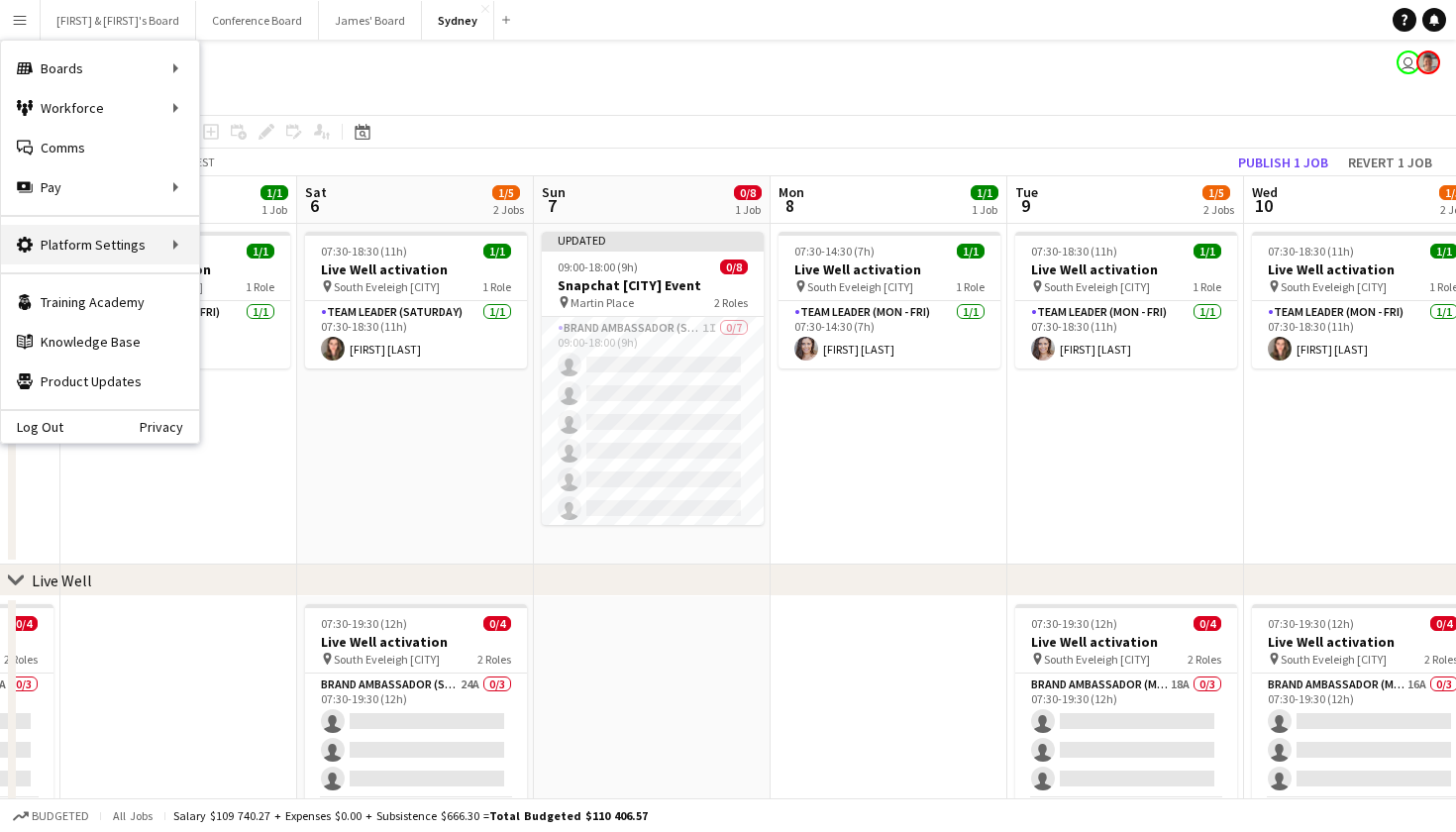 click on "Platform Settings
Platform Settings" at bounding box center (100, 245) 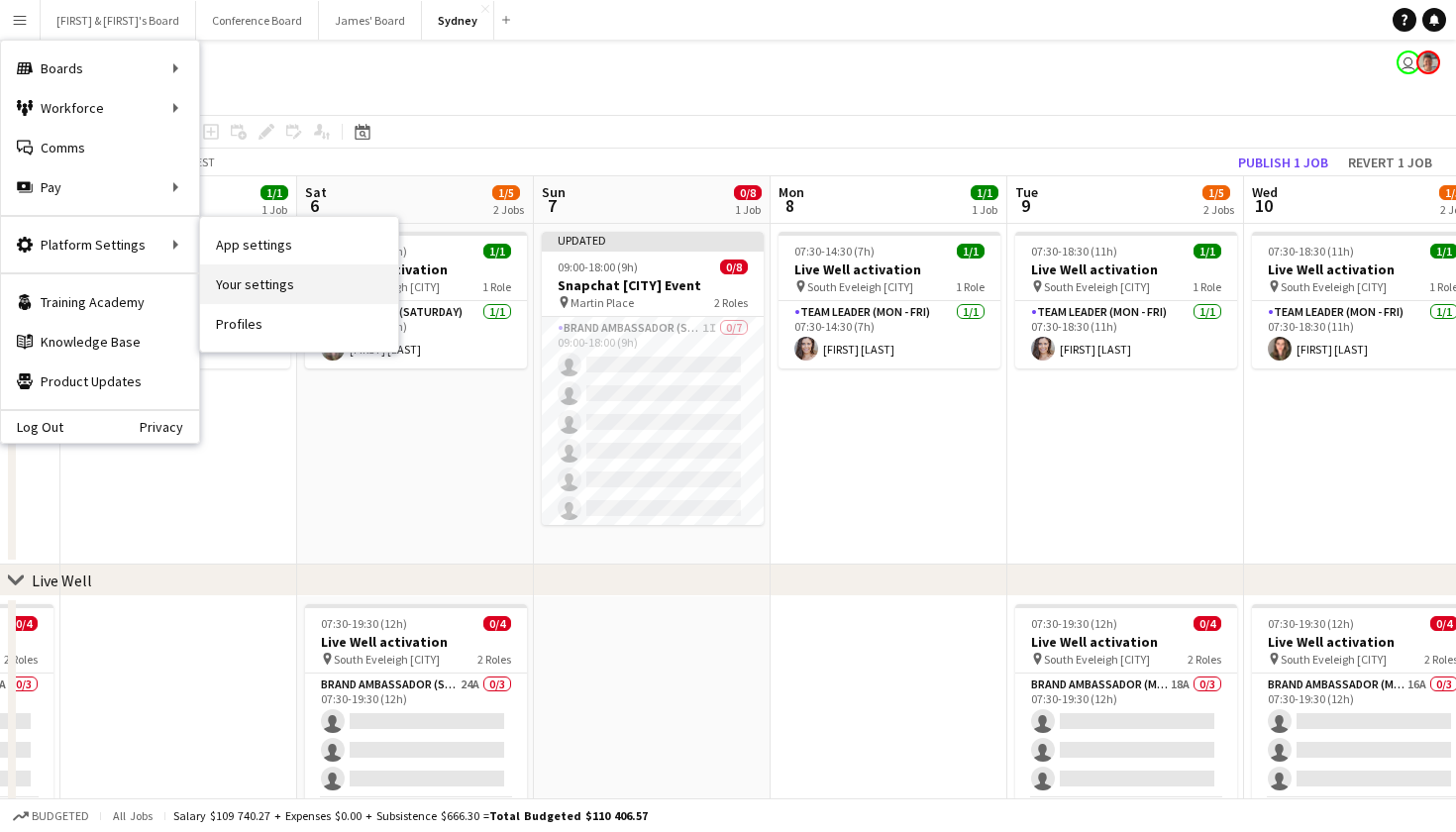 click on "Your settings" at bounding box center (299, 284) 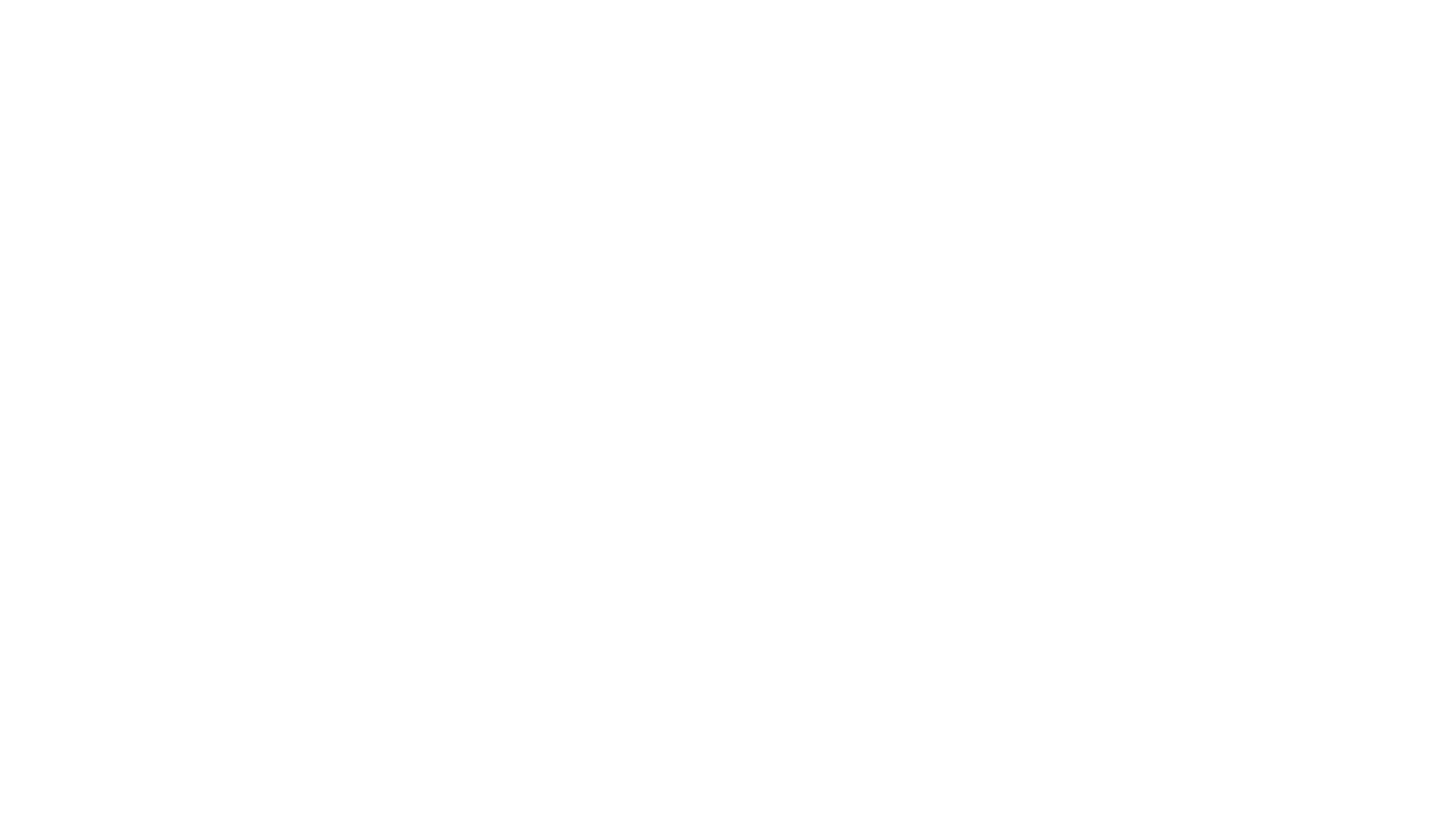 scroll, scrollTop: 0, scrollLeft: 0, axis: both 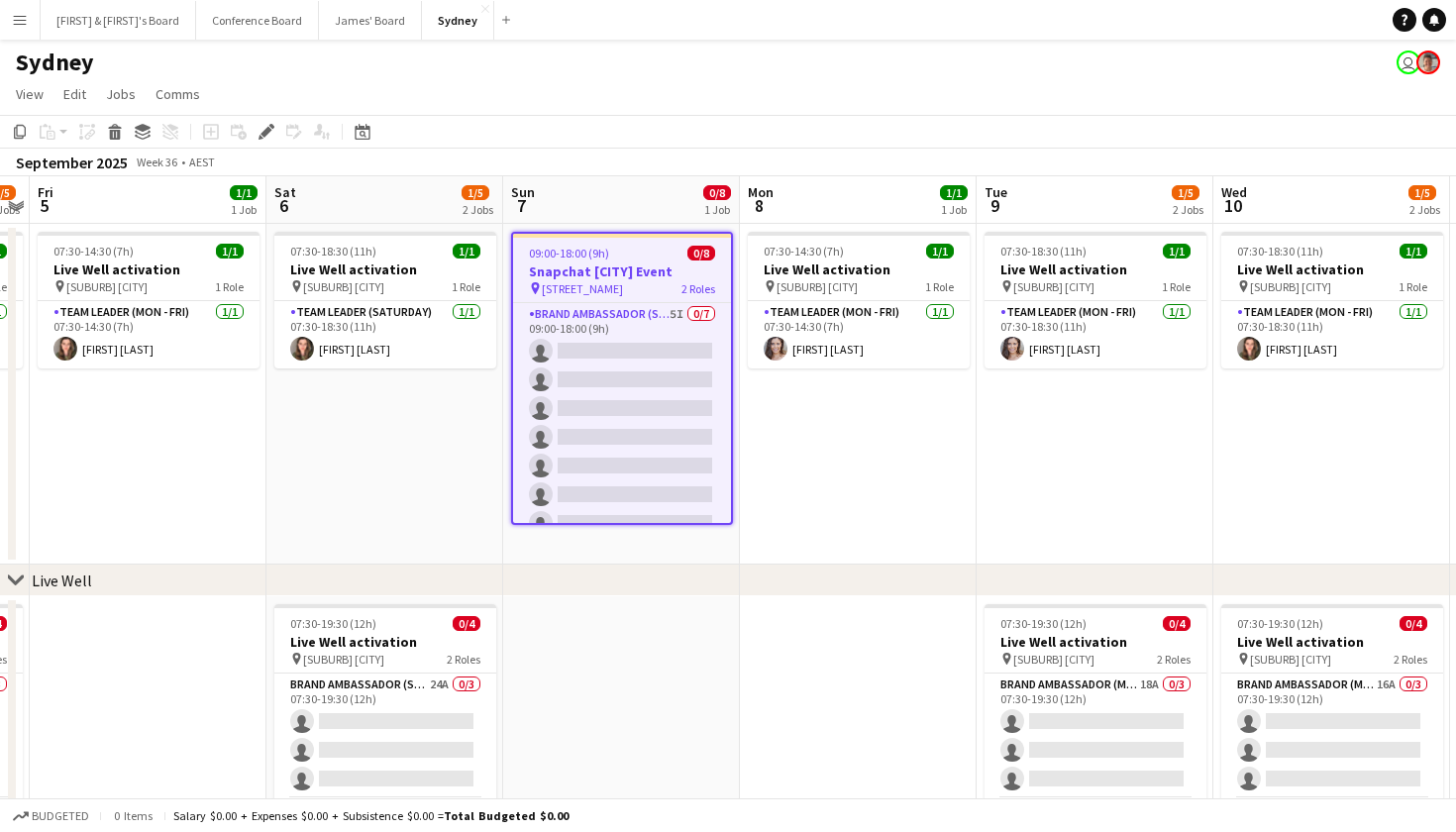 click on "07:30-14:30 (7h)    1/1   Live Well activation
pin
South Eveleigh Sydney   1 Role   Team Leader (Mon - Fri)   1/1   07:30-14:30 (7h)
Claire Stephens" at bounding box center [859, 300] 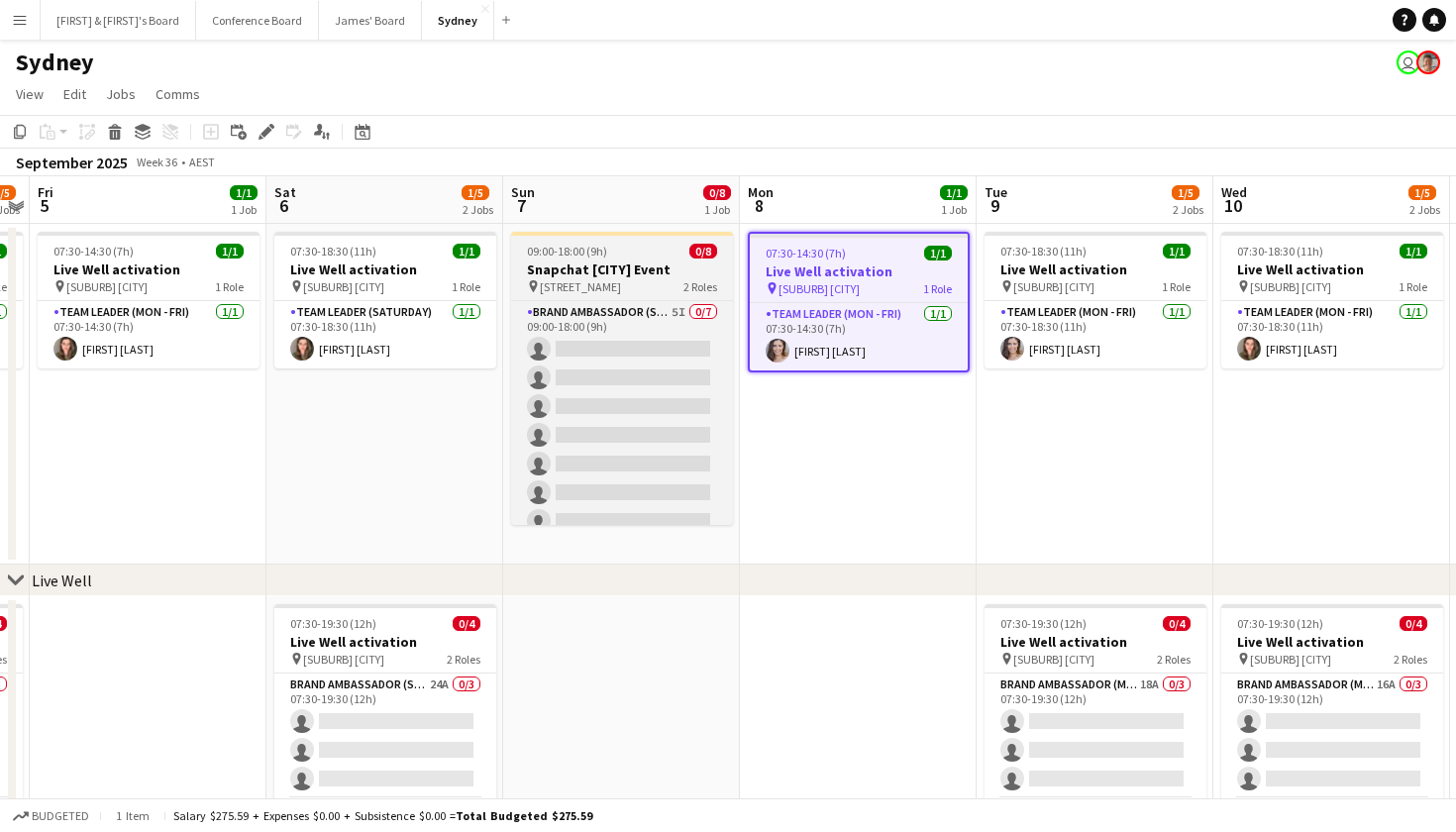 click on "2 Roles" at bounding box center (700, 286) 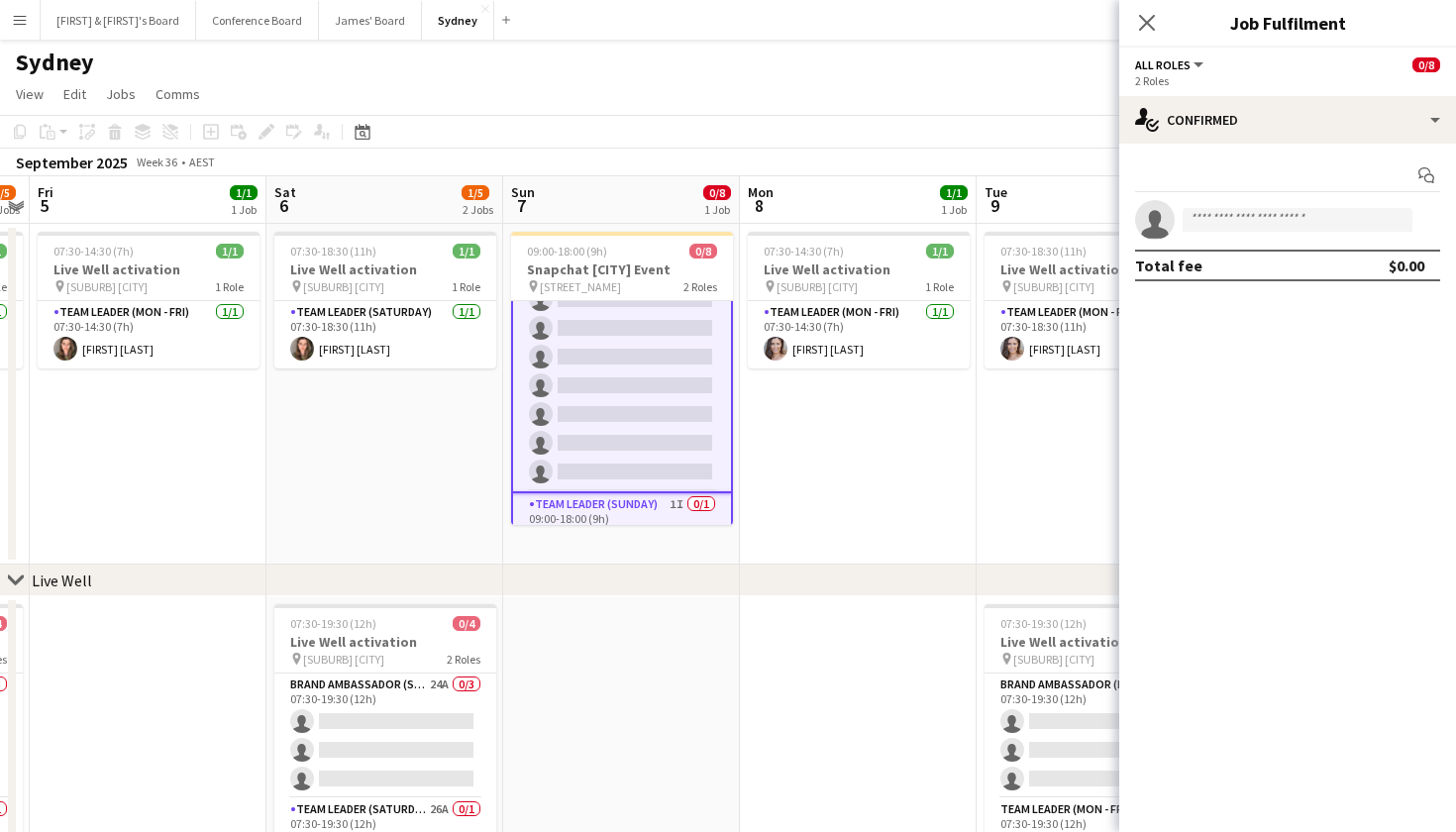 scroll, scrollTop: 89, scrollLeft: 0, axis: vertical 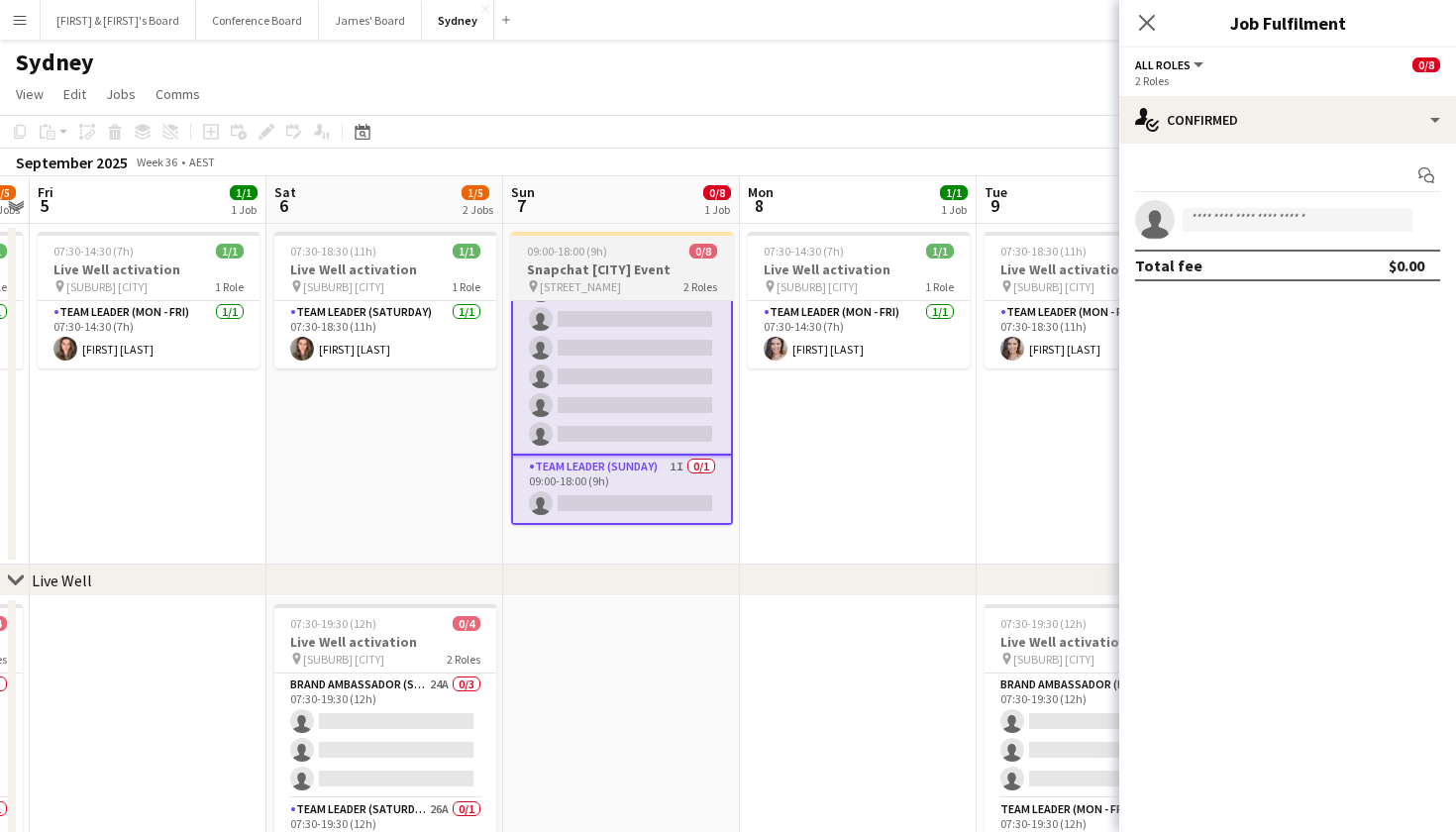 click on "09:00-18:00 (9h)    0/8   Snapchat Sydney Event
pin
Martin Place   2 Roles   Brand Ambassador (Sunday)   5I   0/7   09:00-18:00 (9h)
single-neutral-actions
single-neutral-actions
single-neutral-actions
single-neutral-actions
single-neutral-actions
single-neutral-actions
single-neutral-actions
Team Leader (Sunday)   1I   0/1   09:00-18:00 (9h)
single-neutral-actions" at bounding box center (622, 378) 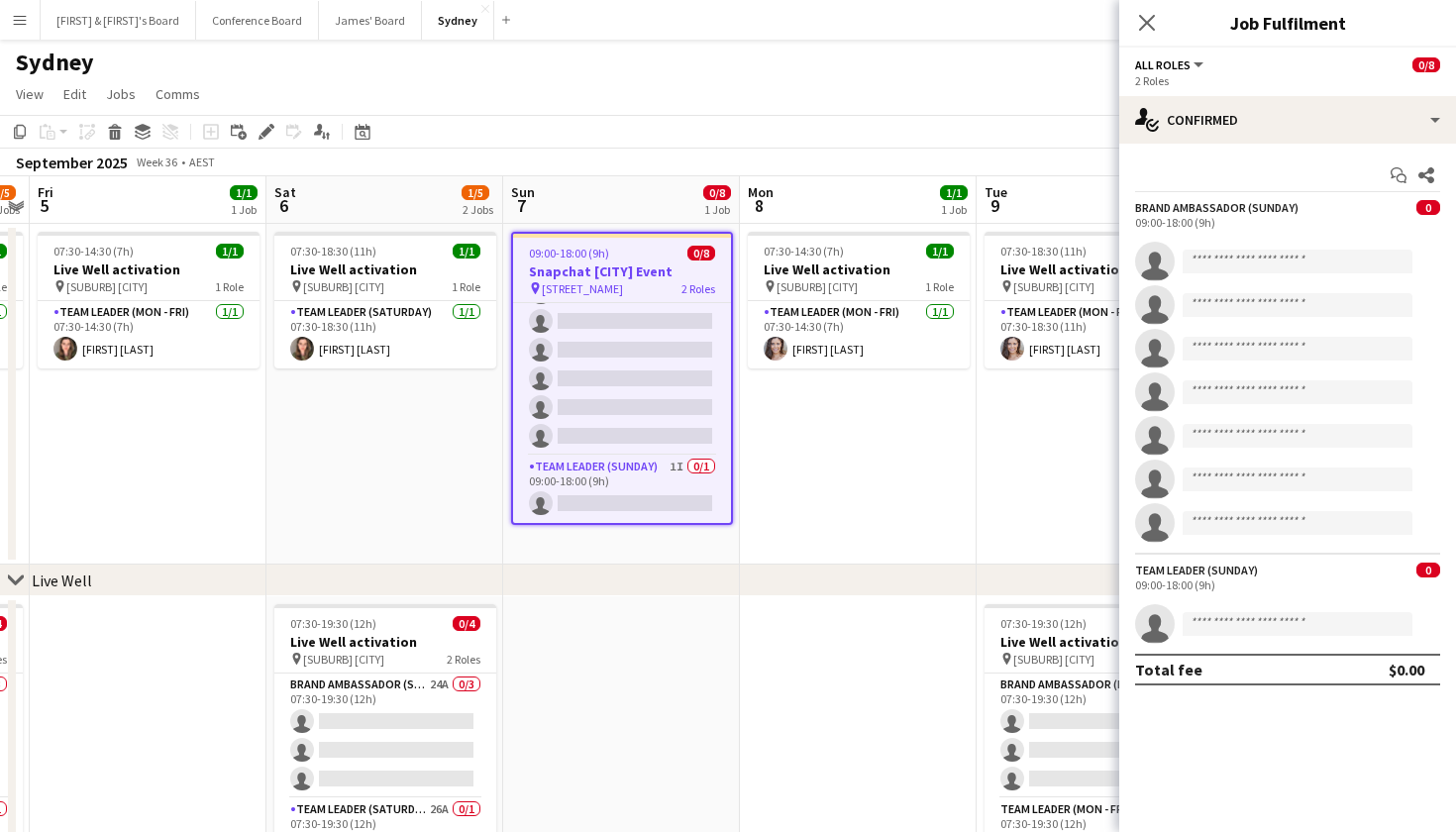 click on "09:00-18:00 (9h)    0/8" at bounding box center (622, 253) 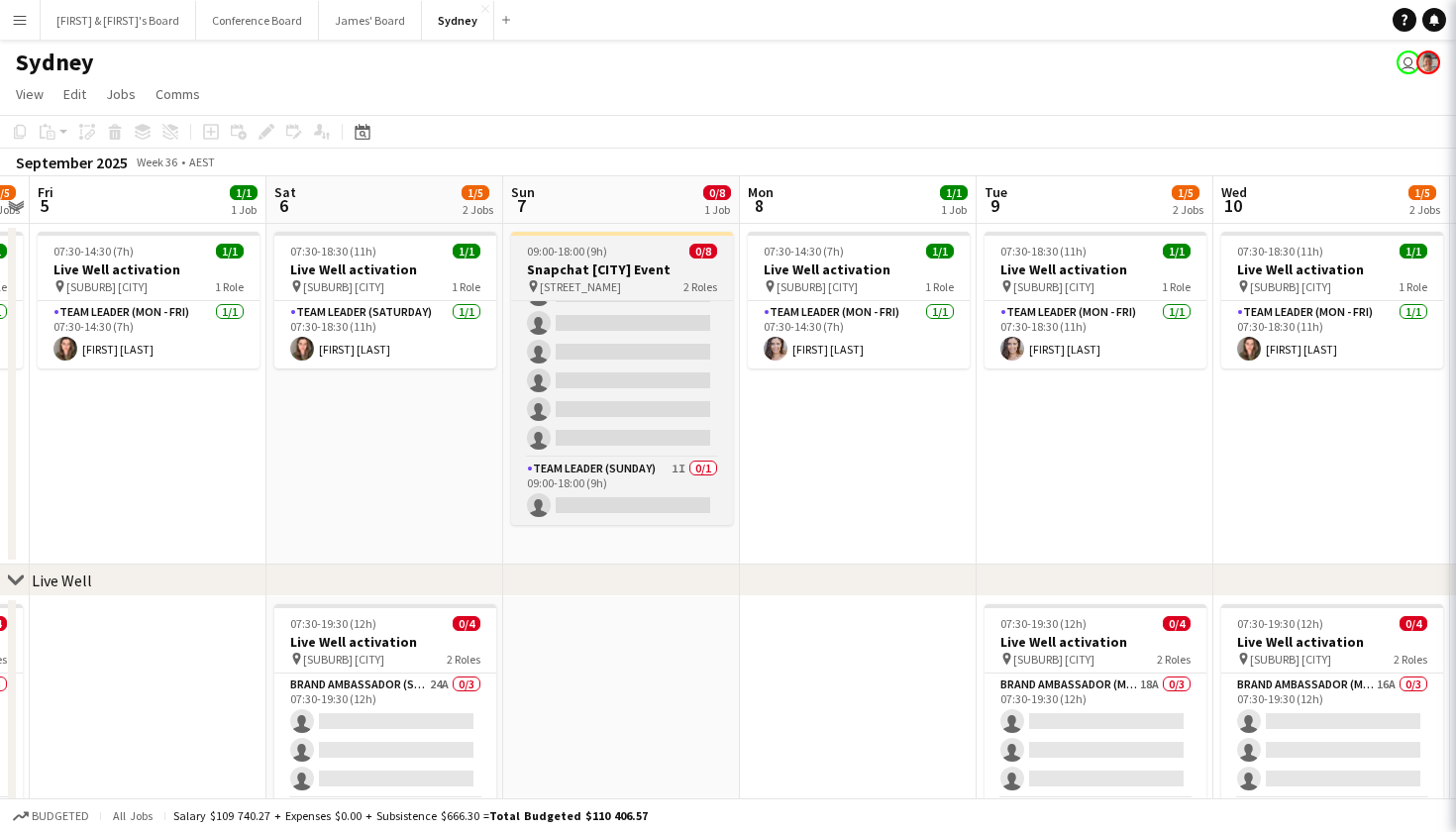 scroll, scrollTop: 83, scrollLeft: 0, axis: vertical 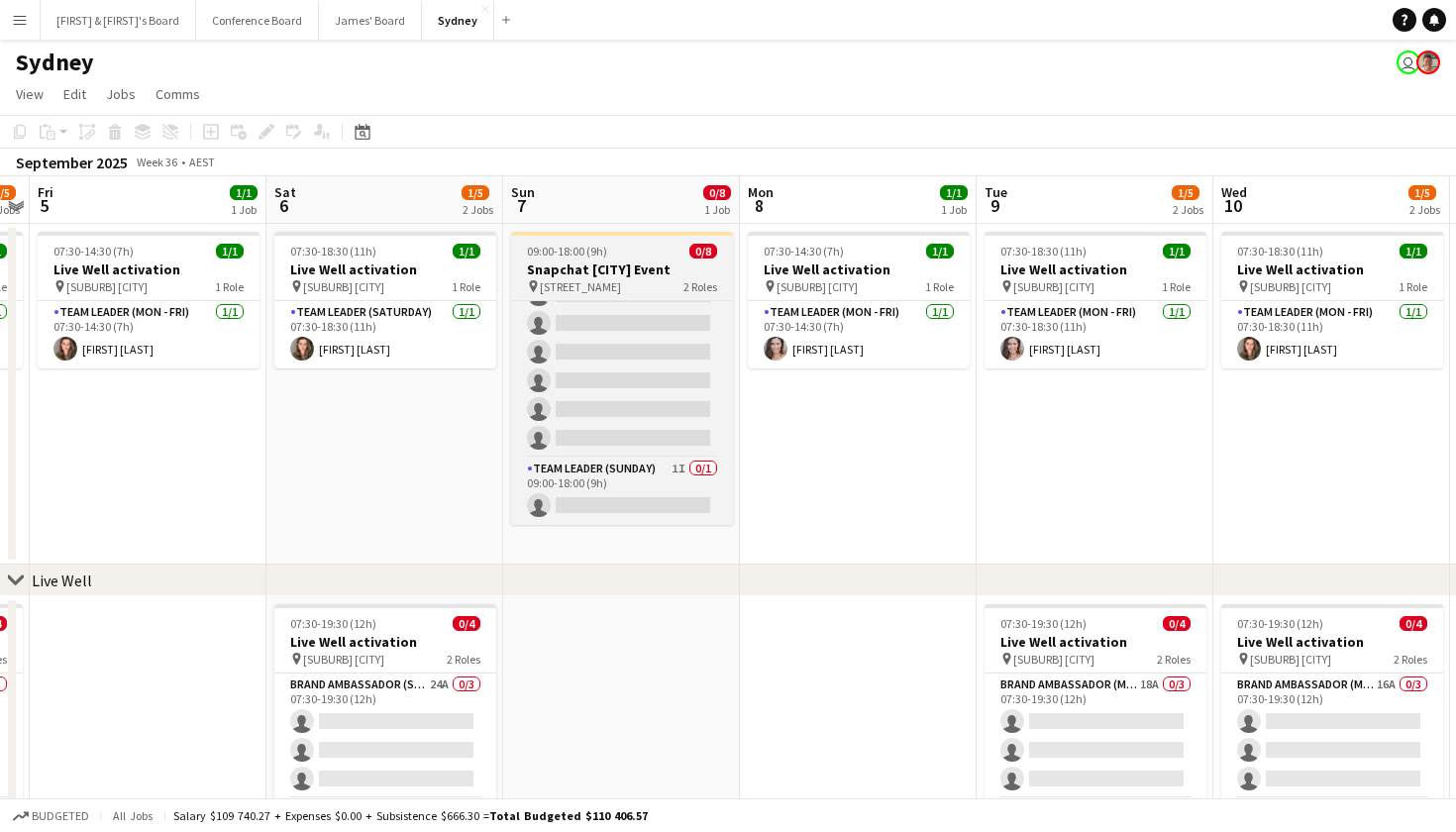 click on "09:00-18:00 (9h)    0/8" at bounding box center [622, 251] 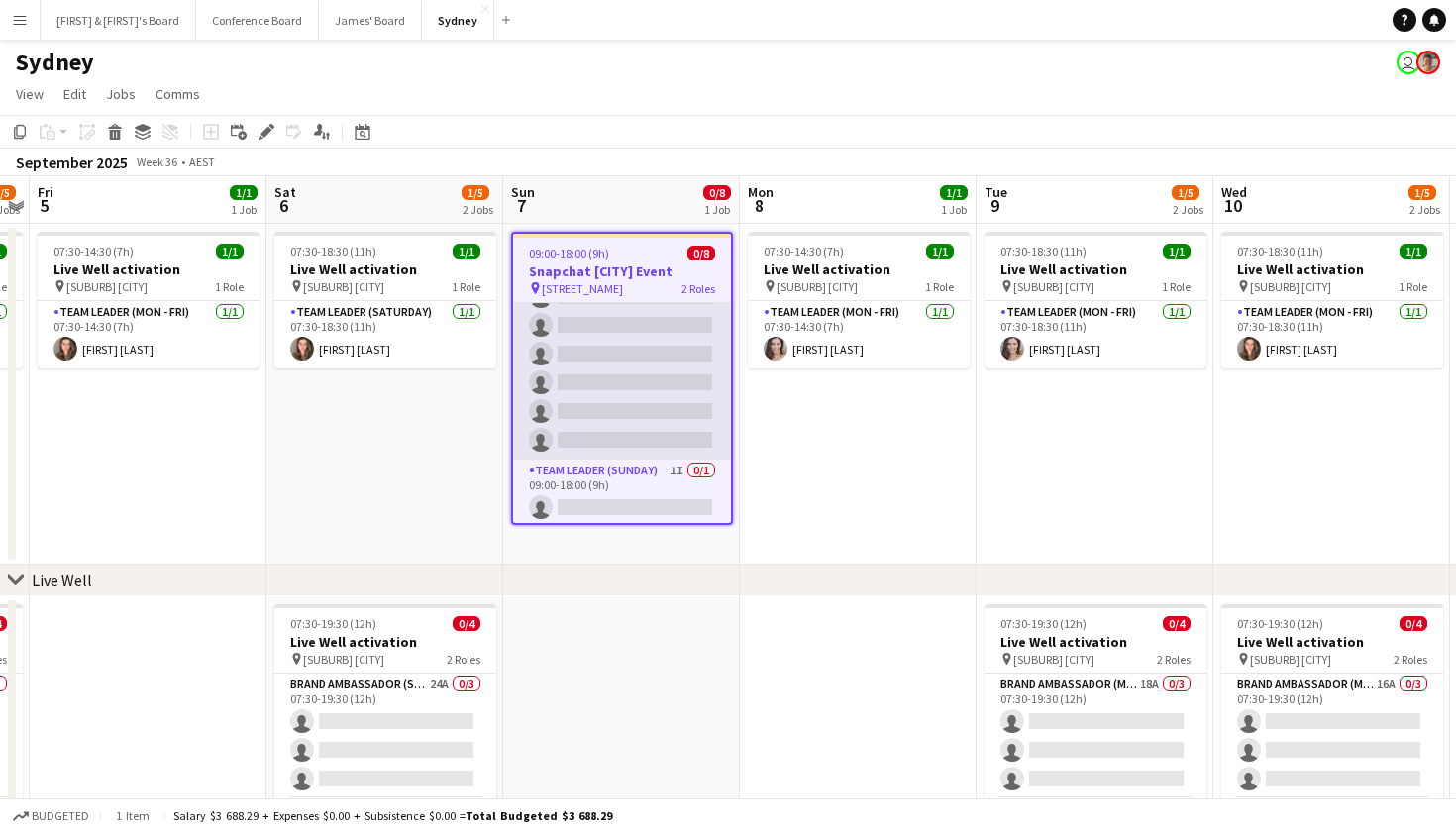 click on "Brand Ambassador (Sunday)   5I   0/7   09:00-18:00 (9h)
single-neutral-actions
single-neutral-actions
single-neutral-actions
single-neutral-actions
single-neutral-actions
single-neutral-actions
single-neutral-actions" at bounding box center [622, 340] 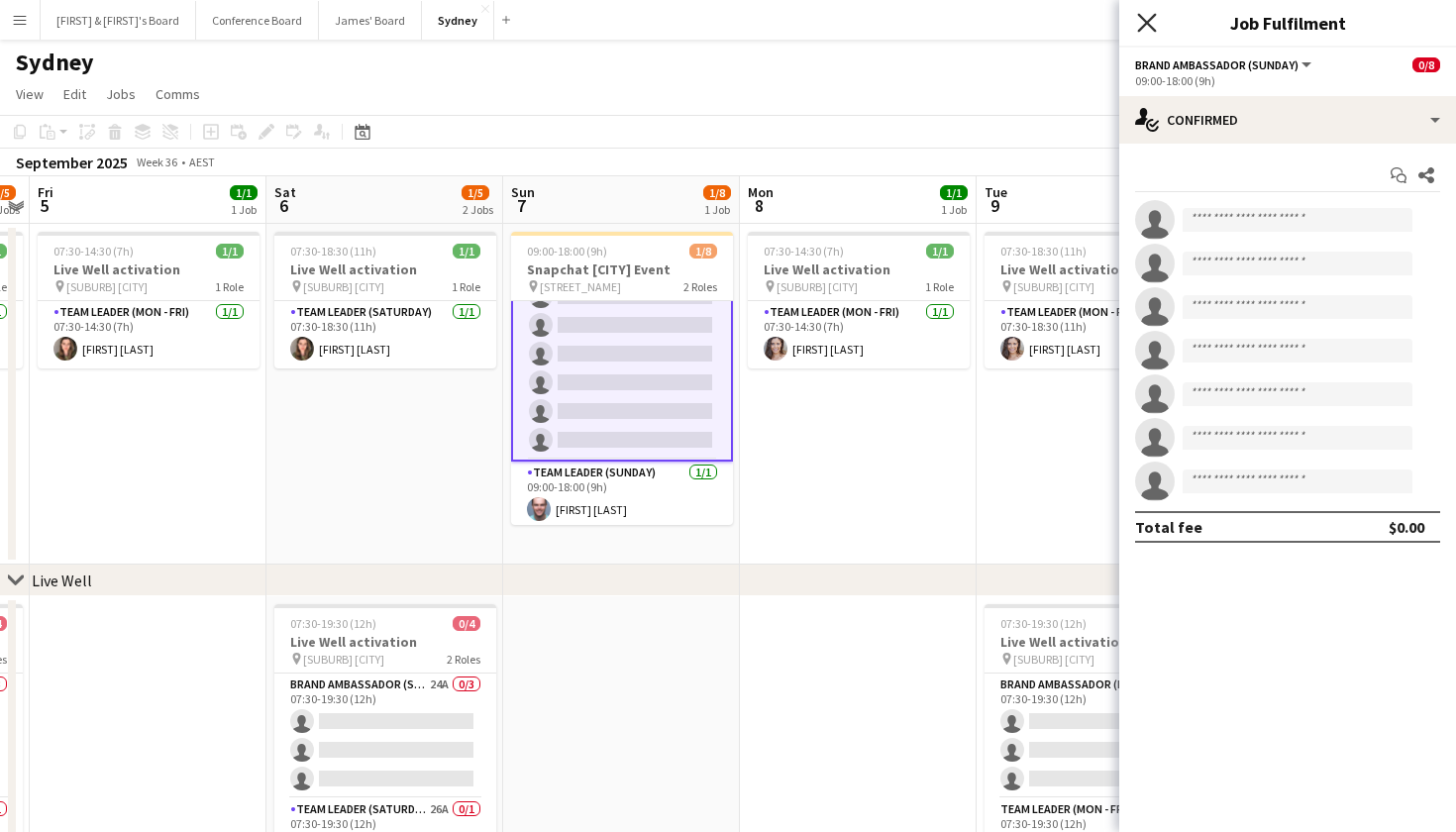 click on "Close pop-in" 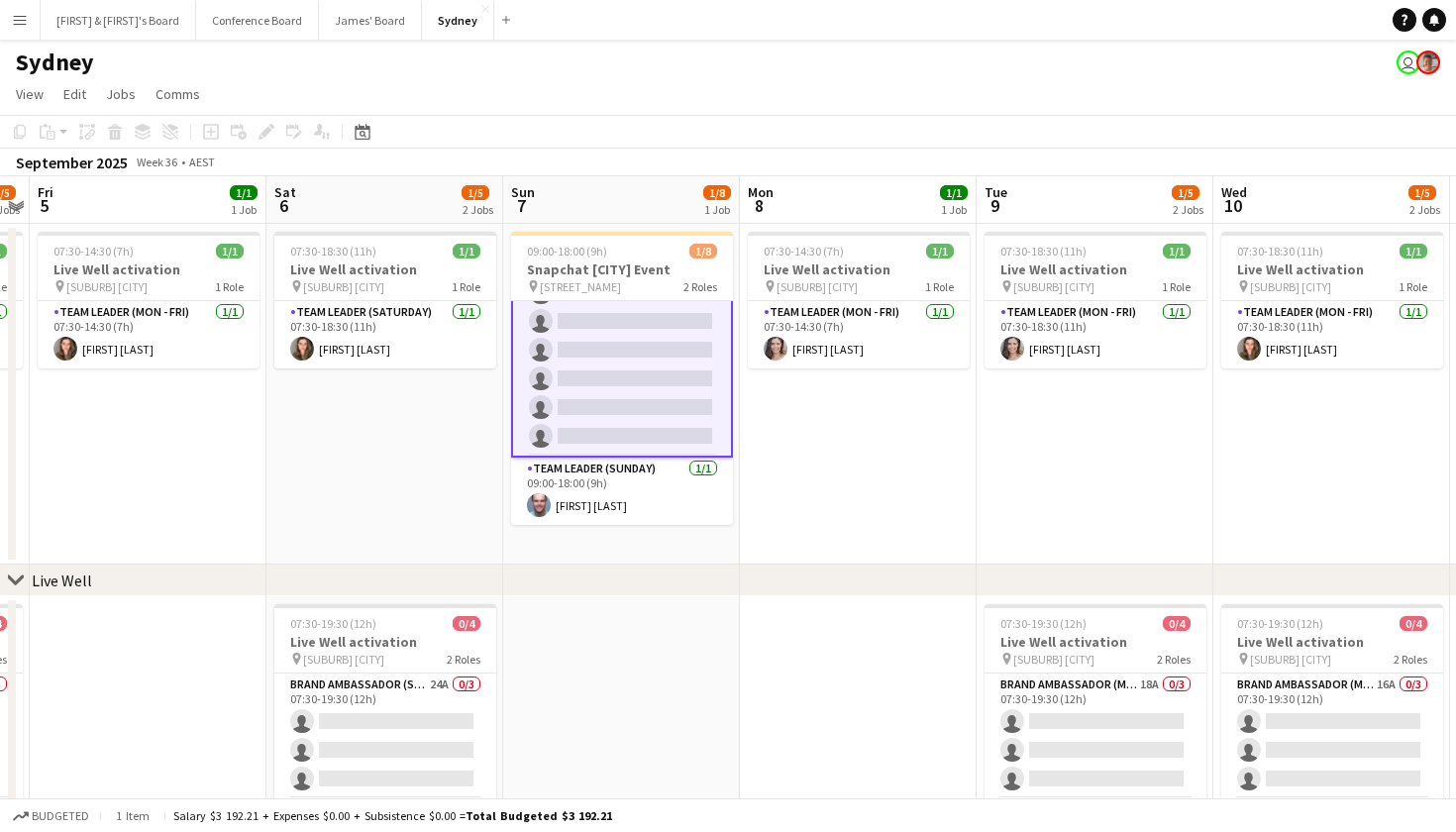 scroll, scrollTop: 87, scrollLeft: 0, axis: vertical 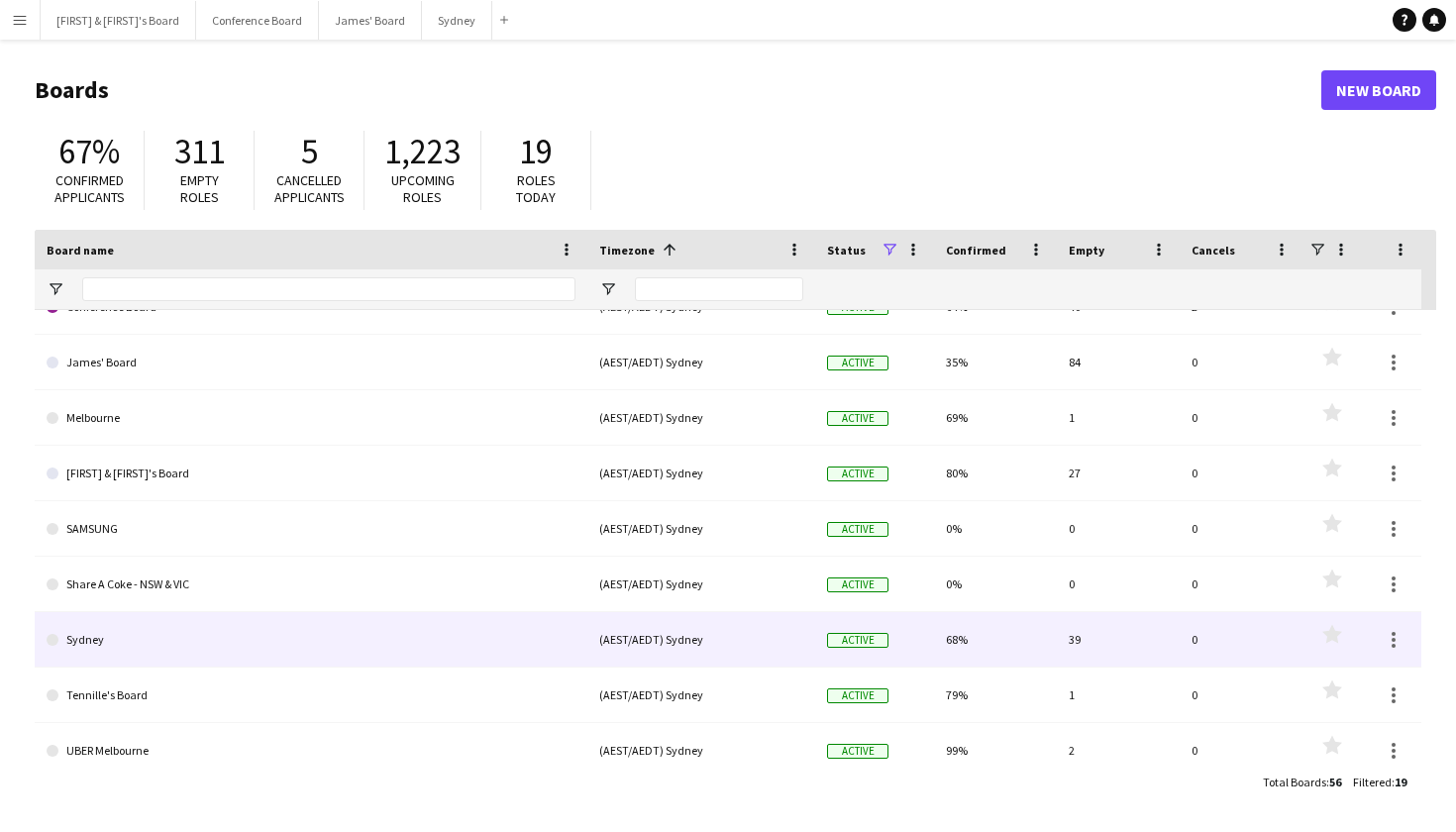click on "Sydney" 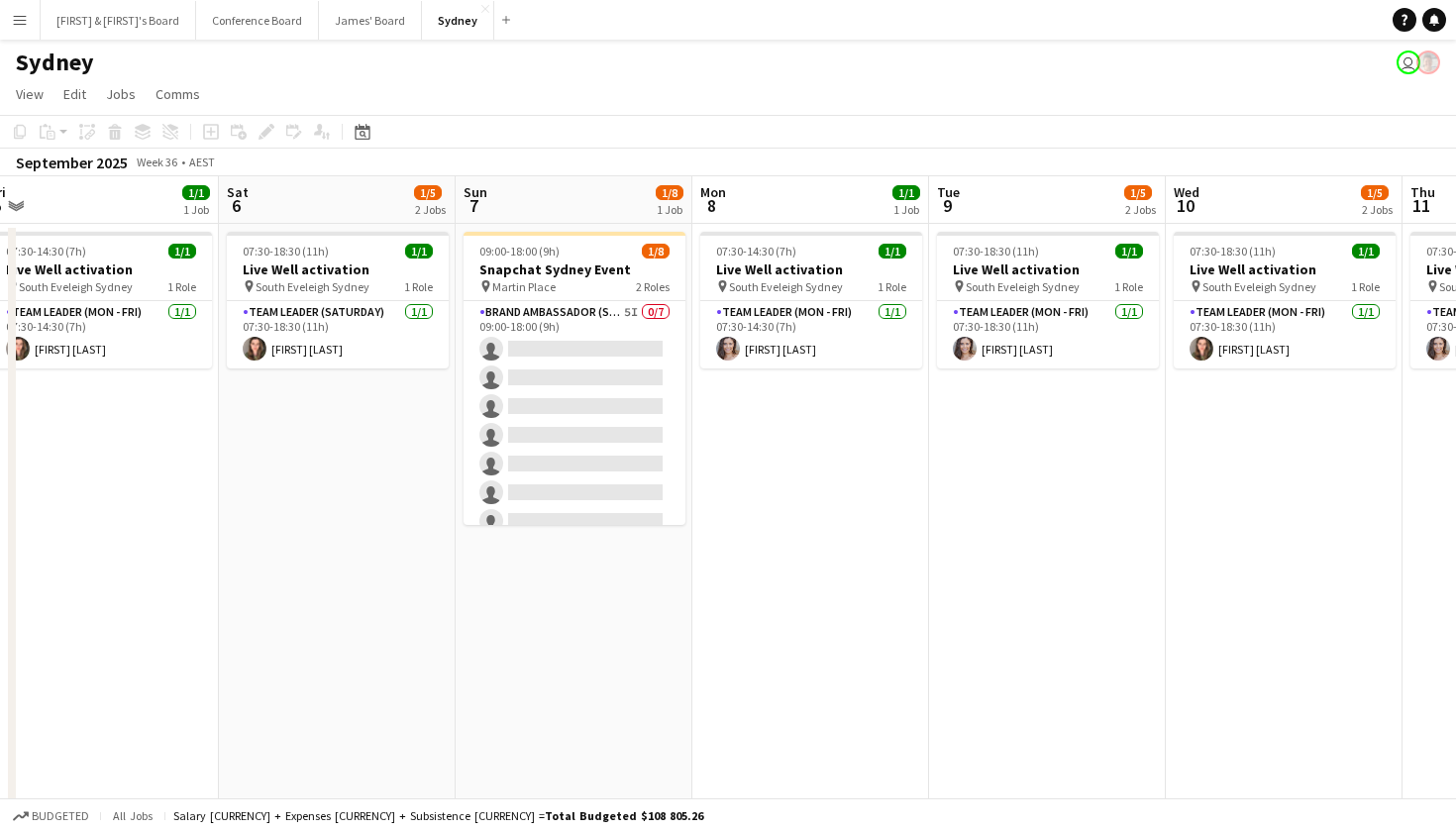 scroll, scrollTop: 0, scrollLeft: 971, axis: horizontal 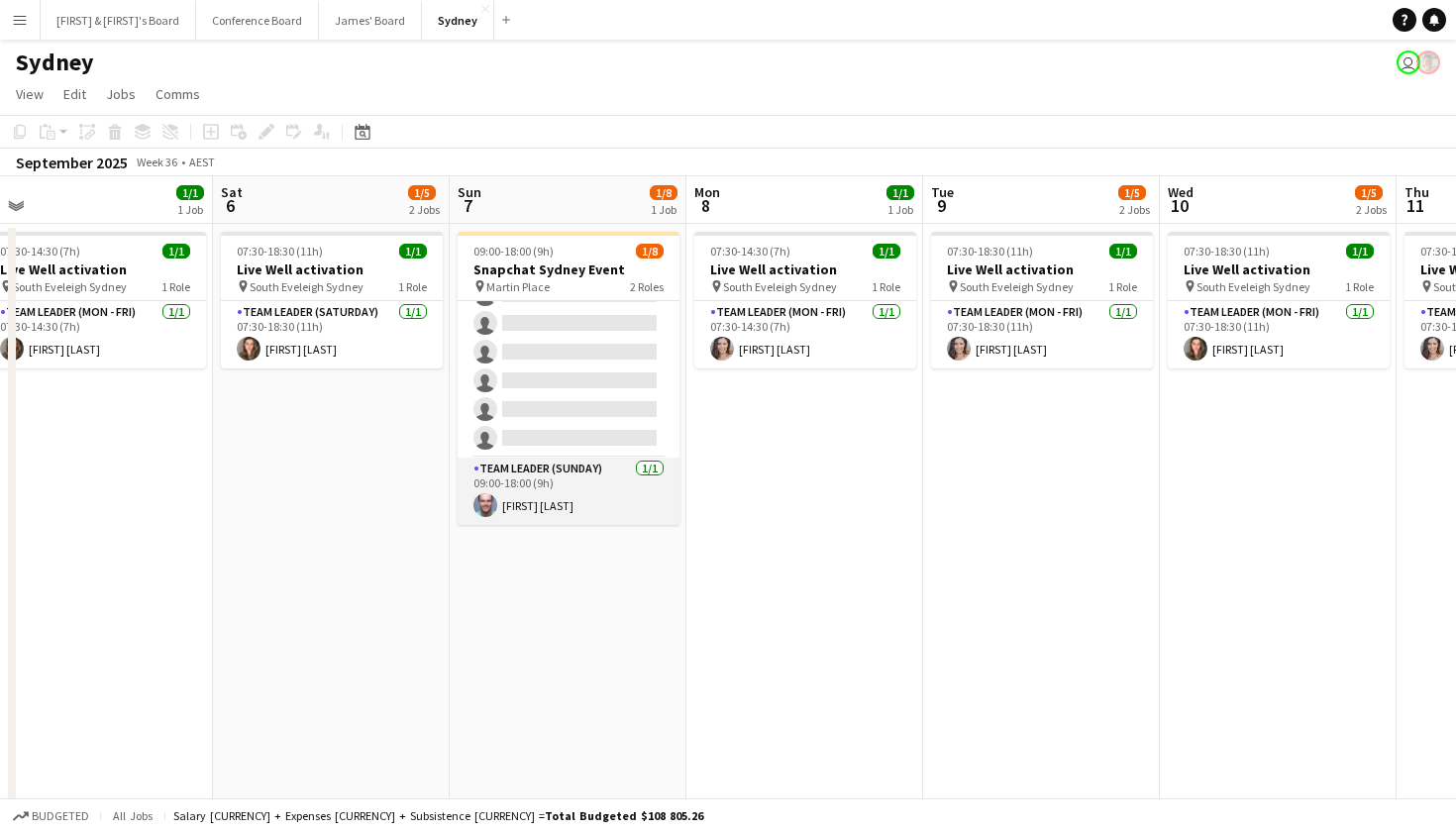 click on "Team Leader (Sunday)   1/1   09:00-18:00 (9h)
Mark Heap" at bounding box center (569, 491) 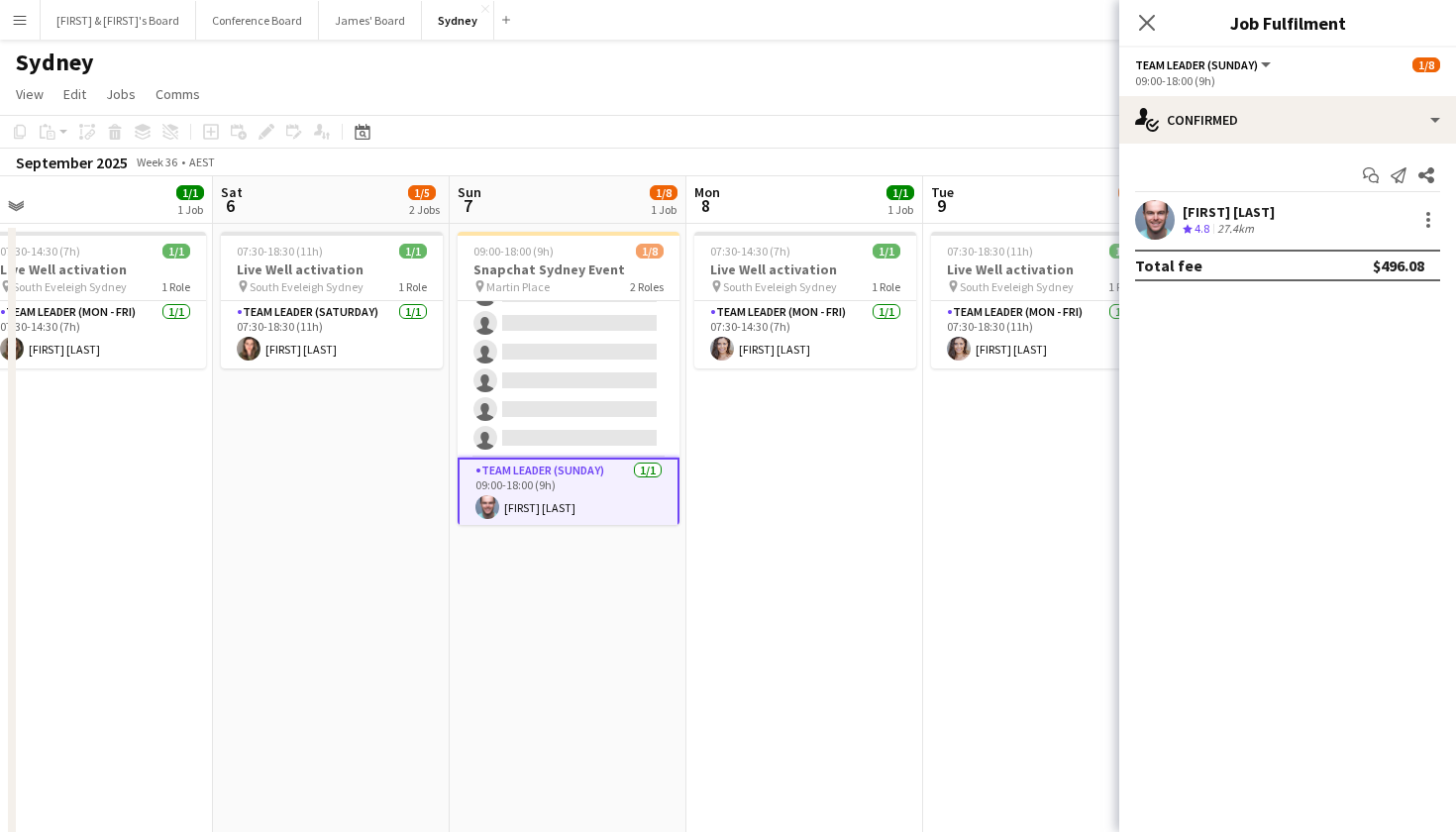 click at bounding box center (1155, 220) 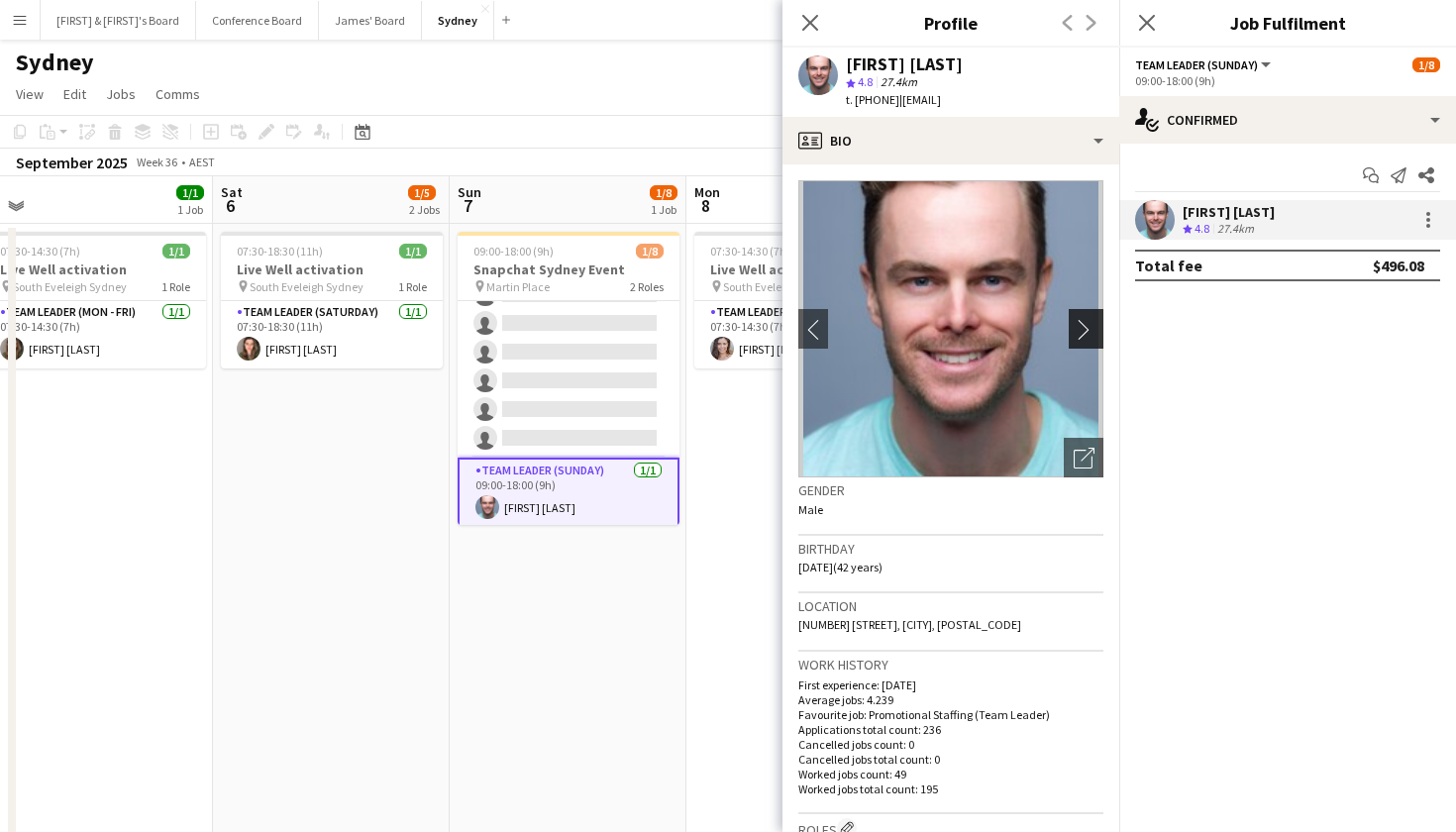 click on "chevron-right" 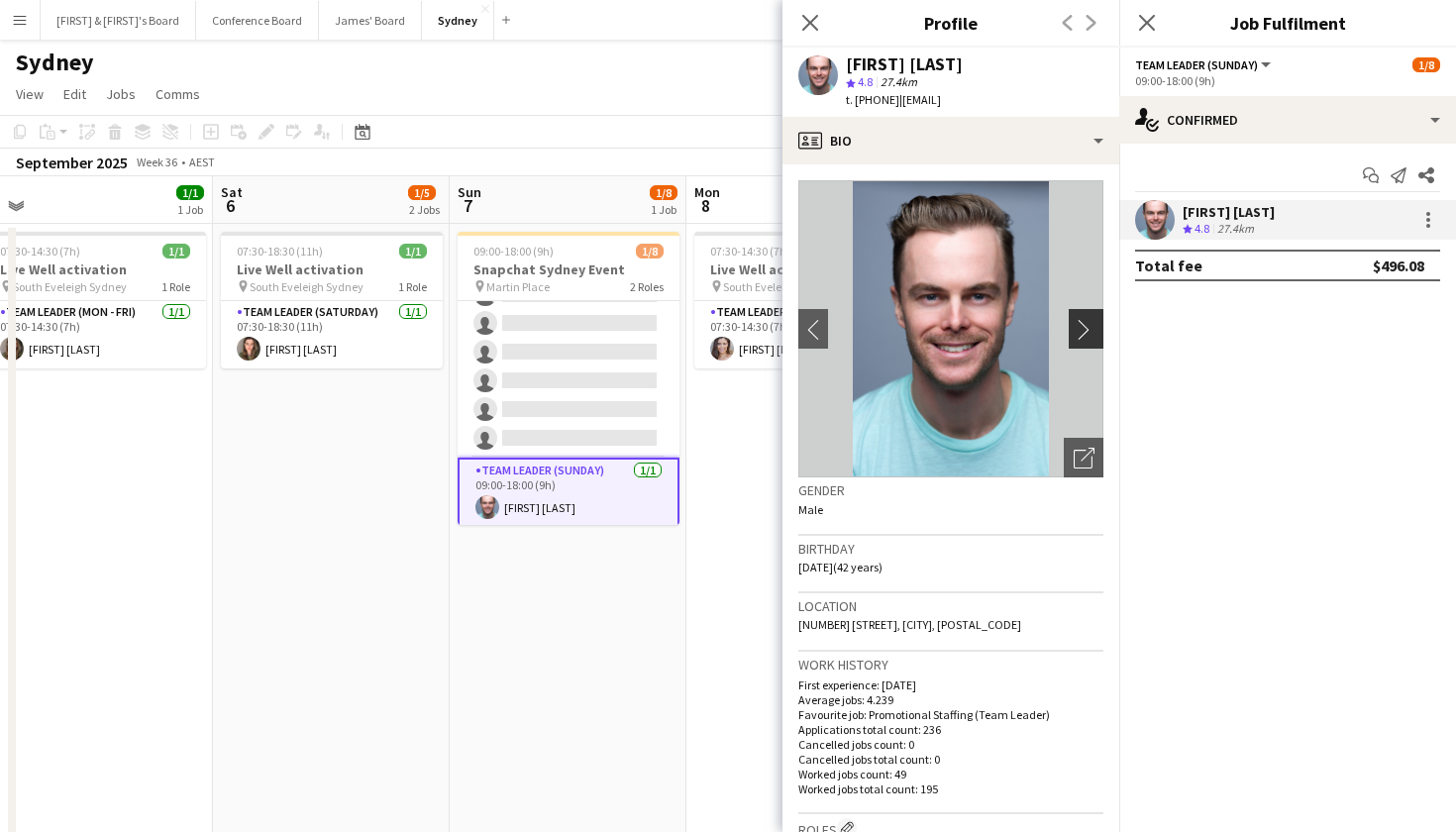 click on "chevron-right" 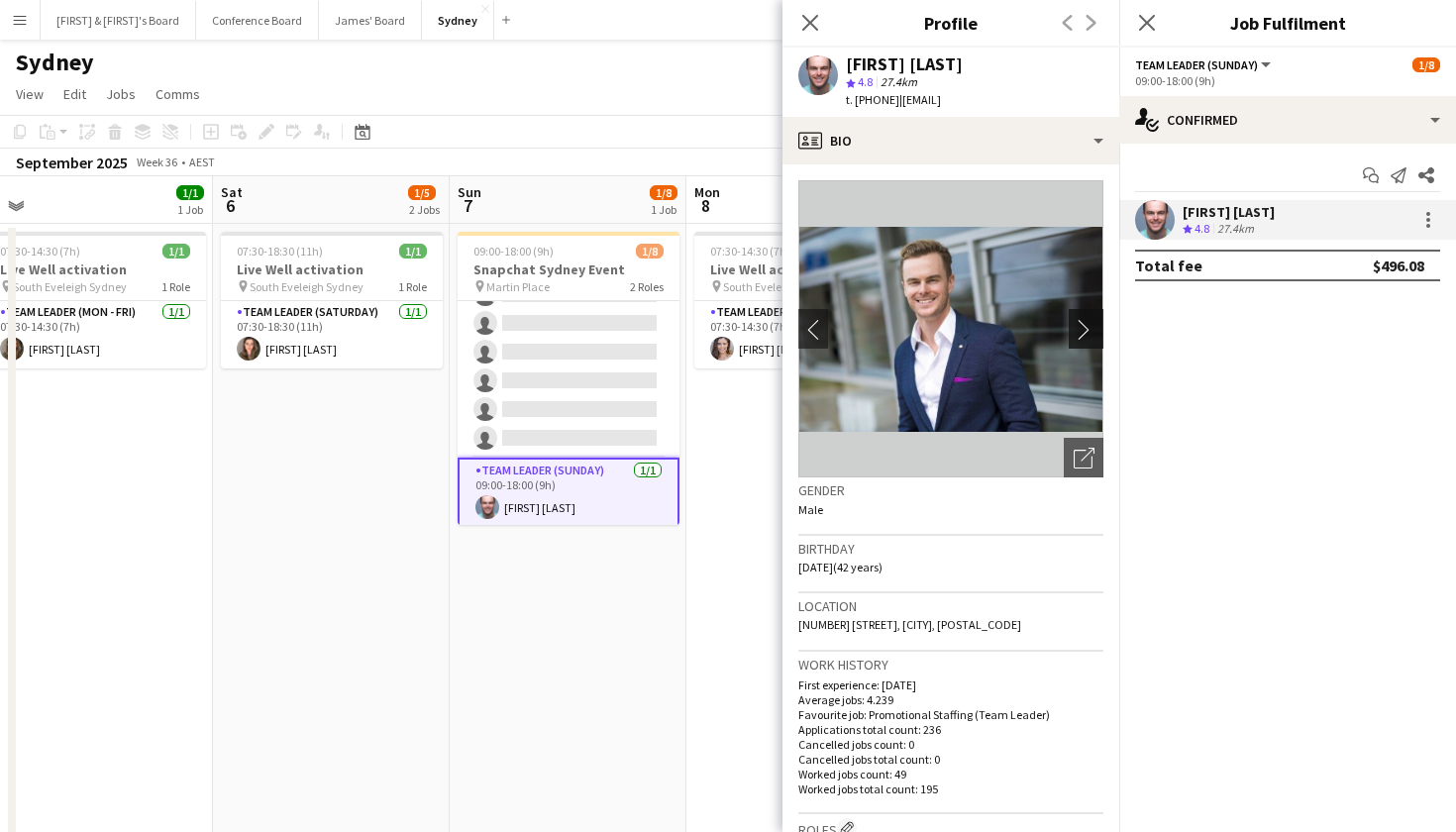 click on "chevron-right" 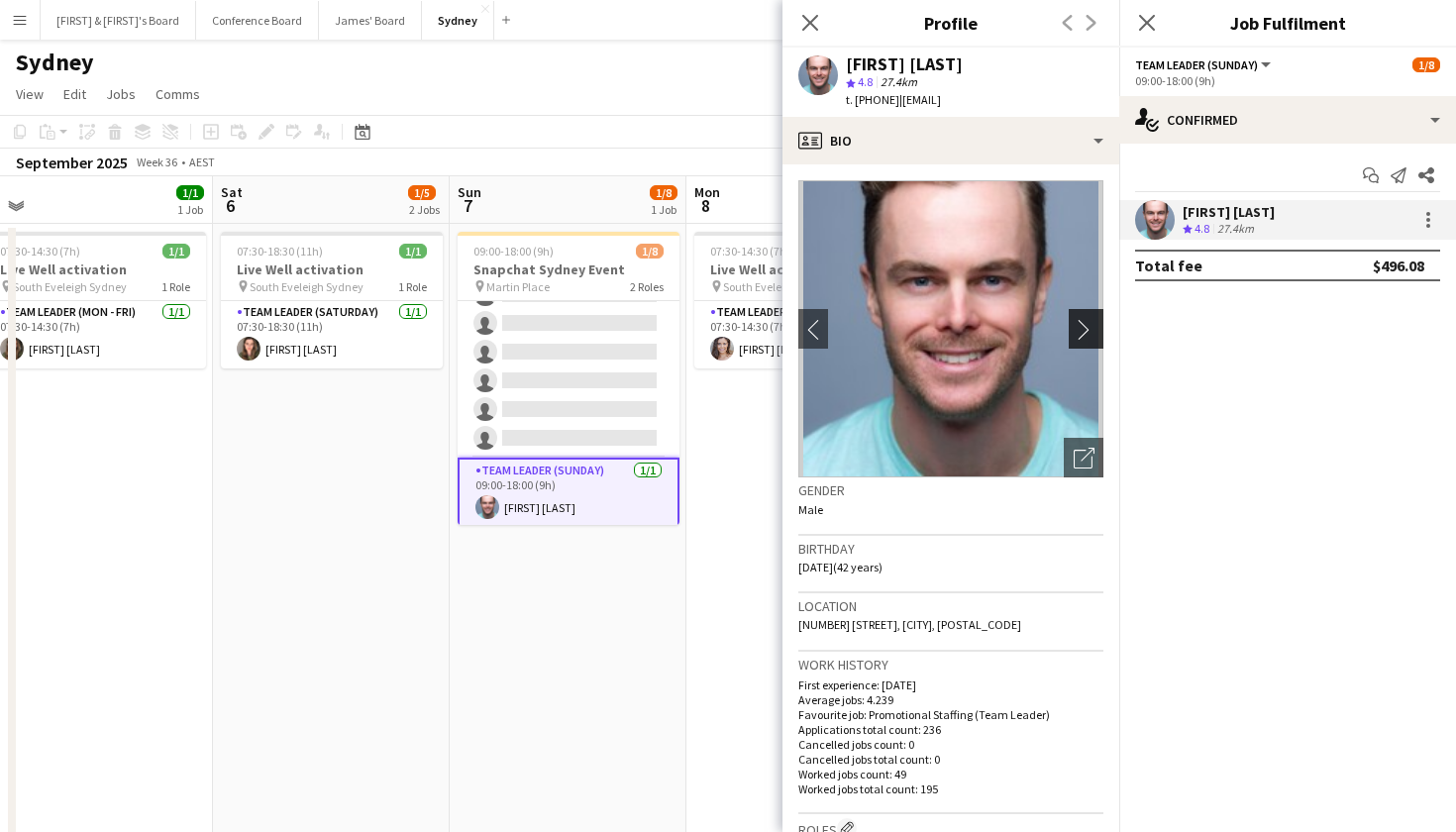 click on "chevron-right" 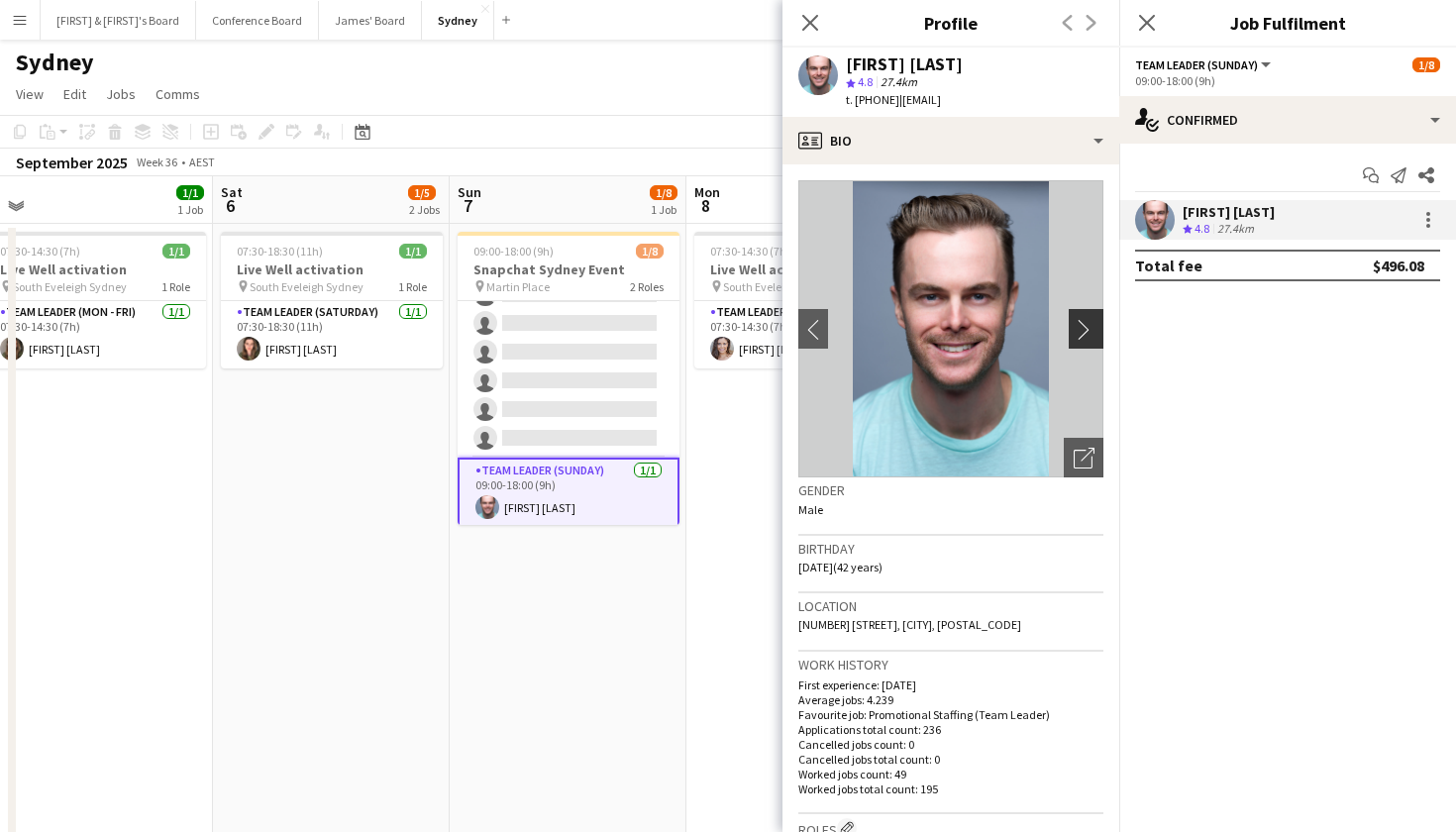 click on "chevron-right" 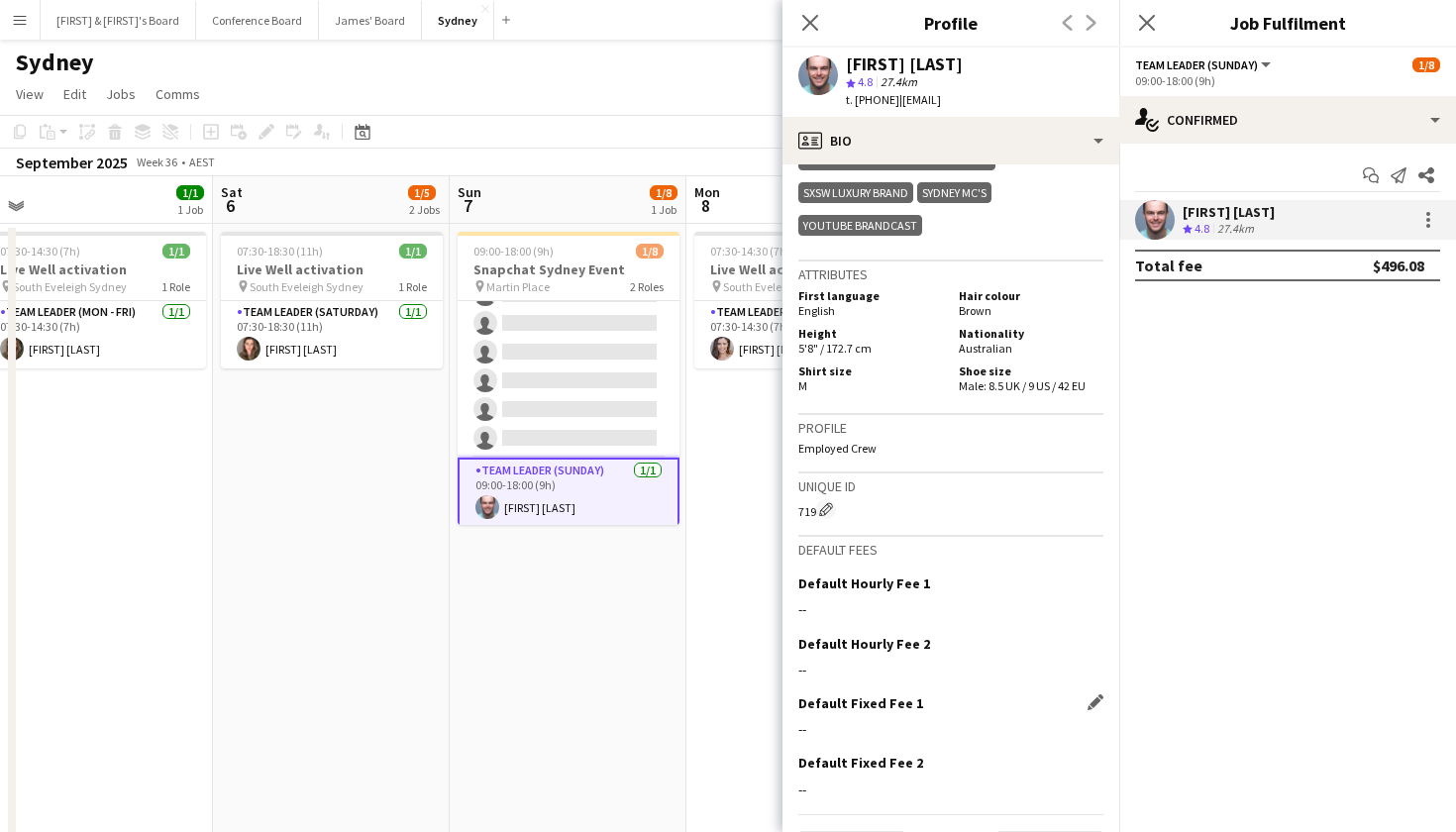 scroll, scrollTop: 966, scrollLeft: 0, axis: vertical 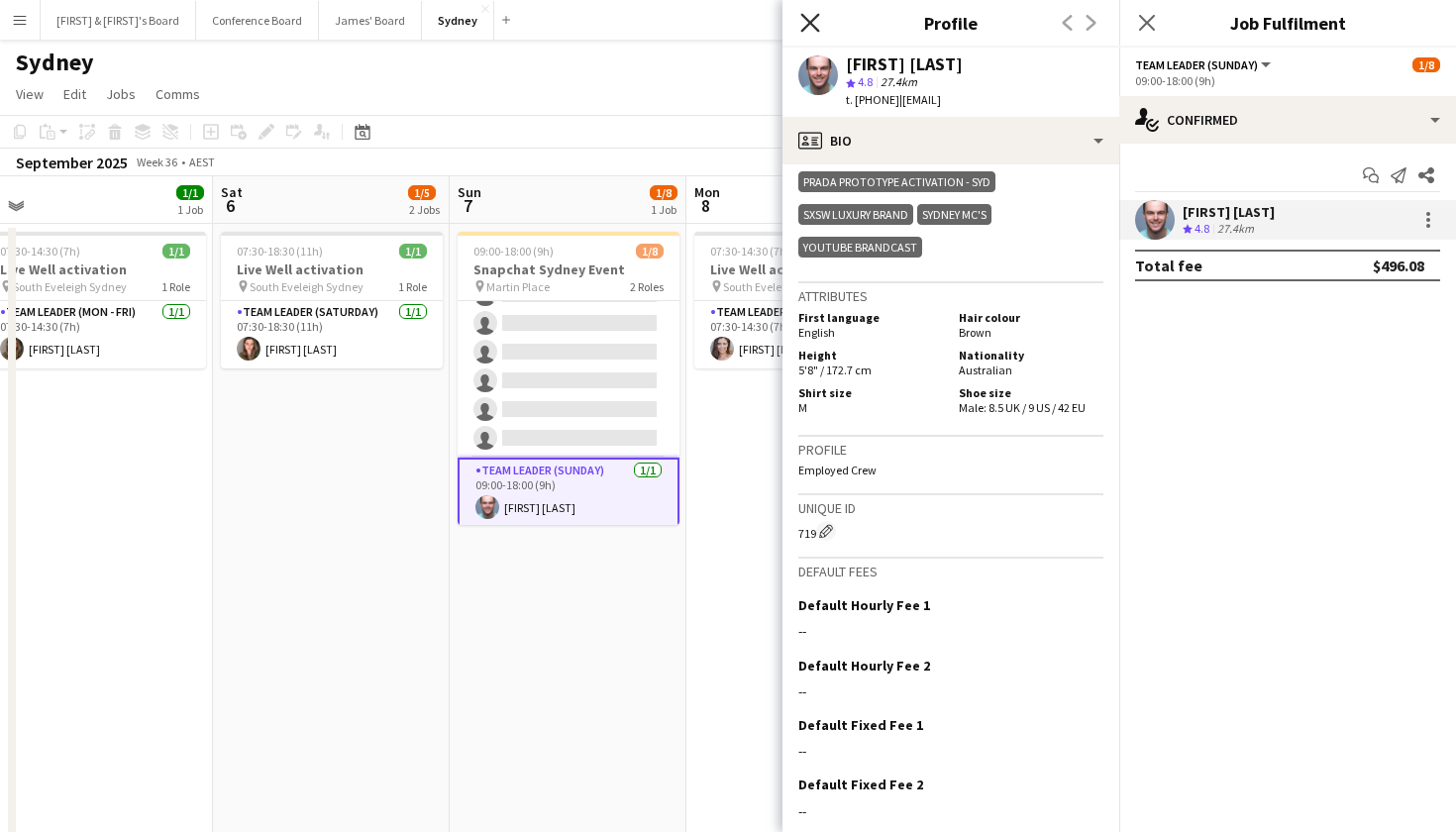click on "Close pop-in" 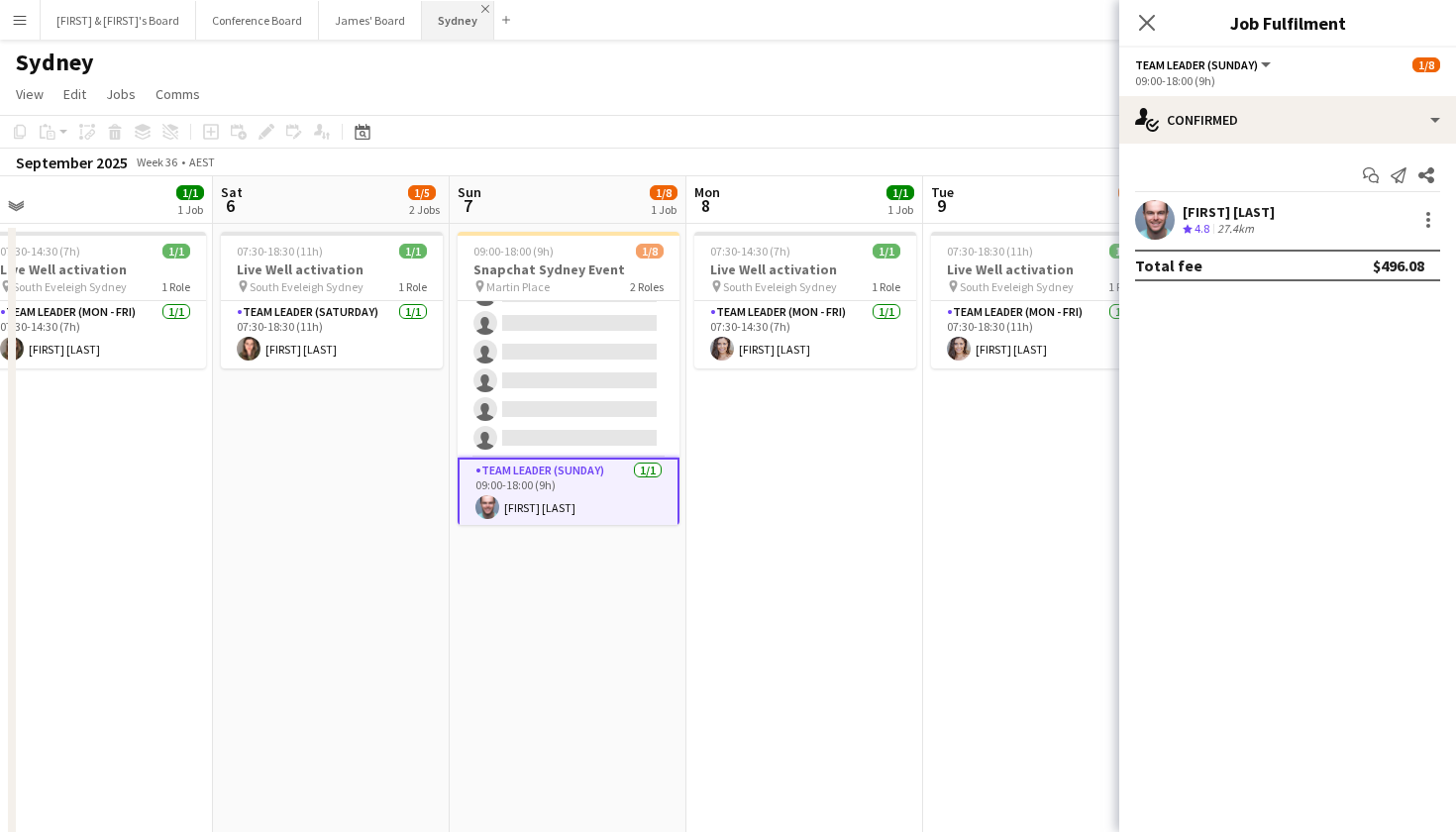 click on "Close" at bounding box center [485, 9] 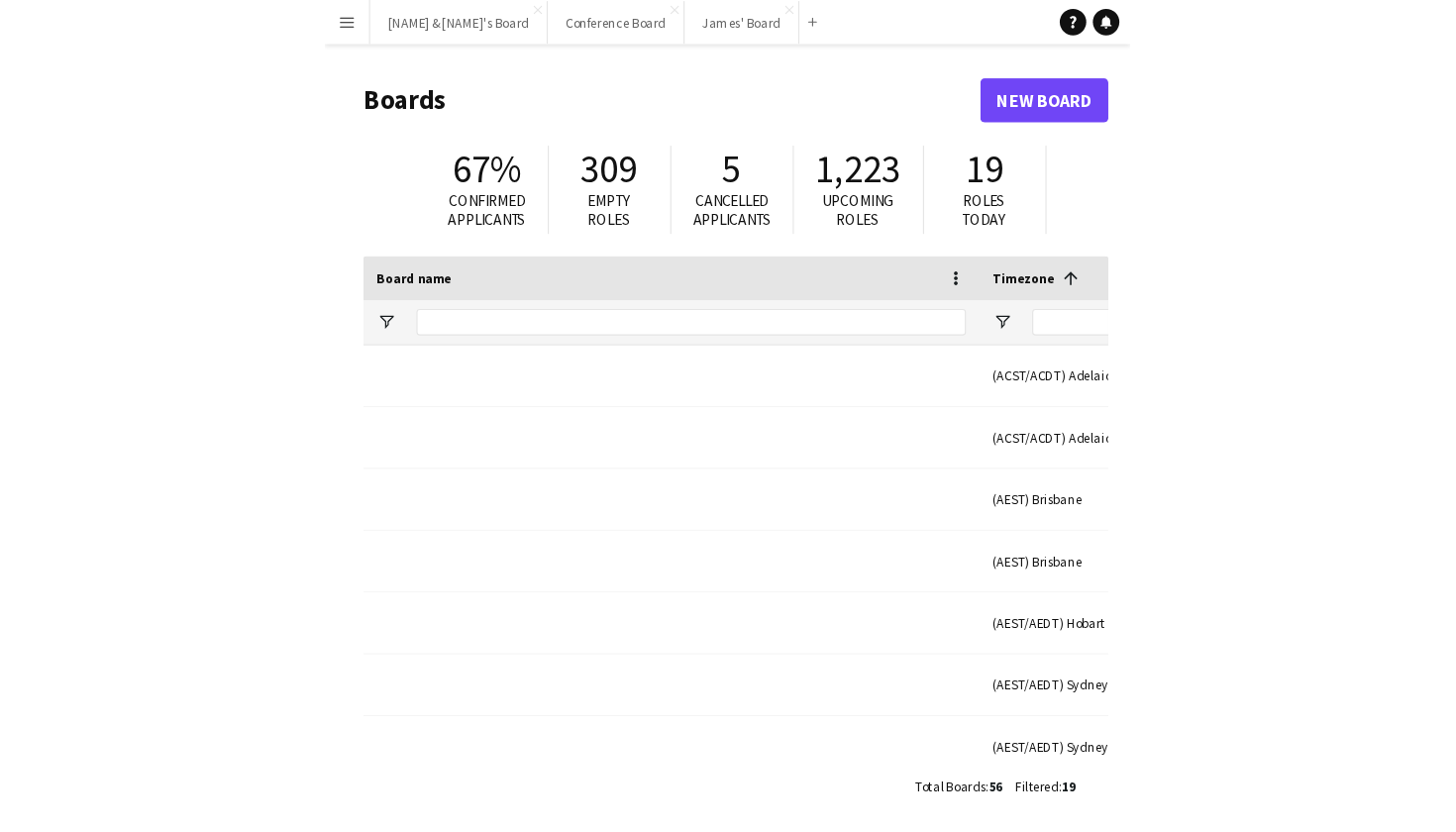 scroll, scrollTop: 0, scrollLeft: 0, axis: both 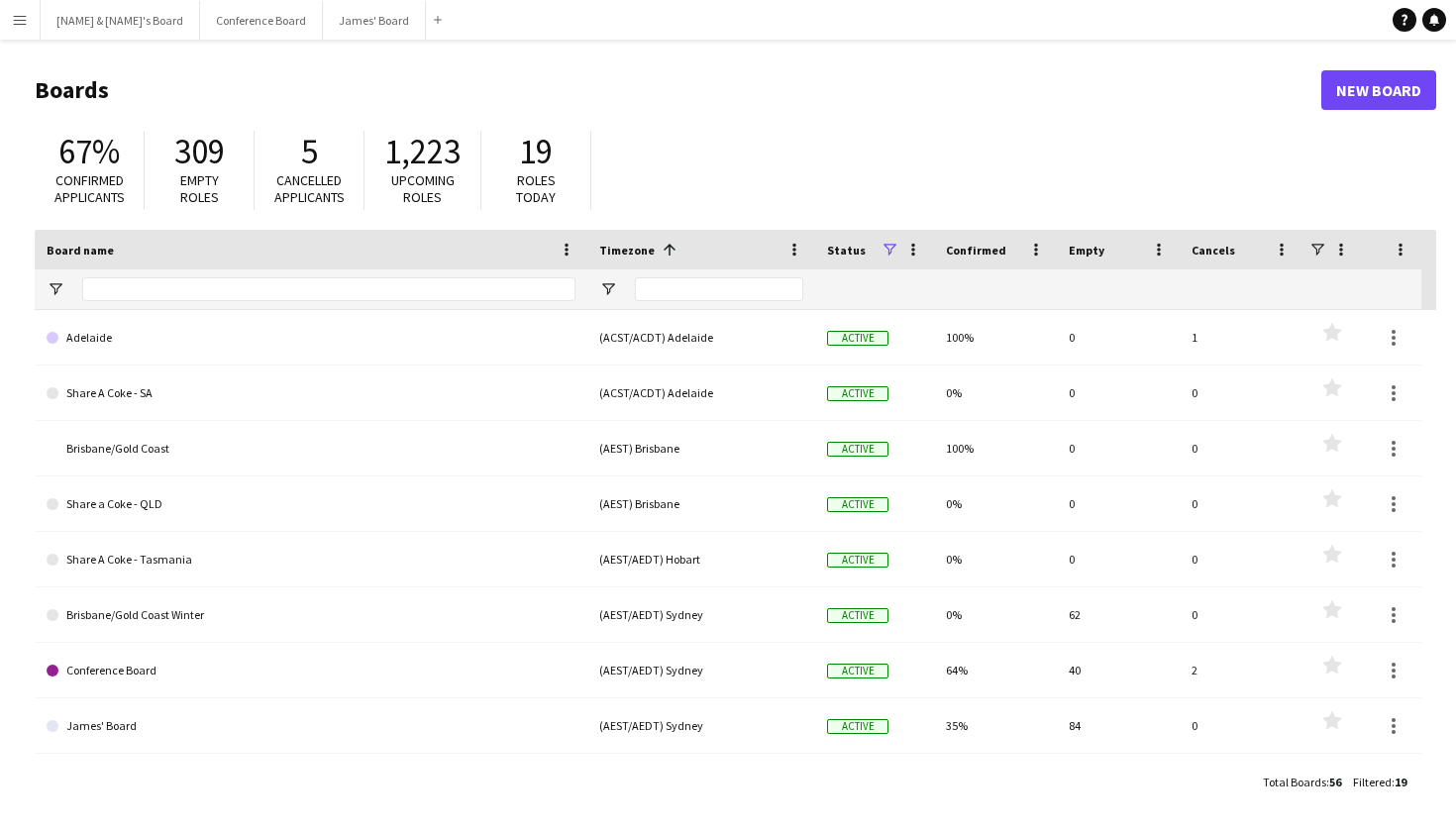 click on "Menu" at bounding box center (20, 20) 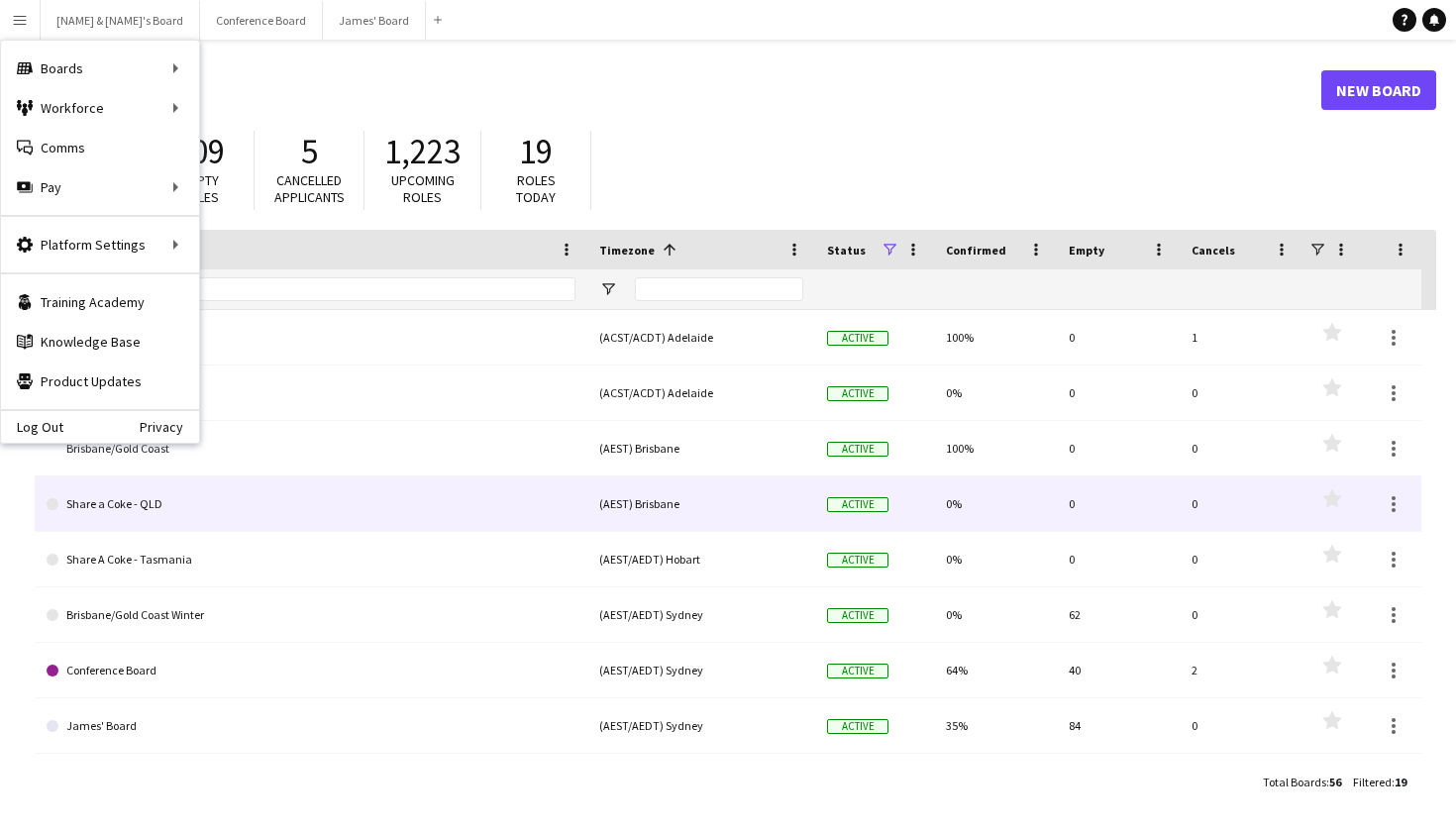 click on "Boards   New Board  67% Confirmed applicants 309 Empty roles 5 Cancelled applicants 1,223 Upcoming roles 19 Roles today
Drag here to set row groups Drag here to set column labels
Board name
Timezone
1
Status
0 1" 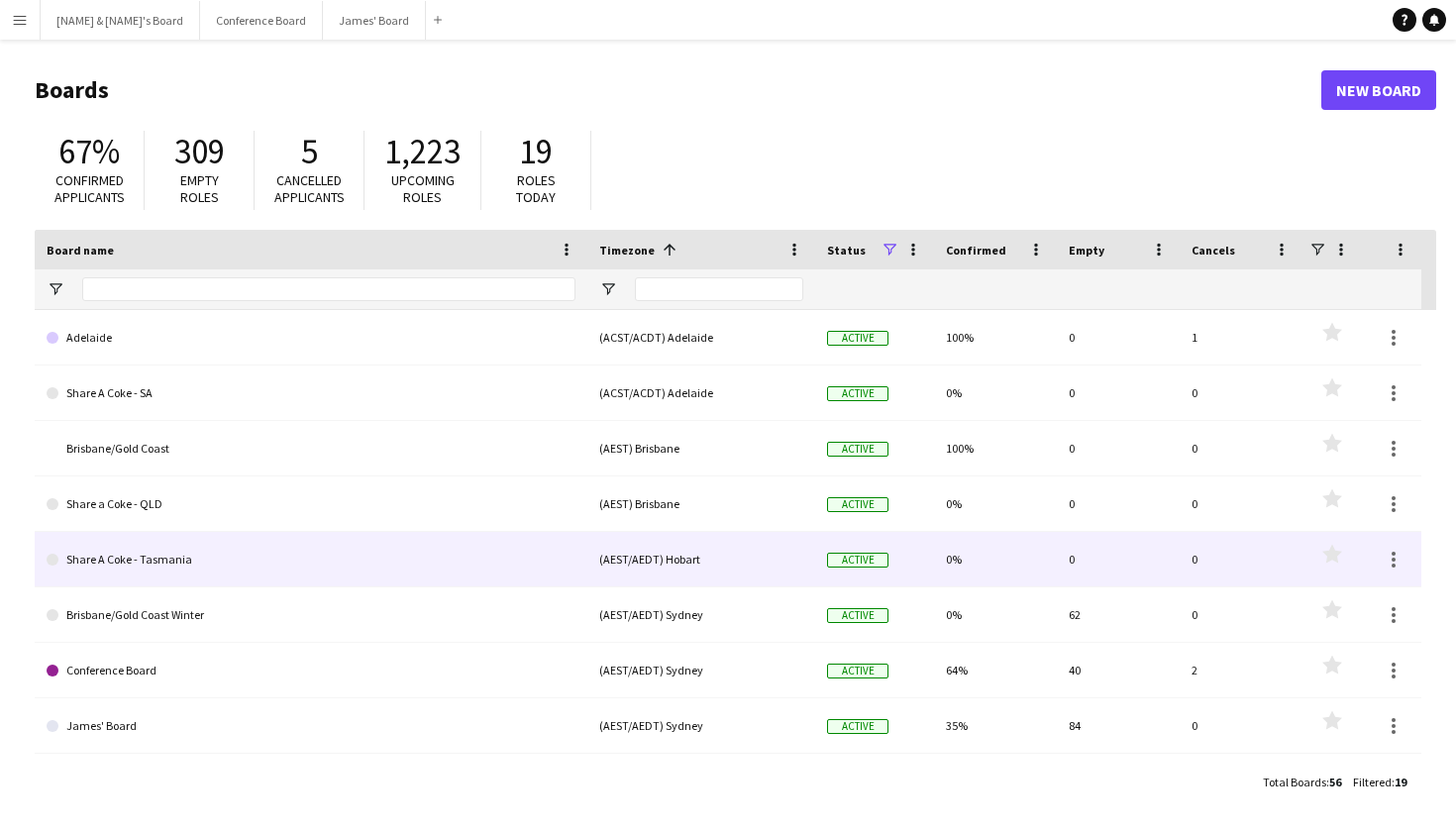 scroll, scrollTop: 506, scrollLeft: 0, axis: vertical 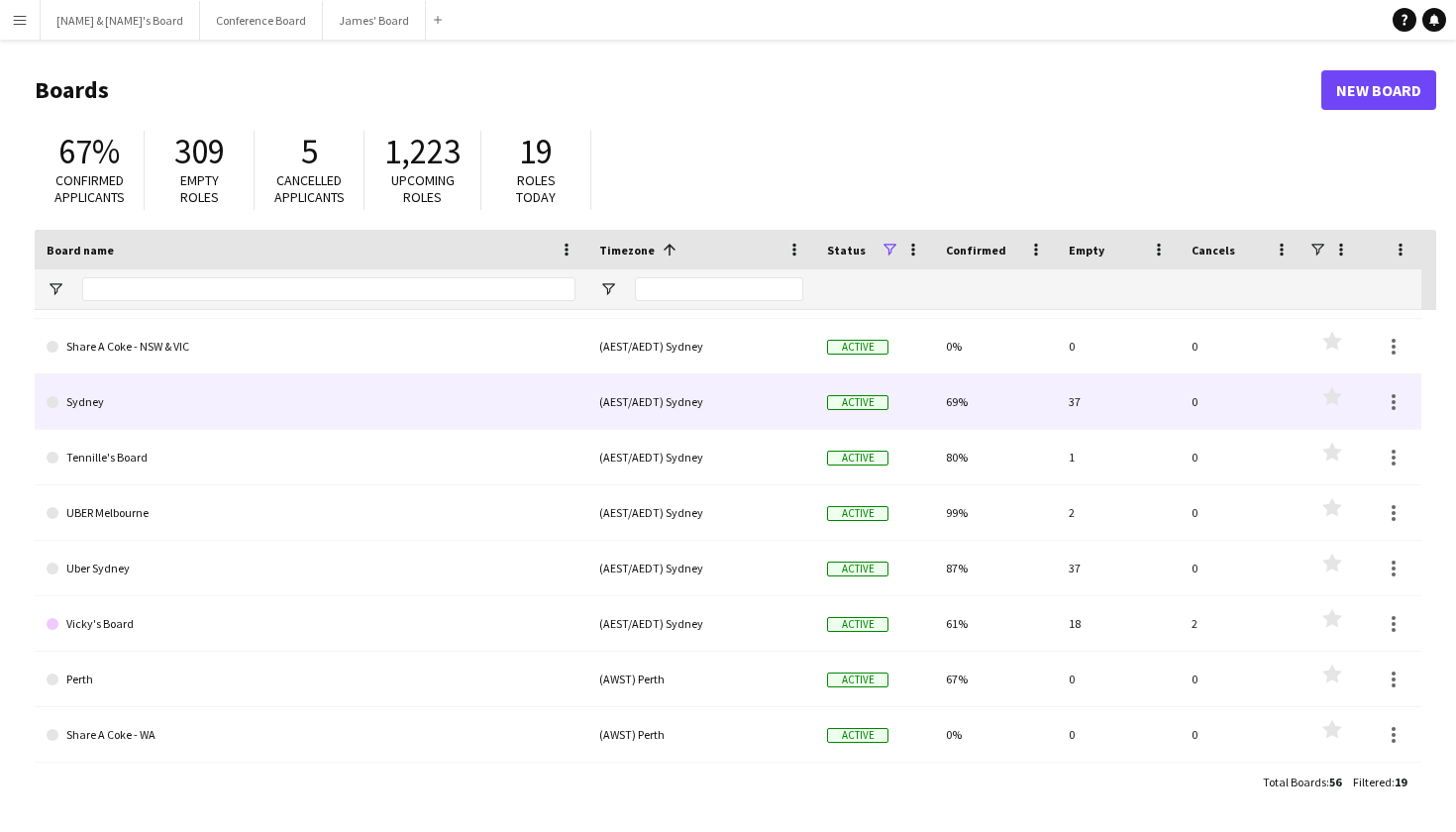 click on "Sydney" 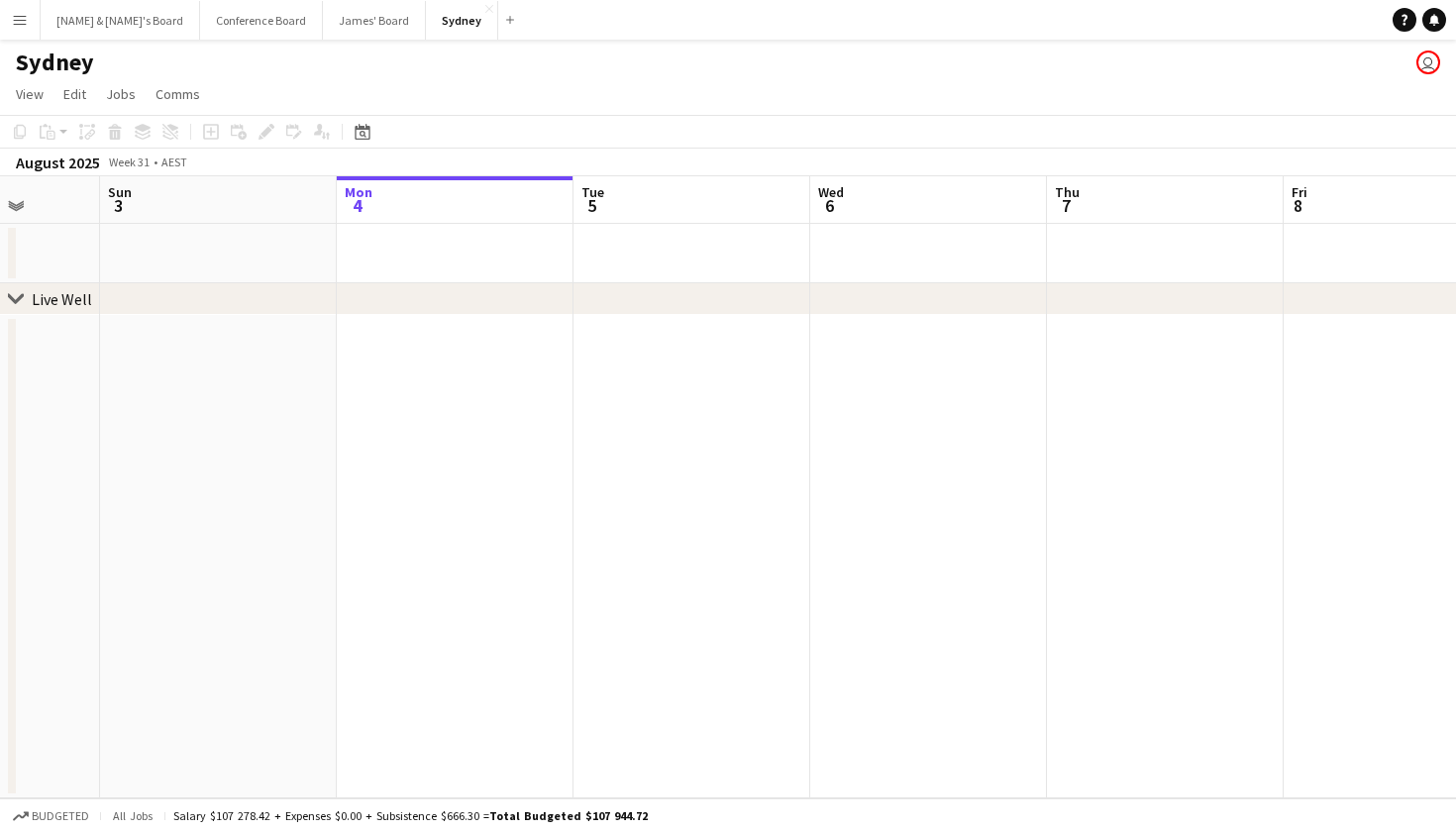 scroll, scrollTop: 0, scrollLeft: 603, axis: horizontal 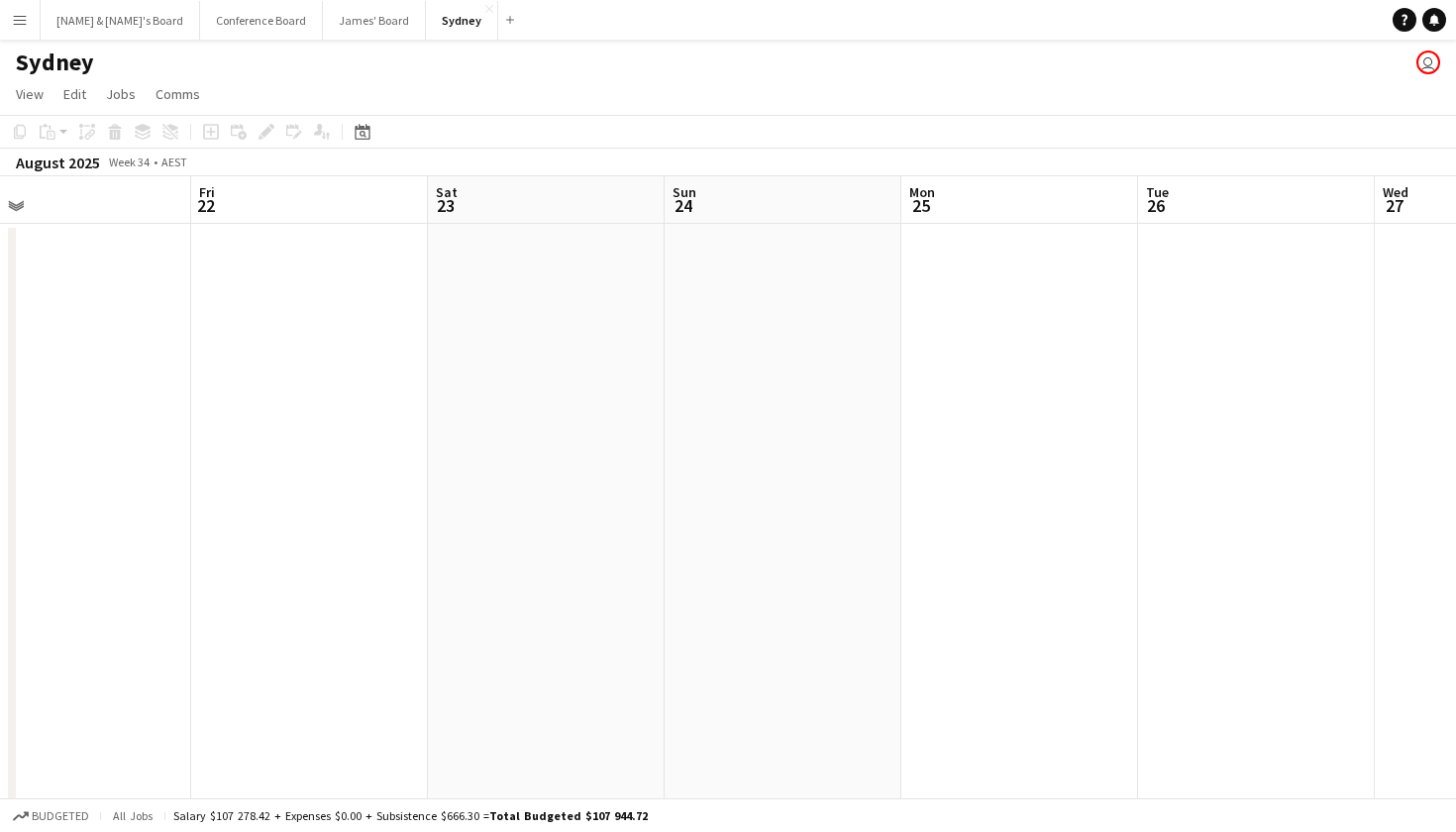 click on "Expand/collapse" 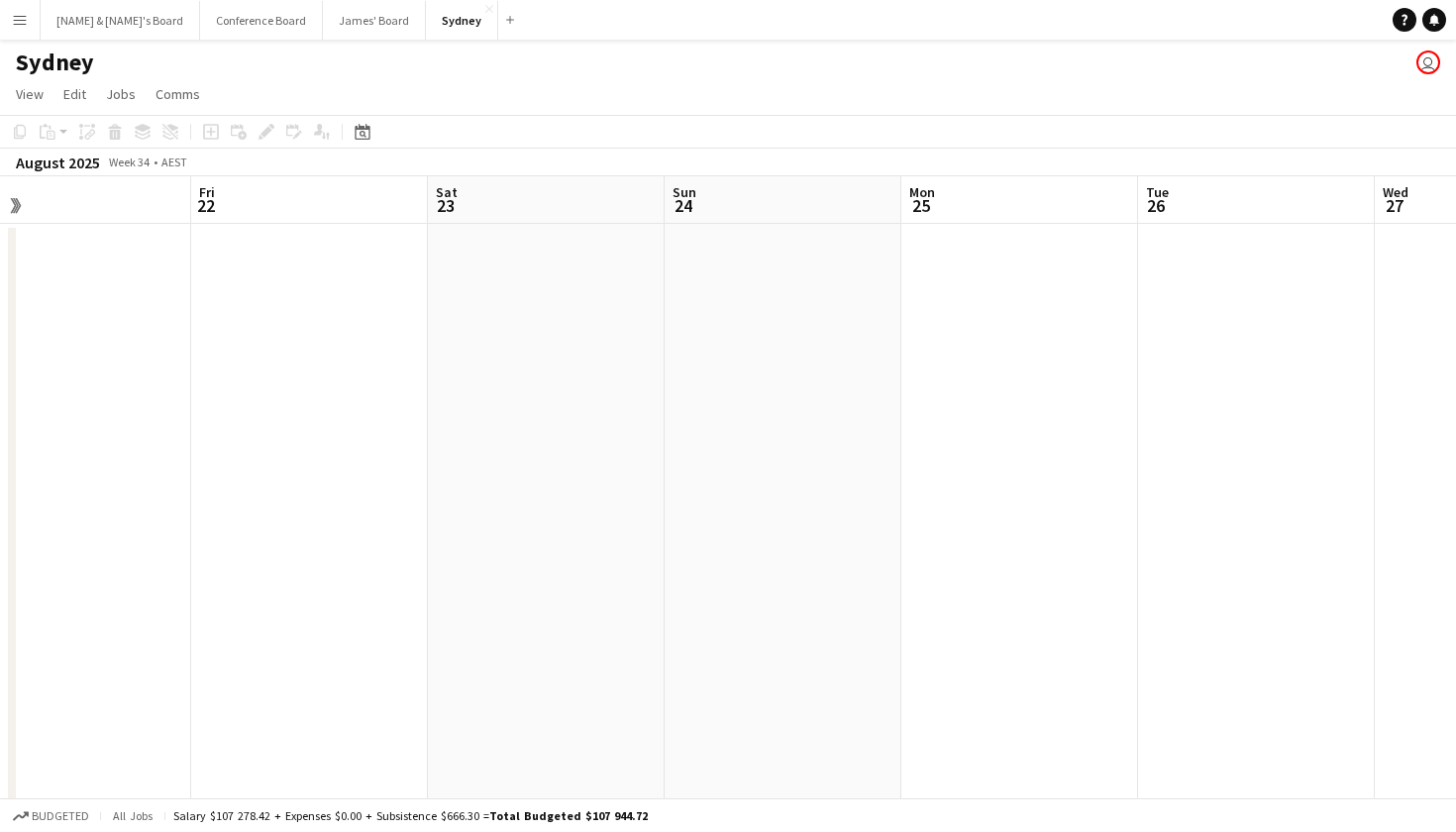 click on "Thu   21" at bounding box center (72, 200) 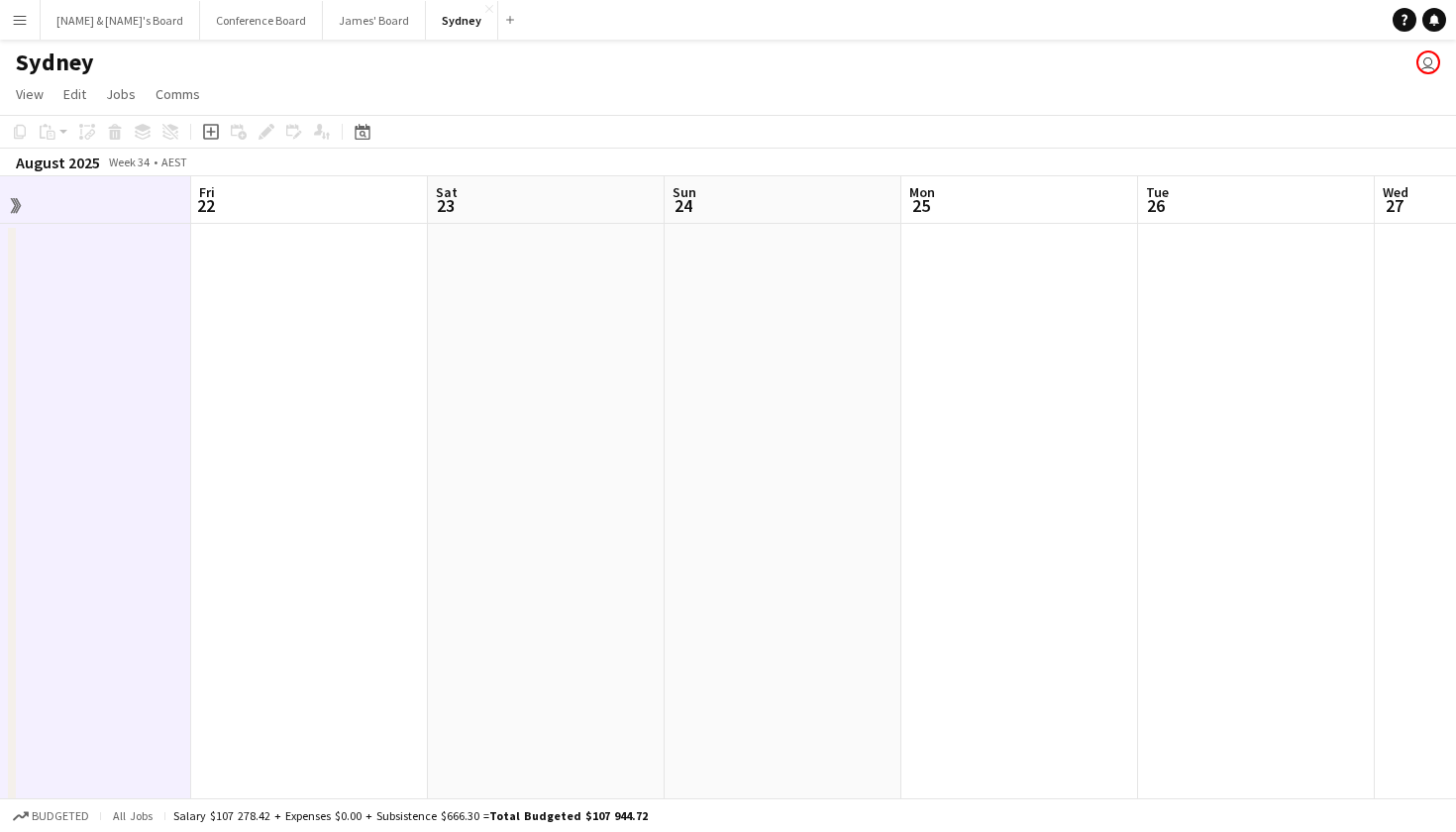 click on "Expand/collapse" 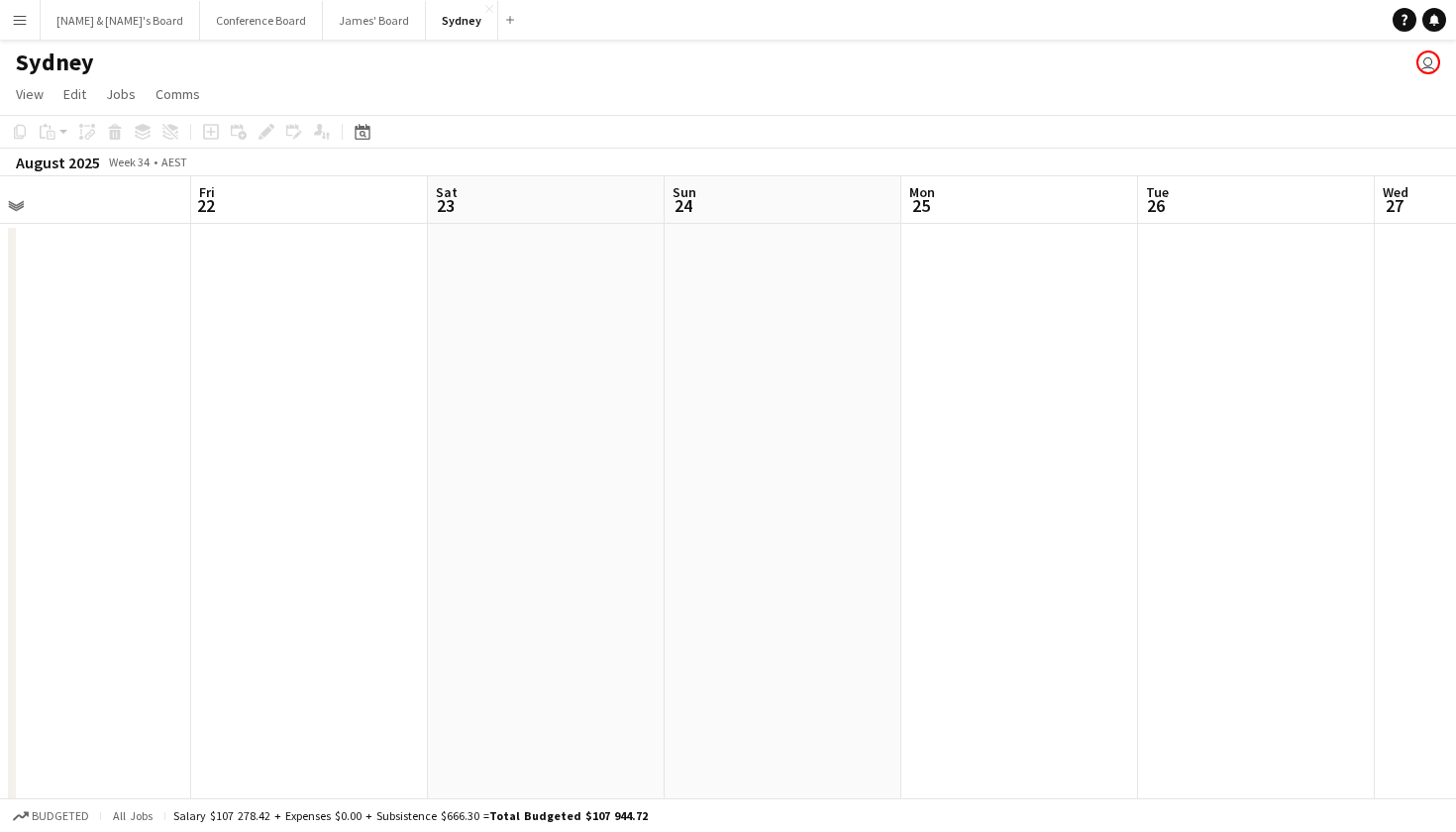 scroll, scrollTop: 0, scrollLeft: 0, axis: both 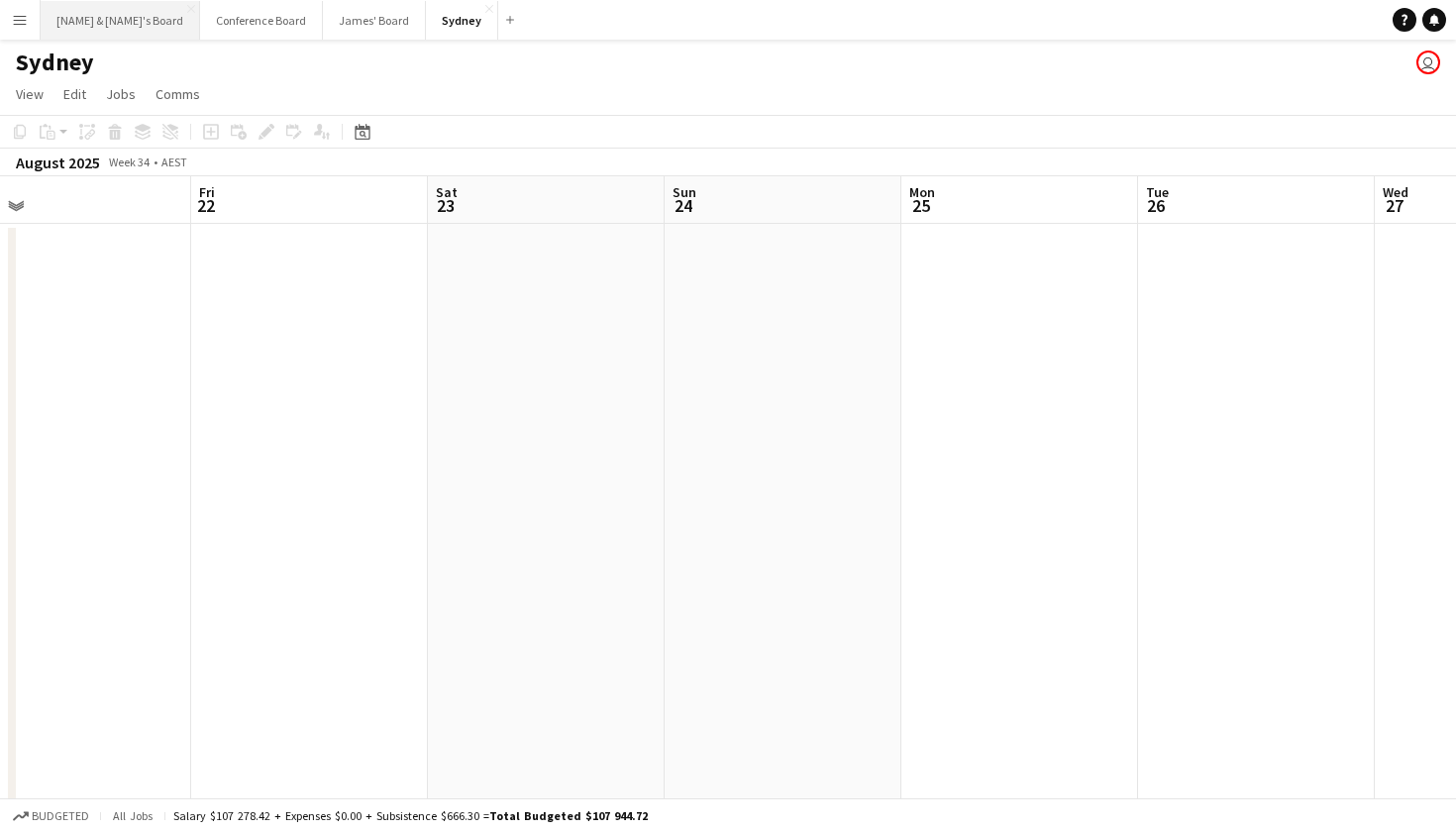 click on "Neil & Jenny's Board
Close" at bounding box center [120, 20] 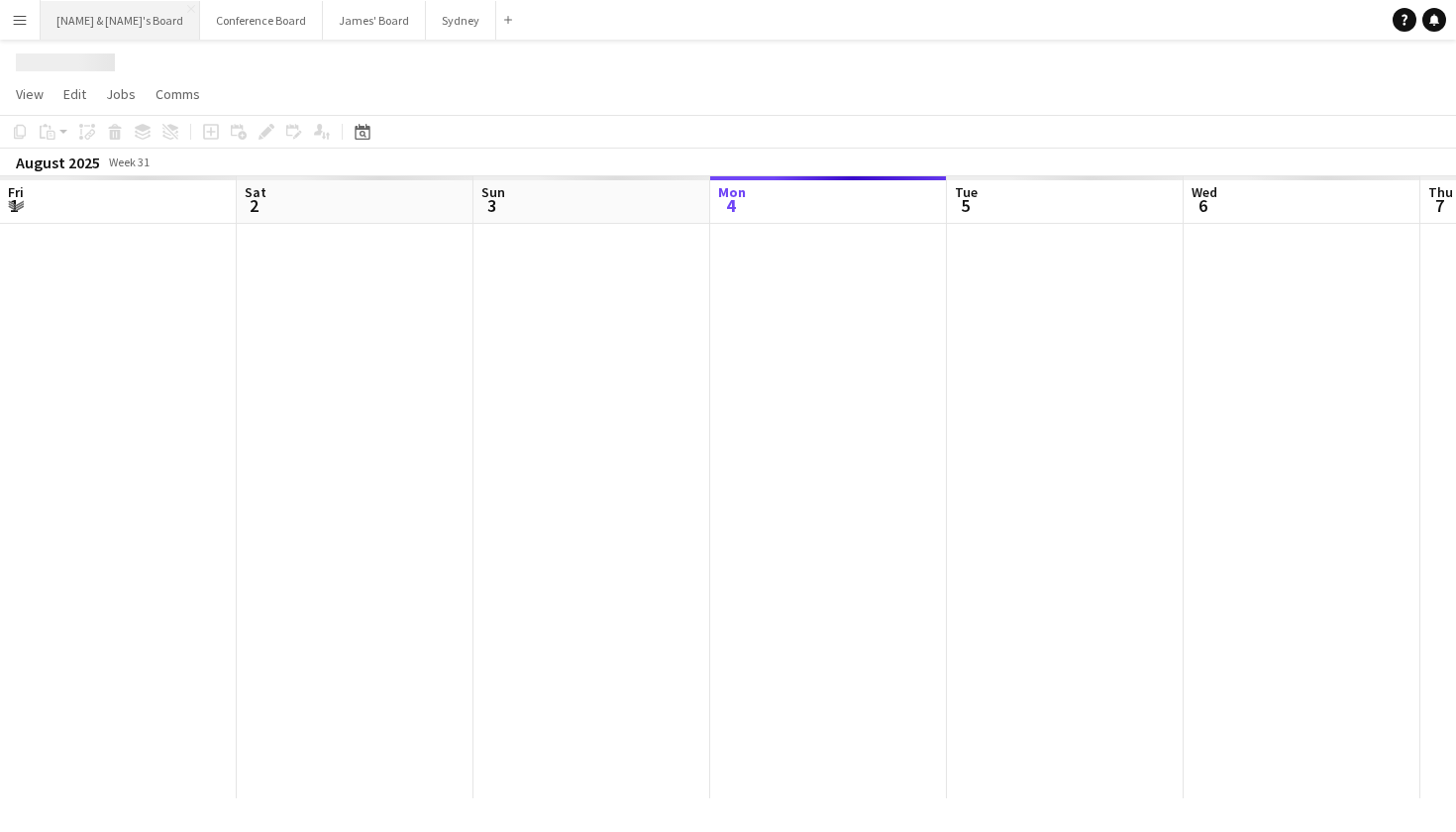 scroll, scrollTop: 0, scrollLeft: 473, axis: horizontal 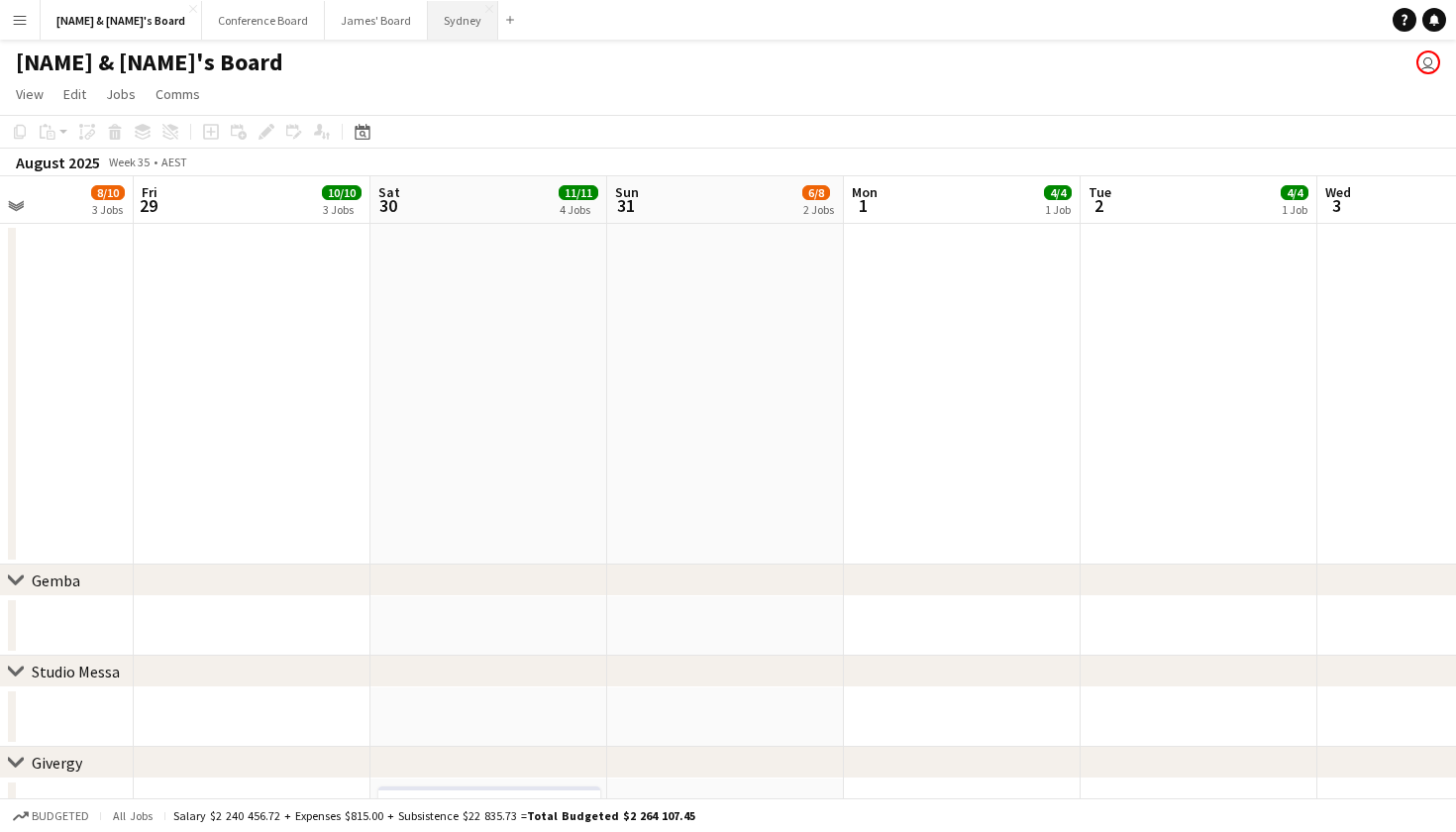 click on "Sydney
Close" at bounding box center [463, 20] 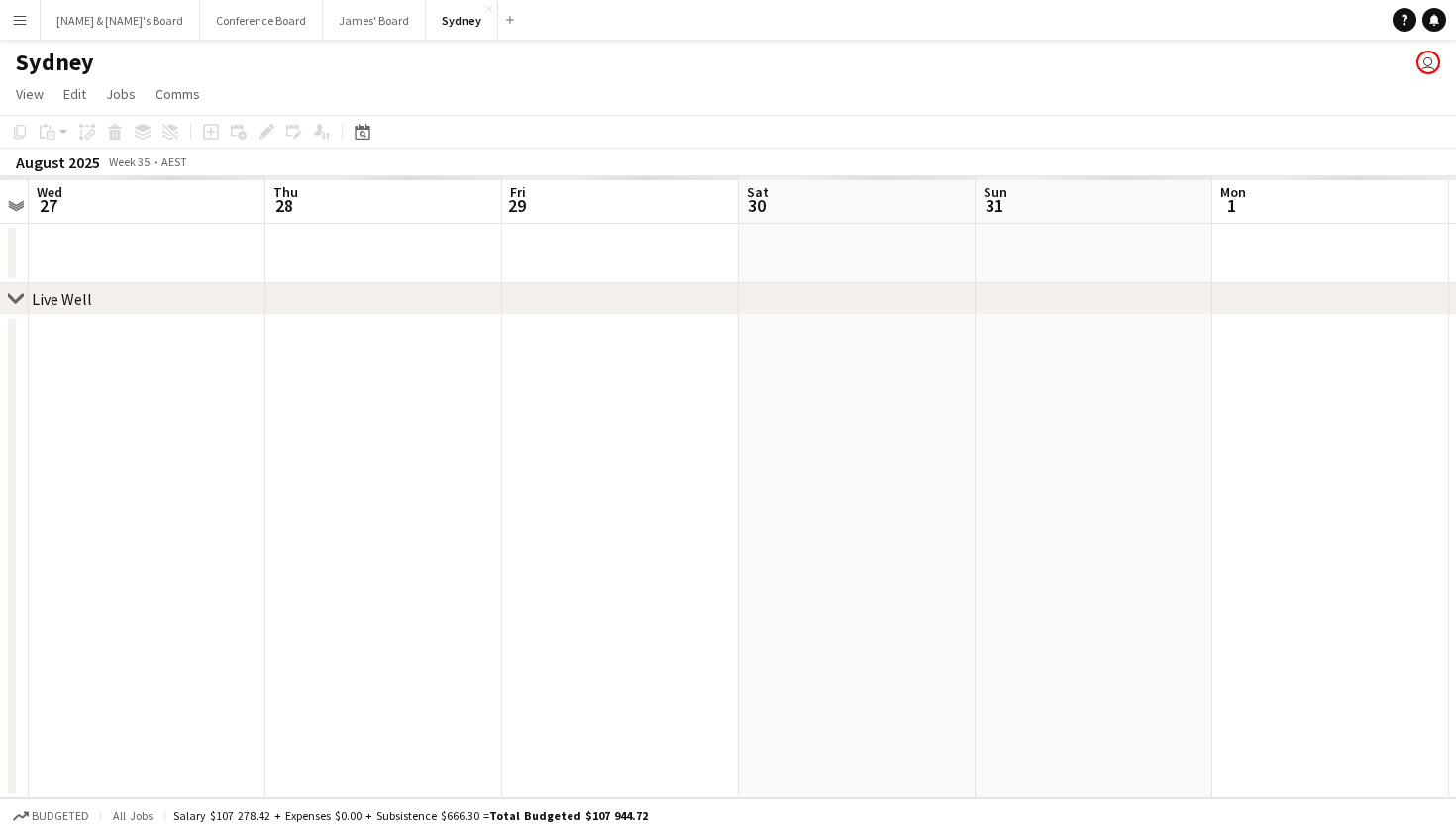 scroll, scrollTop: 0, scrollLeft: 985, axis: horizontal 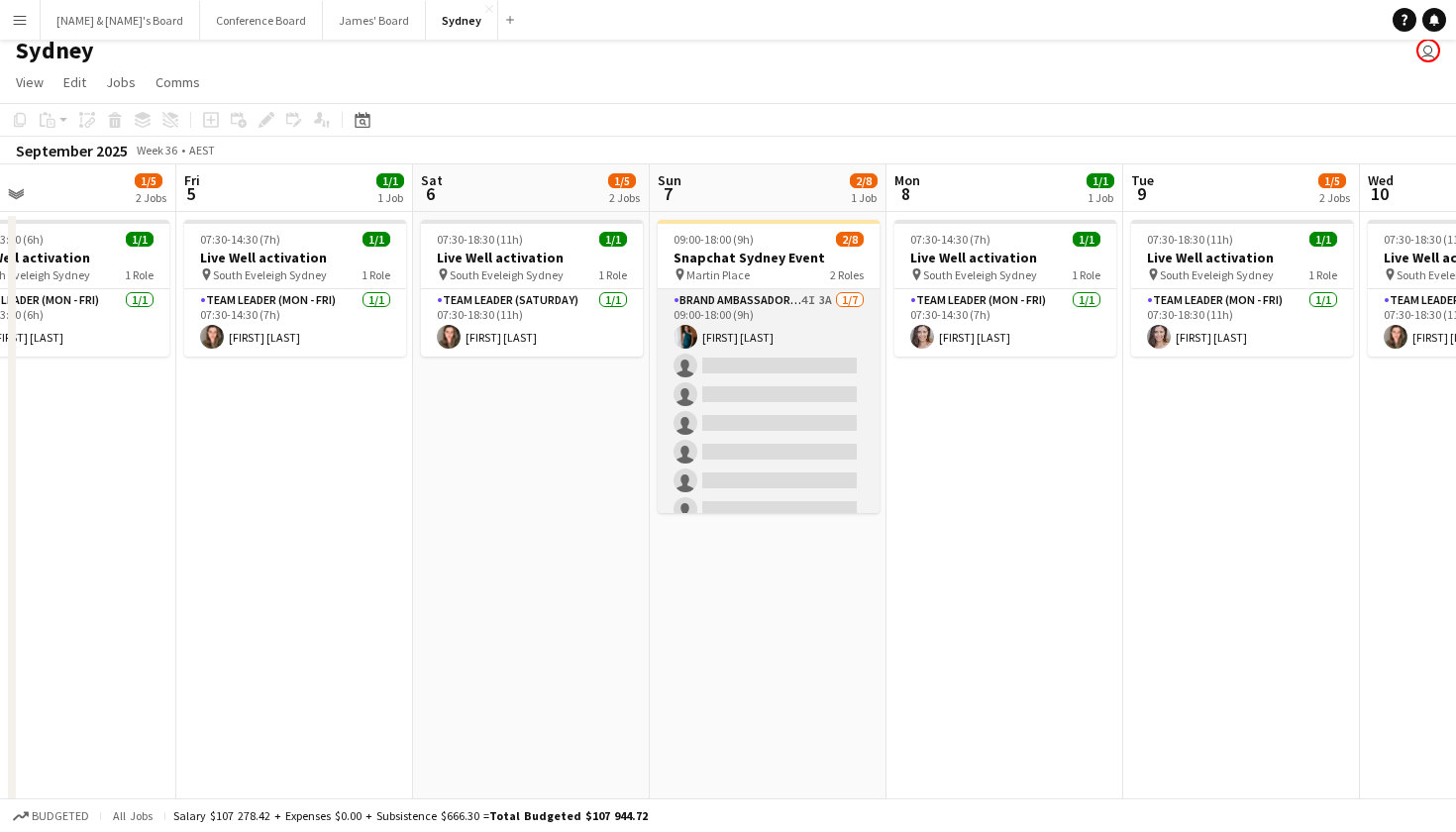 click on "Brand Ambassador (Sunday)   4I   3A   1/7   09:00-18:00 (9h)
Payal Gidwani
single-neutral-actions
single-neutral-actions
single-neutral-actions
single-neutral-actions
single-neutral-actions
single-neutral-actions" at bounding box center (769, 409) 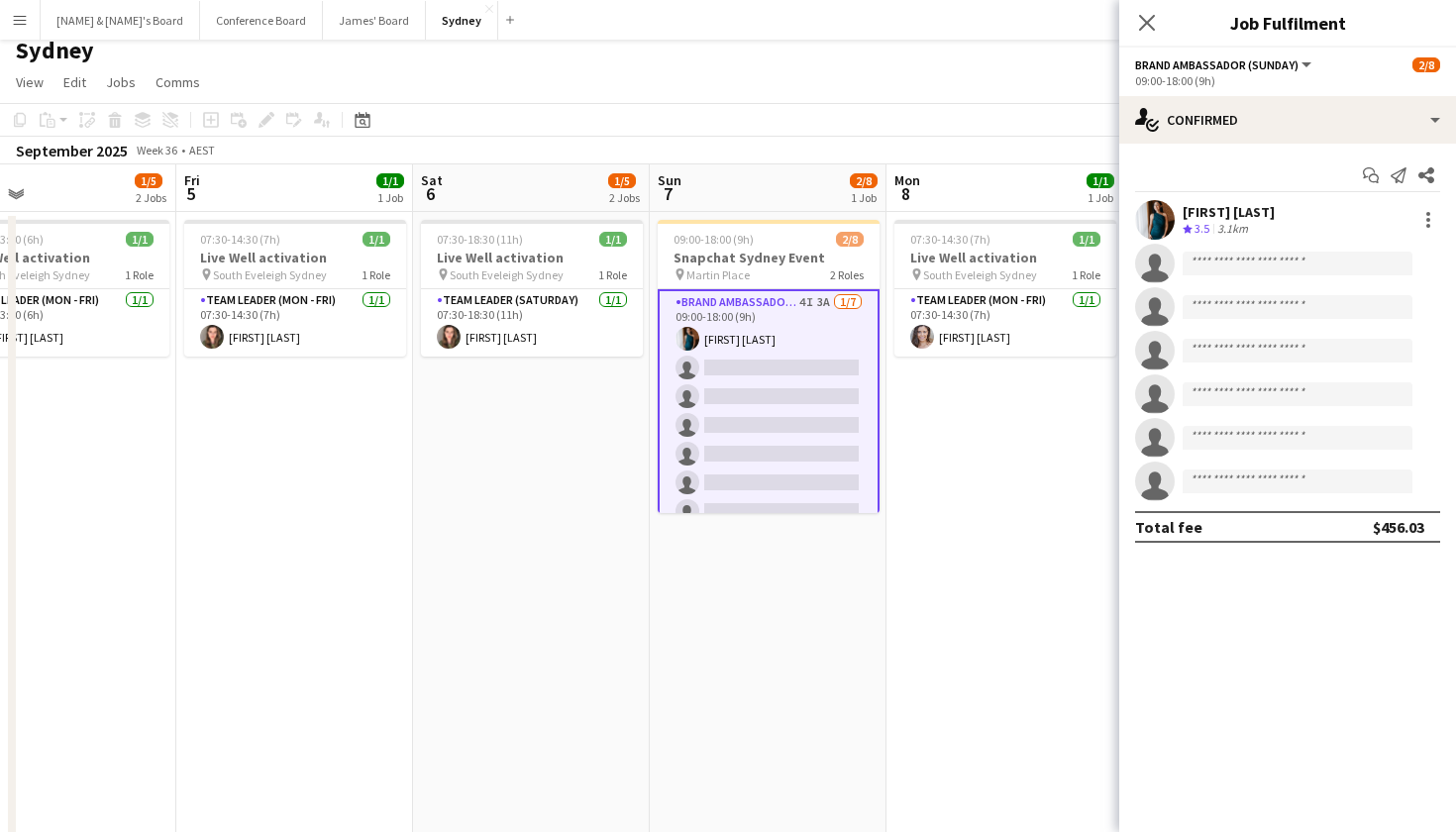click at bounding box center (1155, 220) 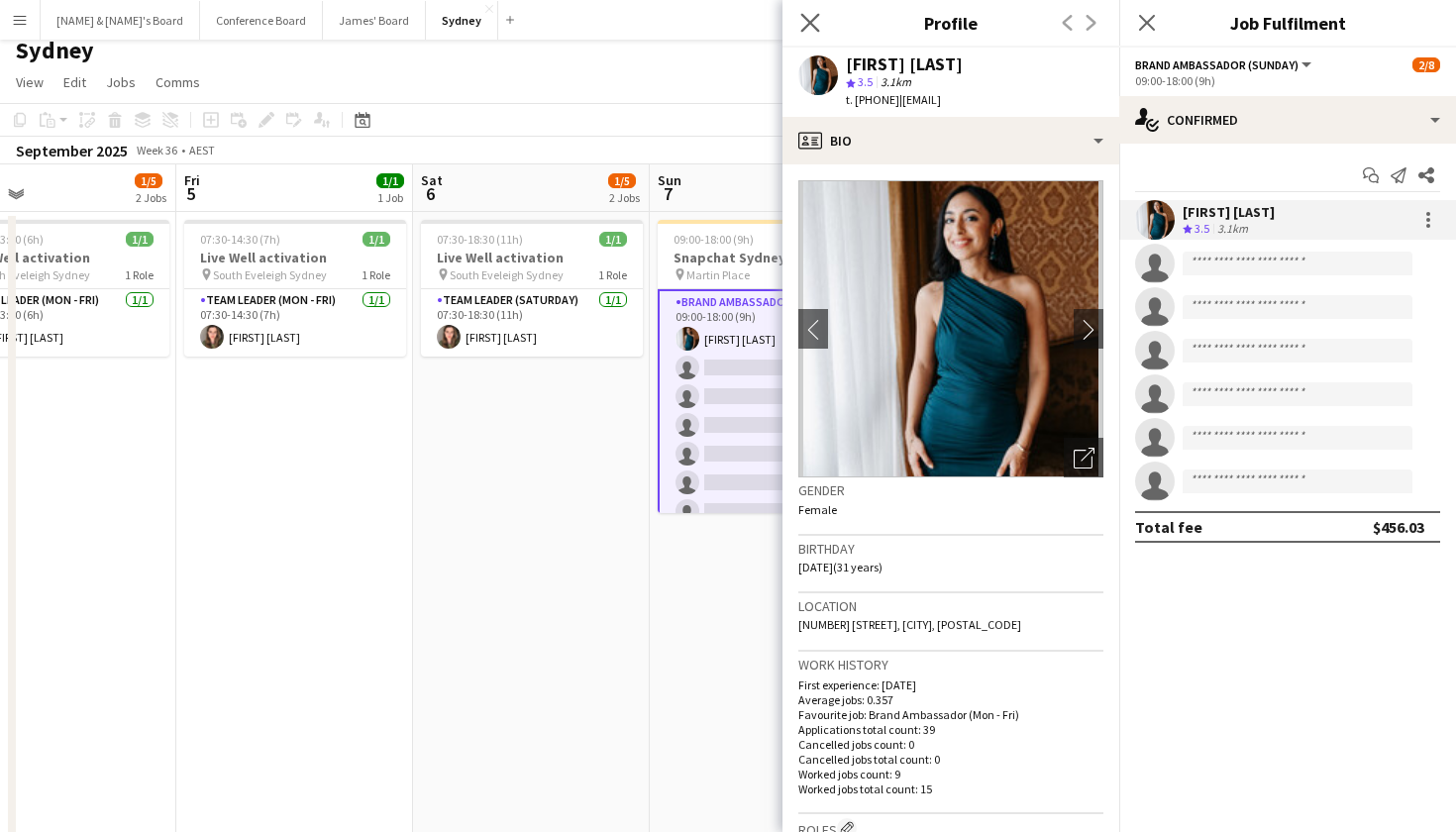 click on "Close pop-in" 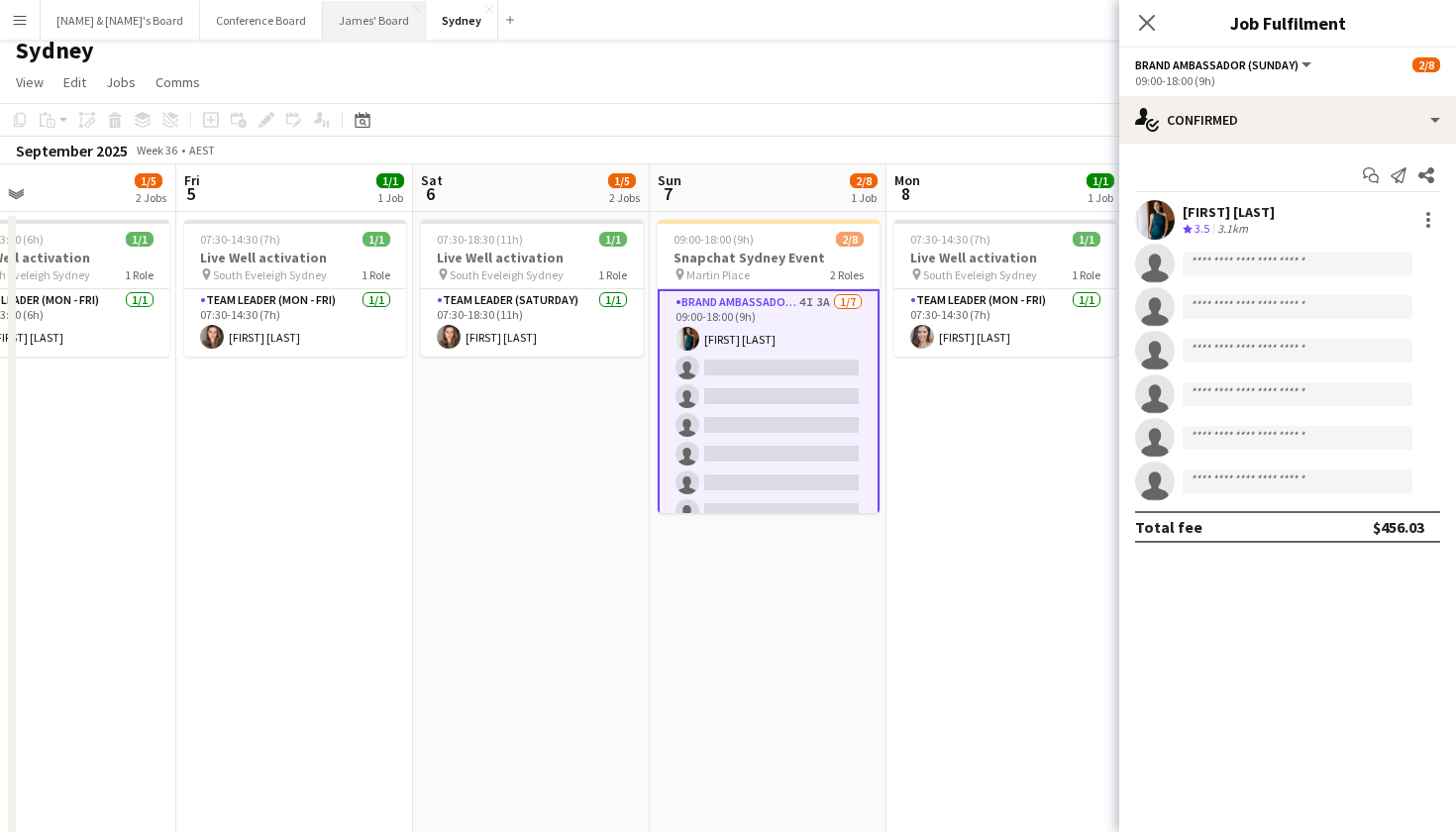 click on "James' Board
Close" at bounding box center [374, 20] 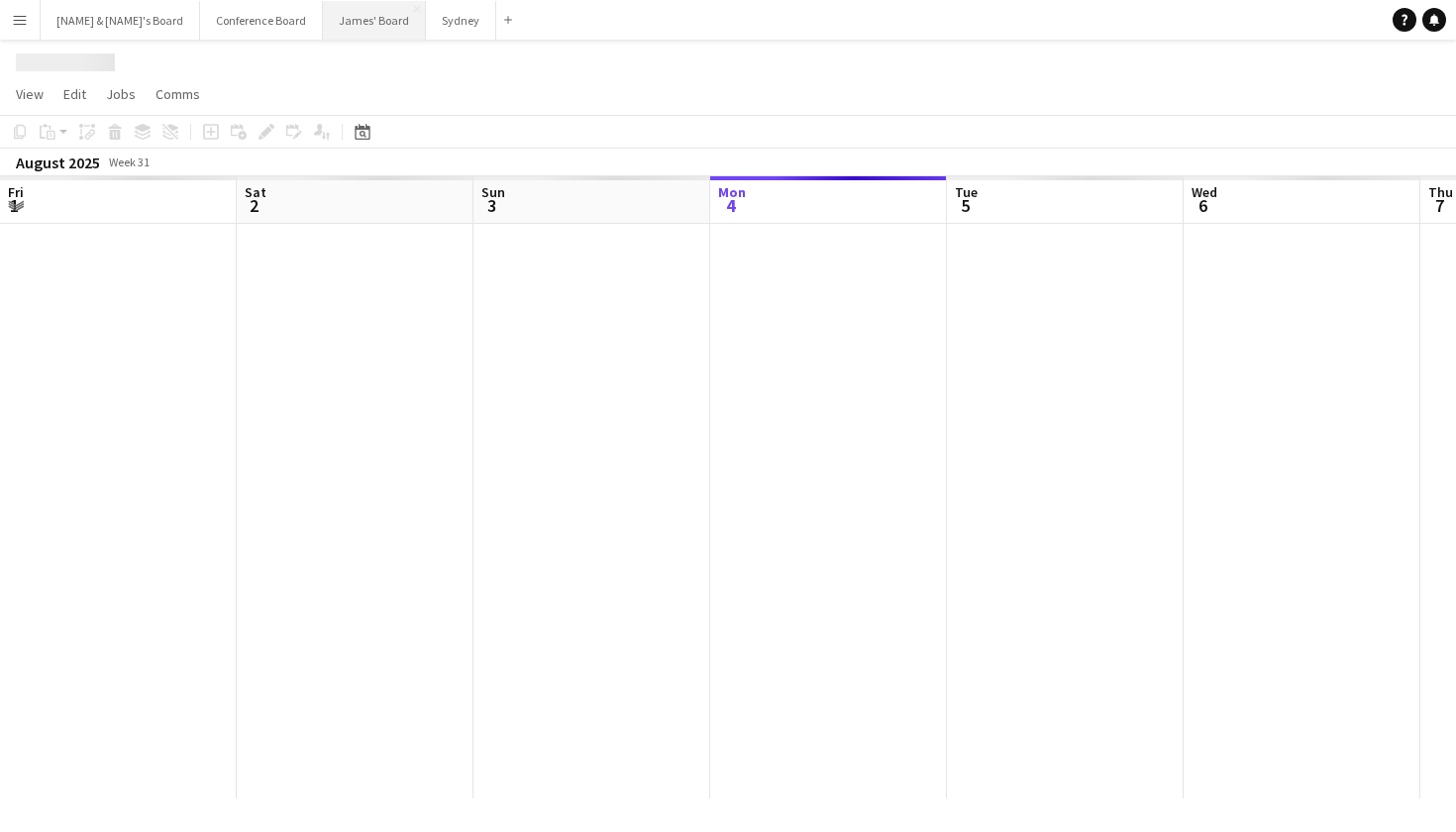 scroll, scrollTop: 0, scrollLeft: 0, axis: both 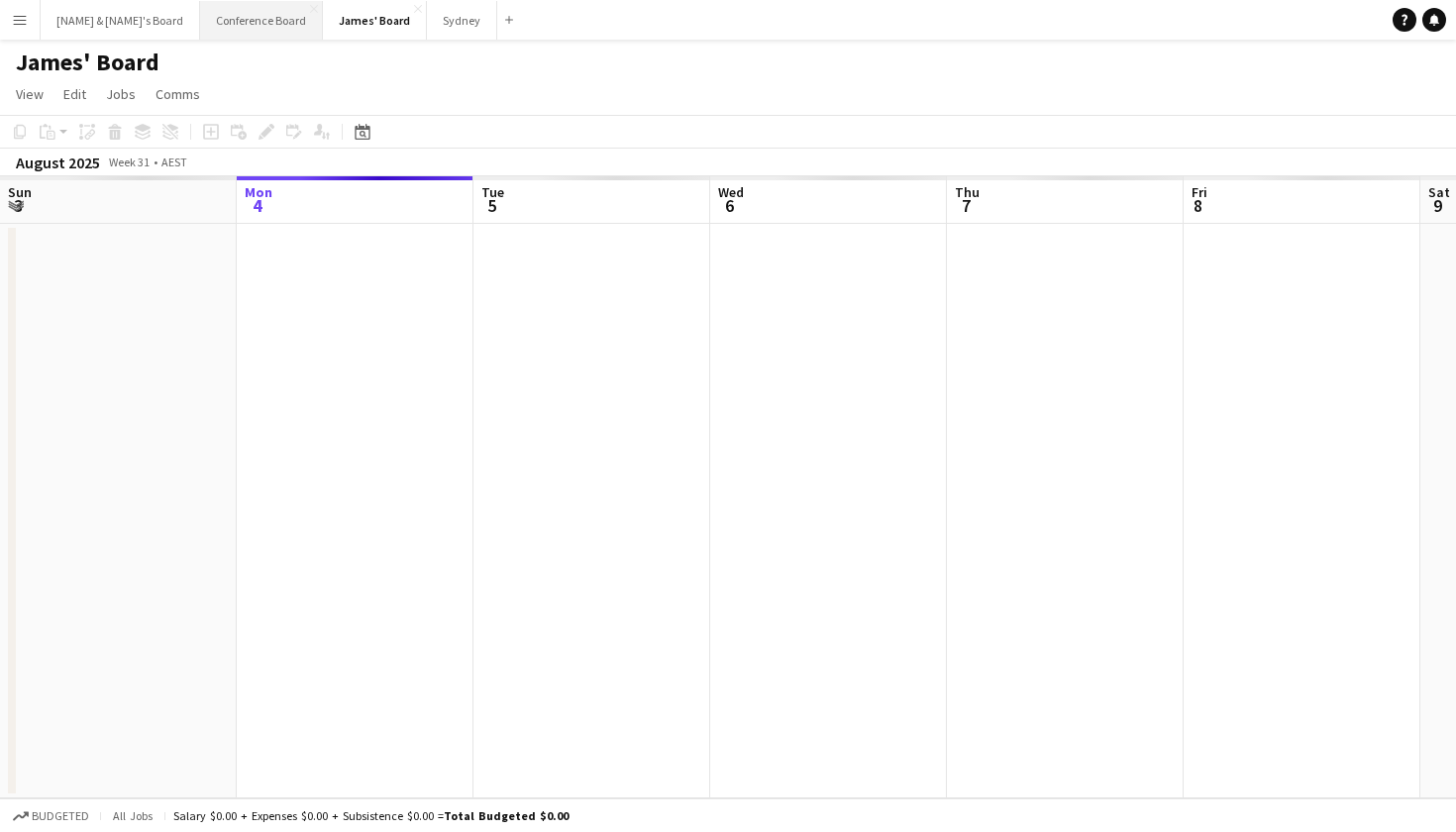 click on "Conference Board
Close" at bounding box center [261, 20] 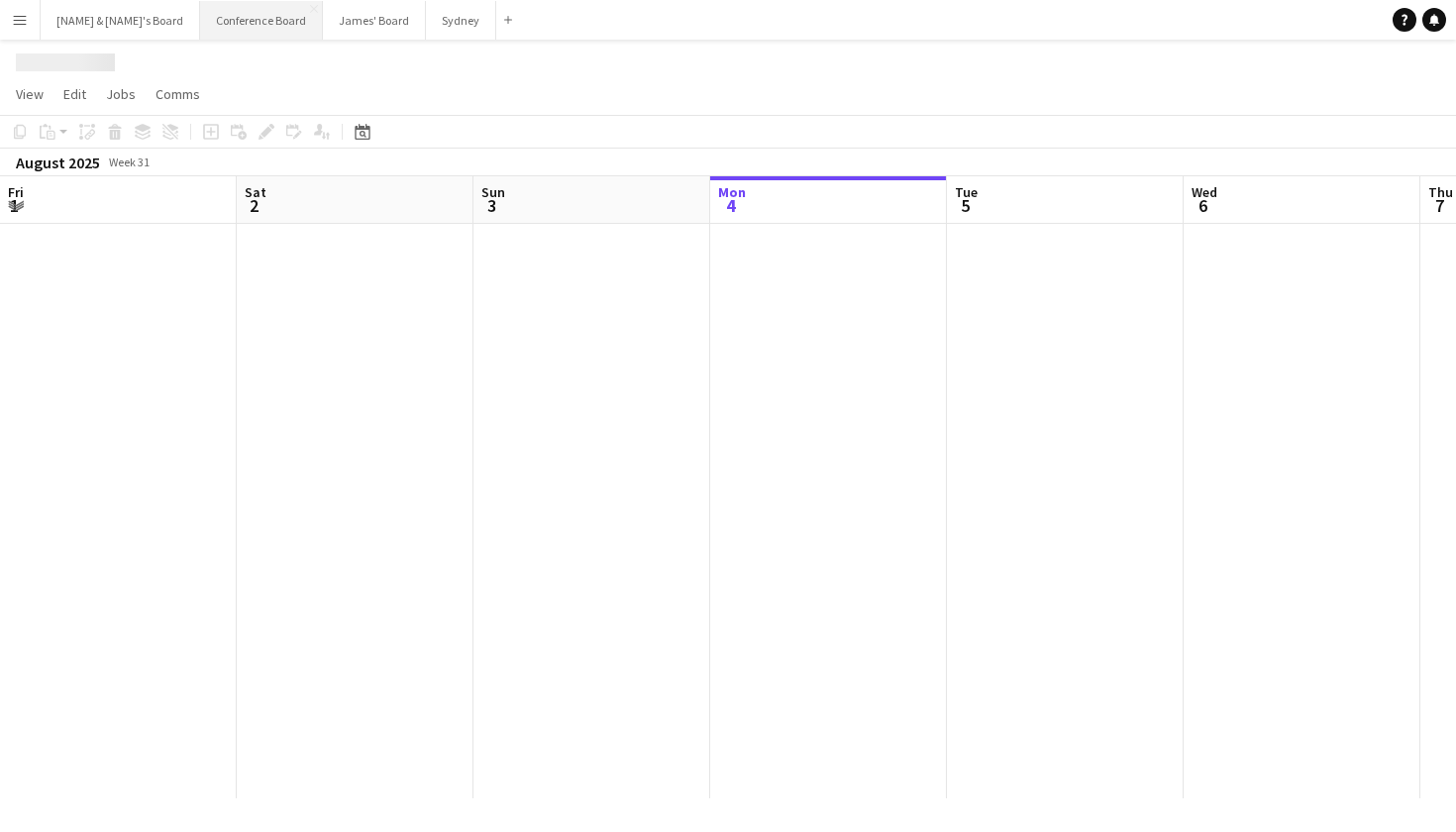 scroll, scrollTop: 0, scrollLeft: 473, axis: horizontal 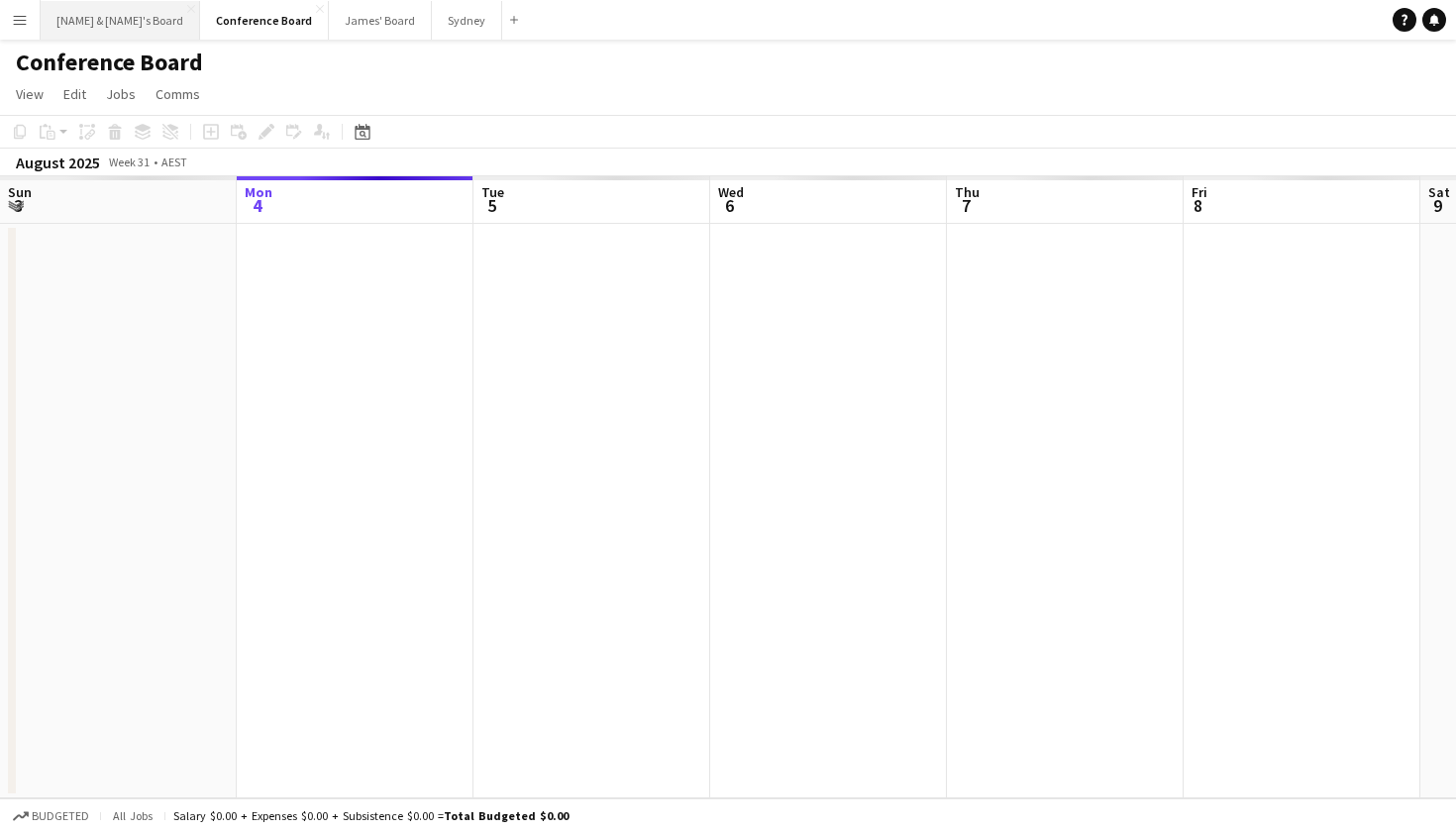 click on "Neil & Jenny's Board
Close" at bounding box center [120, 20] 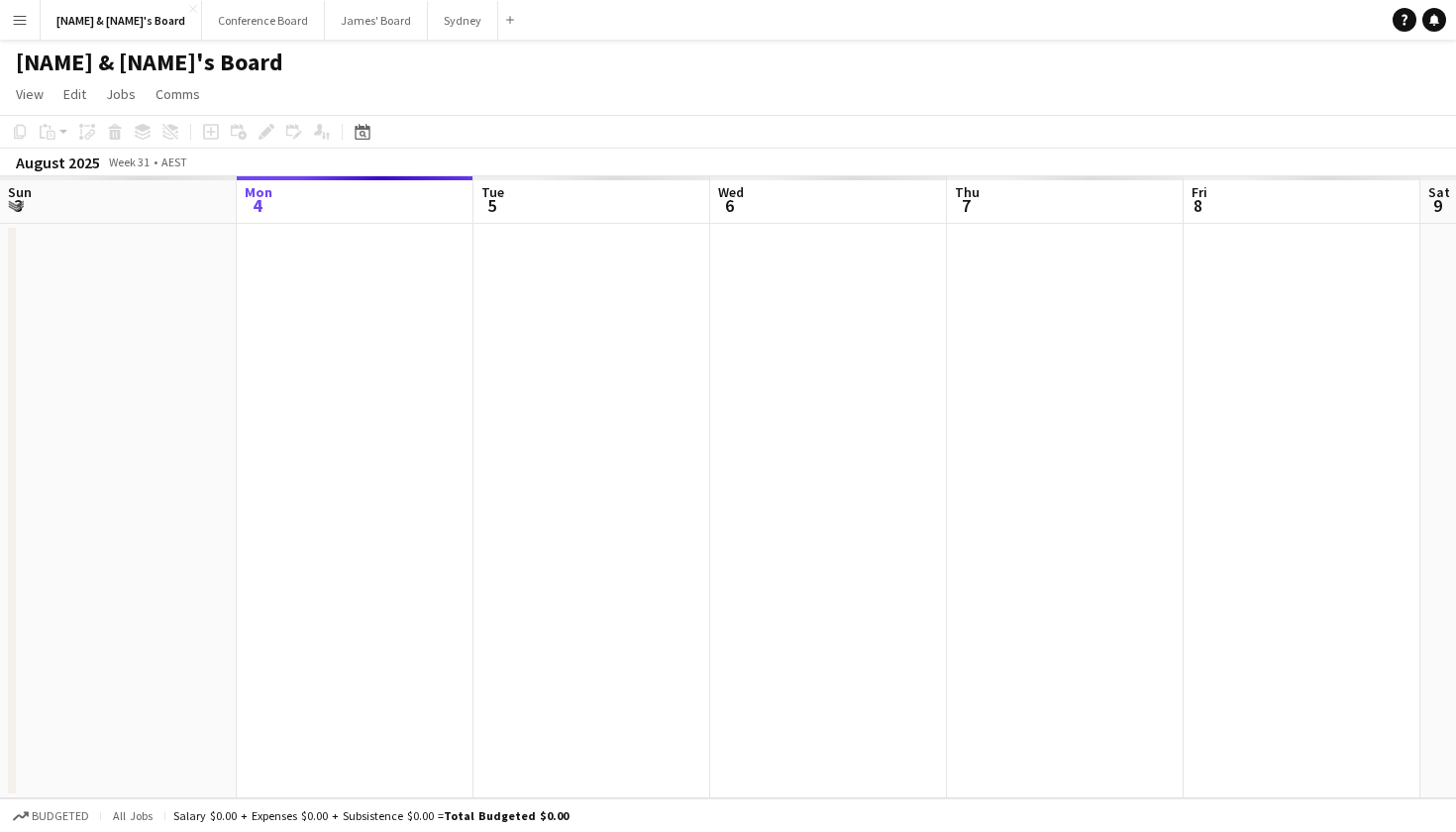 scroll, scrollTop: 0, scrollLeft: 585, axis: horizontal 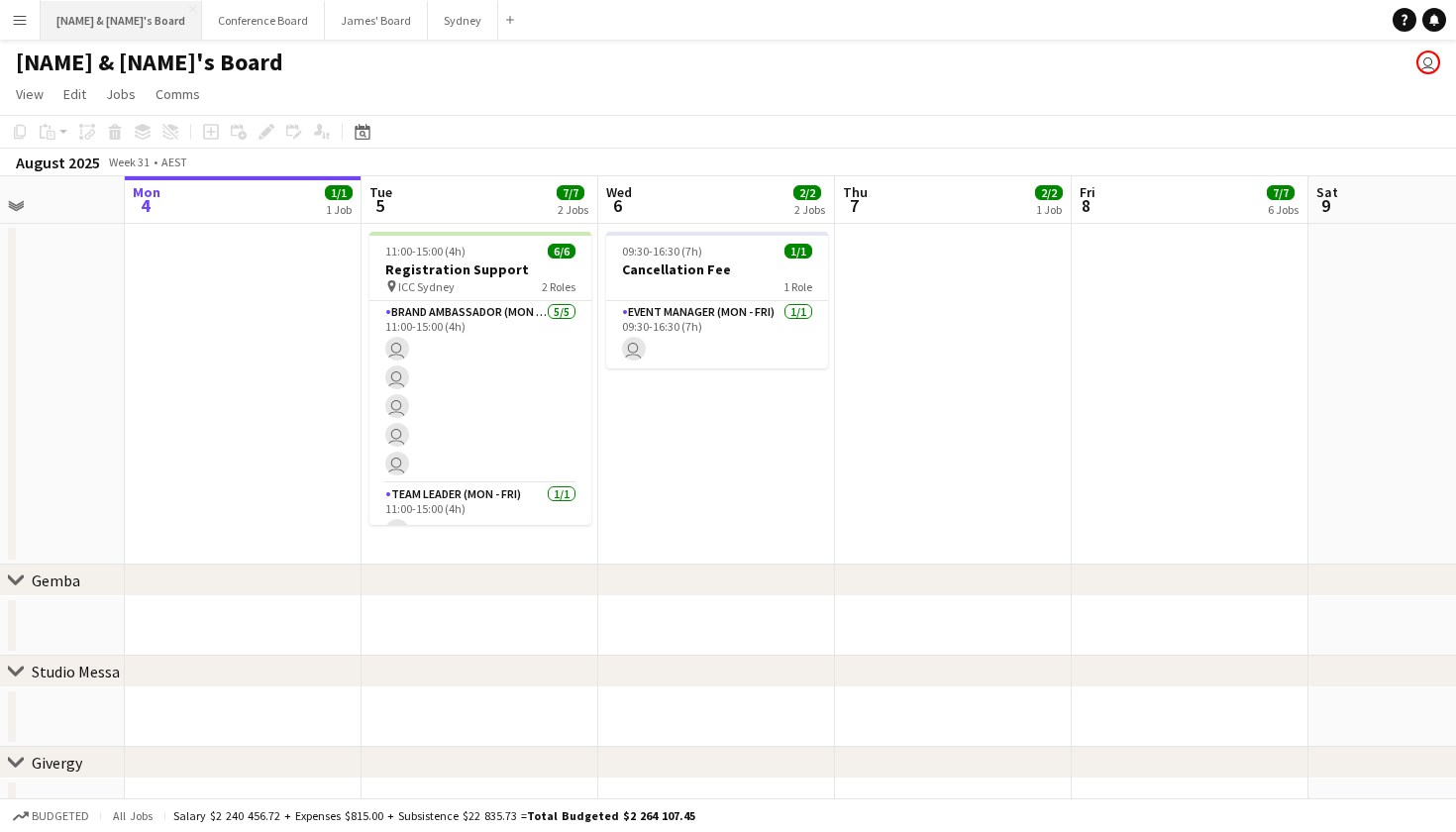 click on "Neil & Jenny's Board
Close" at bounding box center [121, 20] 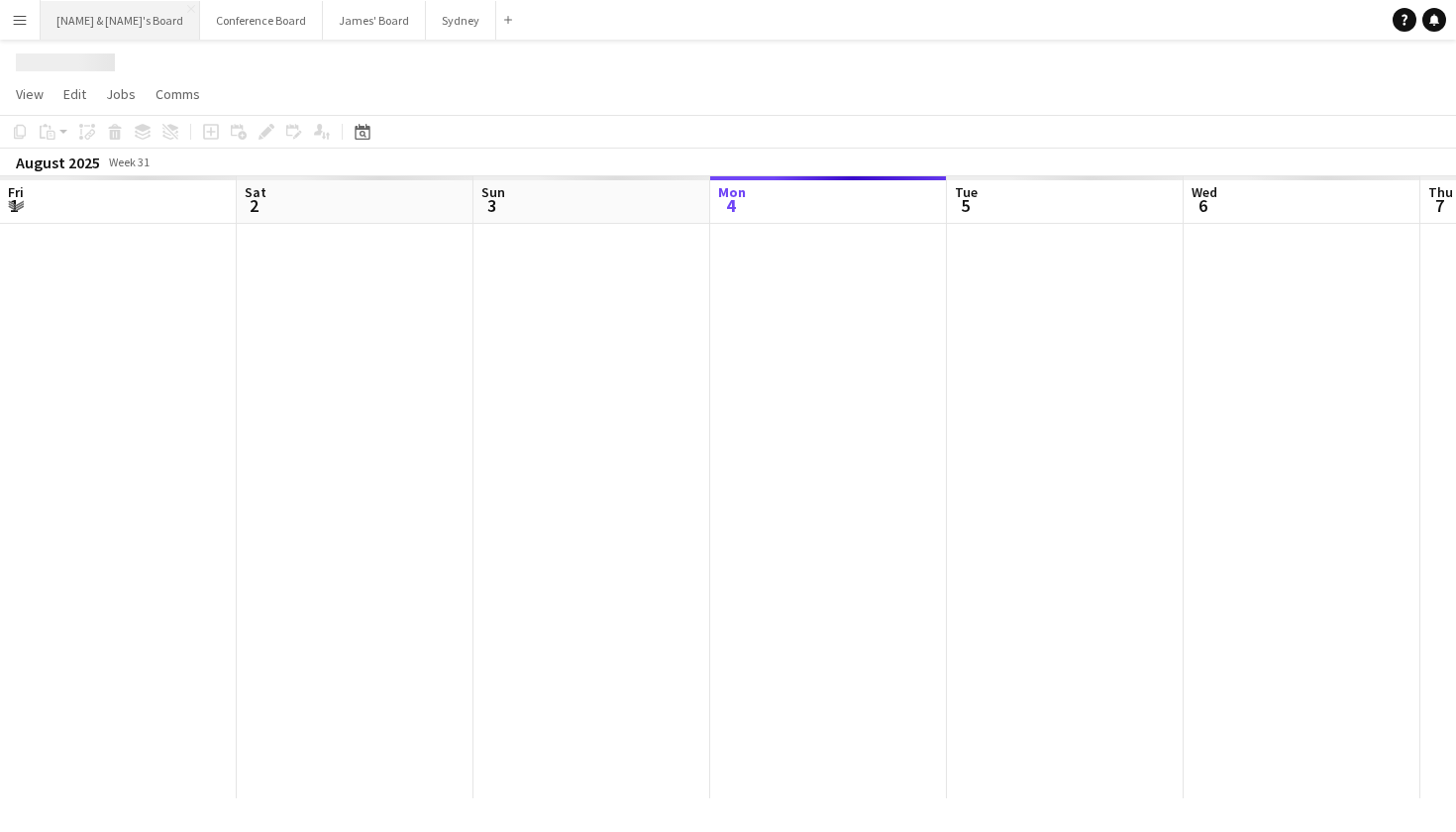 scroll, scrollTop: 0, scrollLeft: 473, axis: horizontal 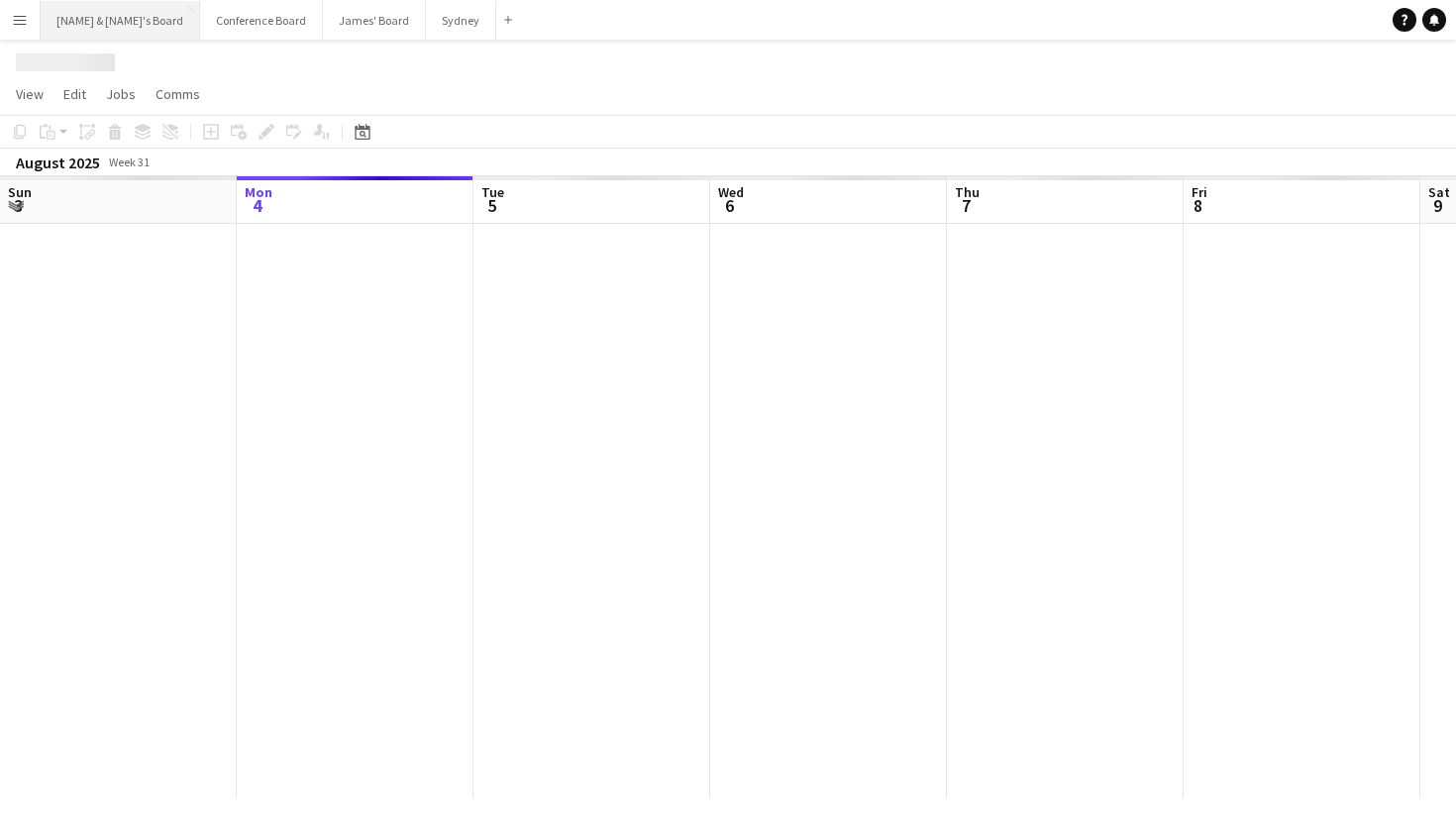 click on "Neil & Jenny's Board
Close" at bounding box center (120, 20) 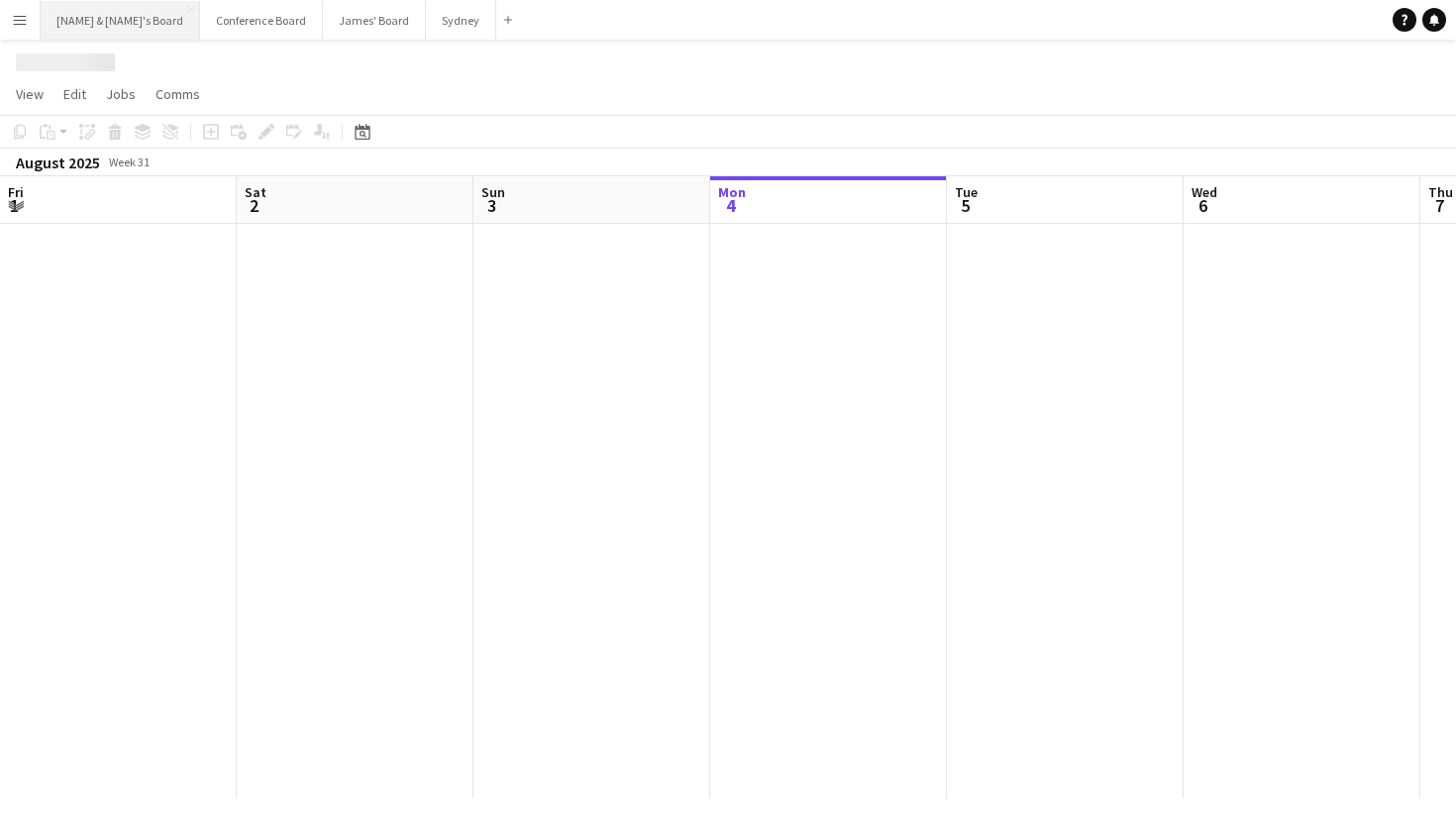 scroll 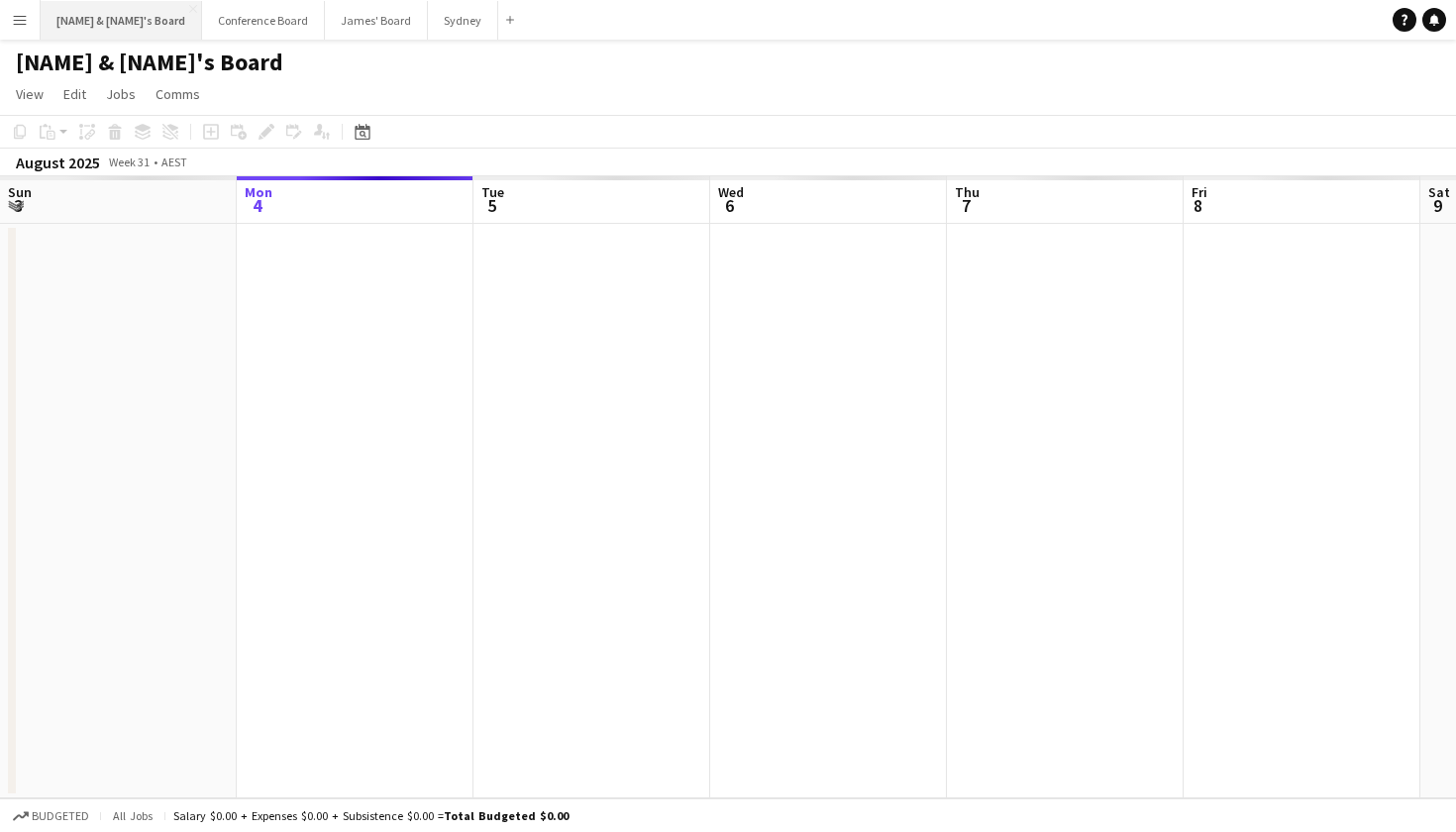 click on "Neil & Jenny's Board
Close" at bounding box center [121, 20] 